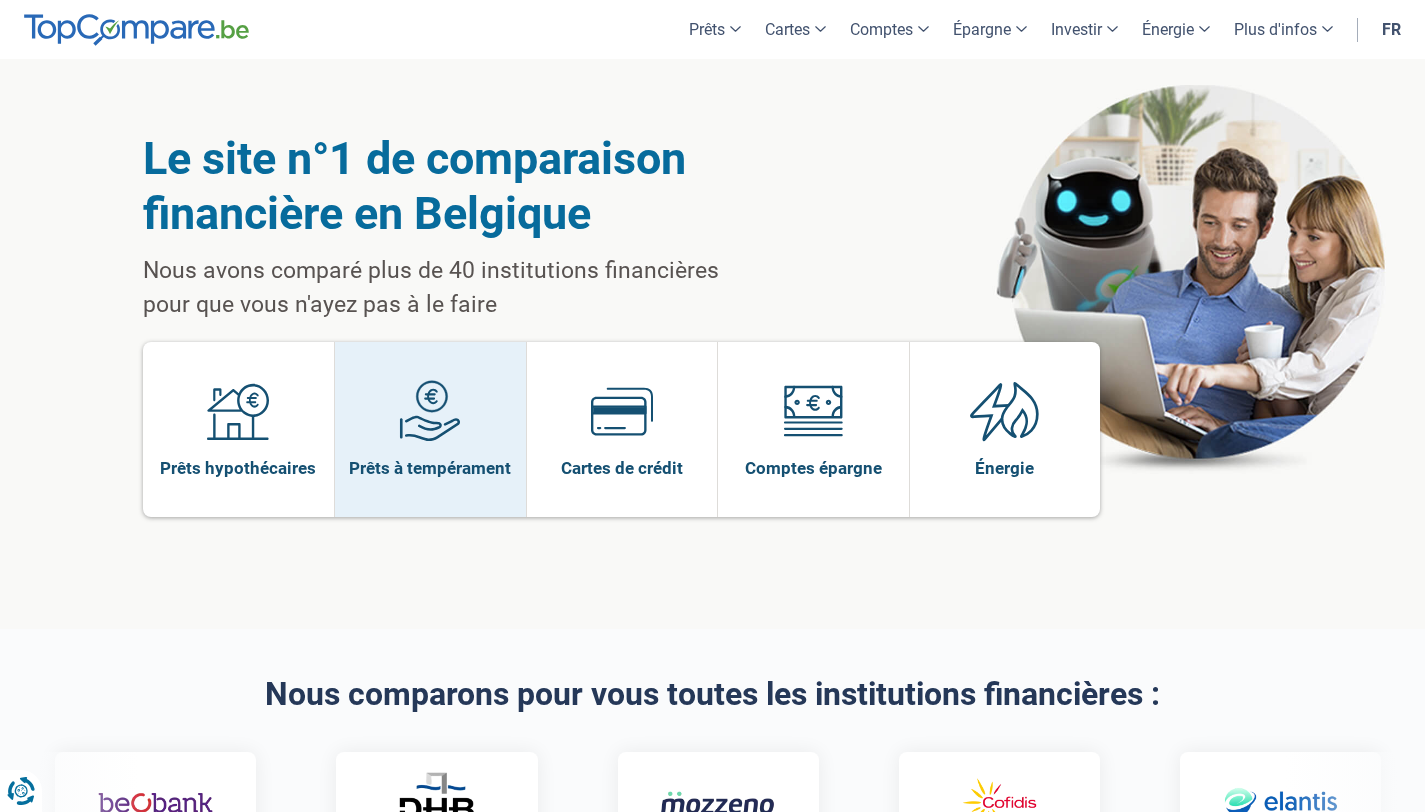 scroll, scrollTop: 0, scrollLeft: 0, axis: both 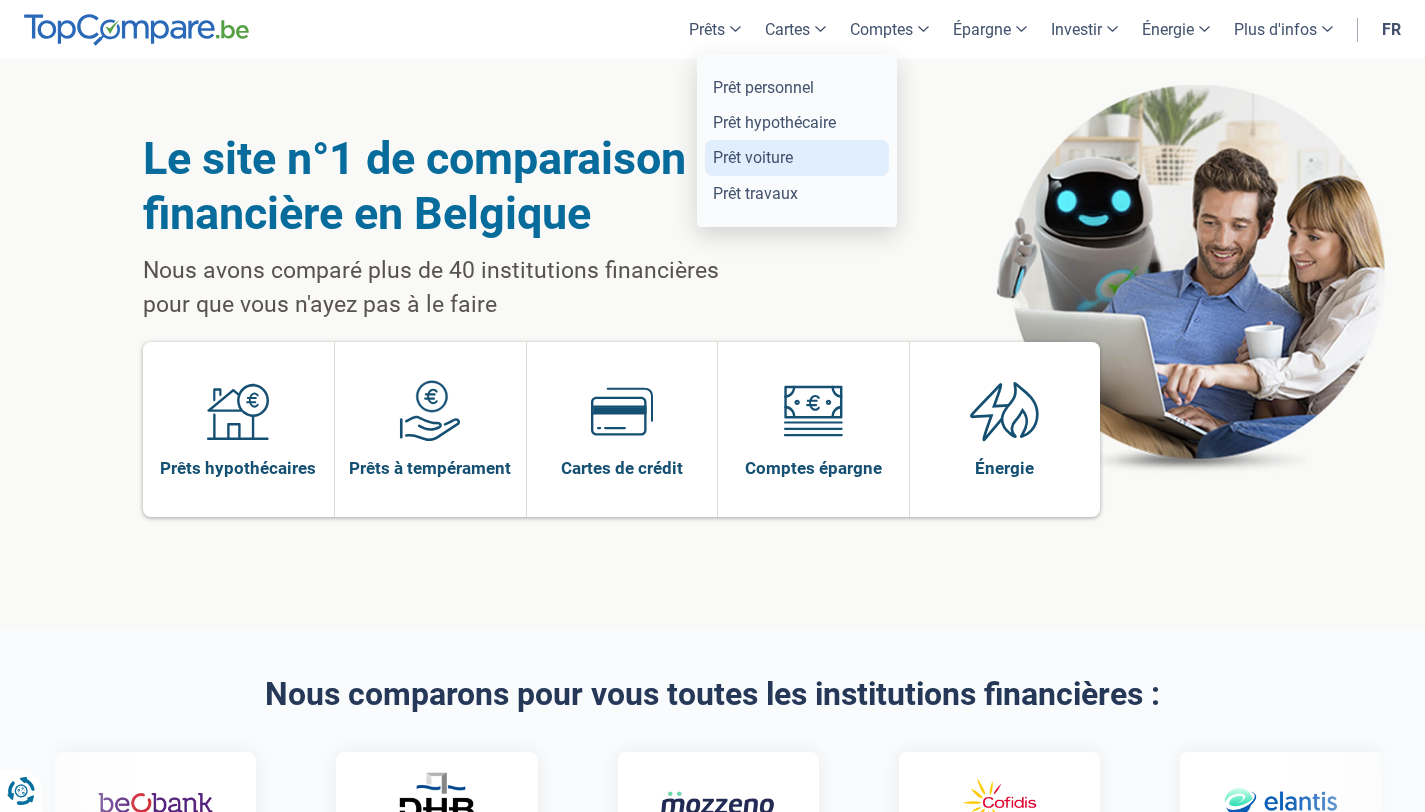 click on "Prêt voiture" at bounding box center (797, 157) 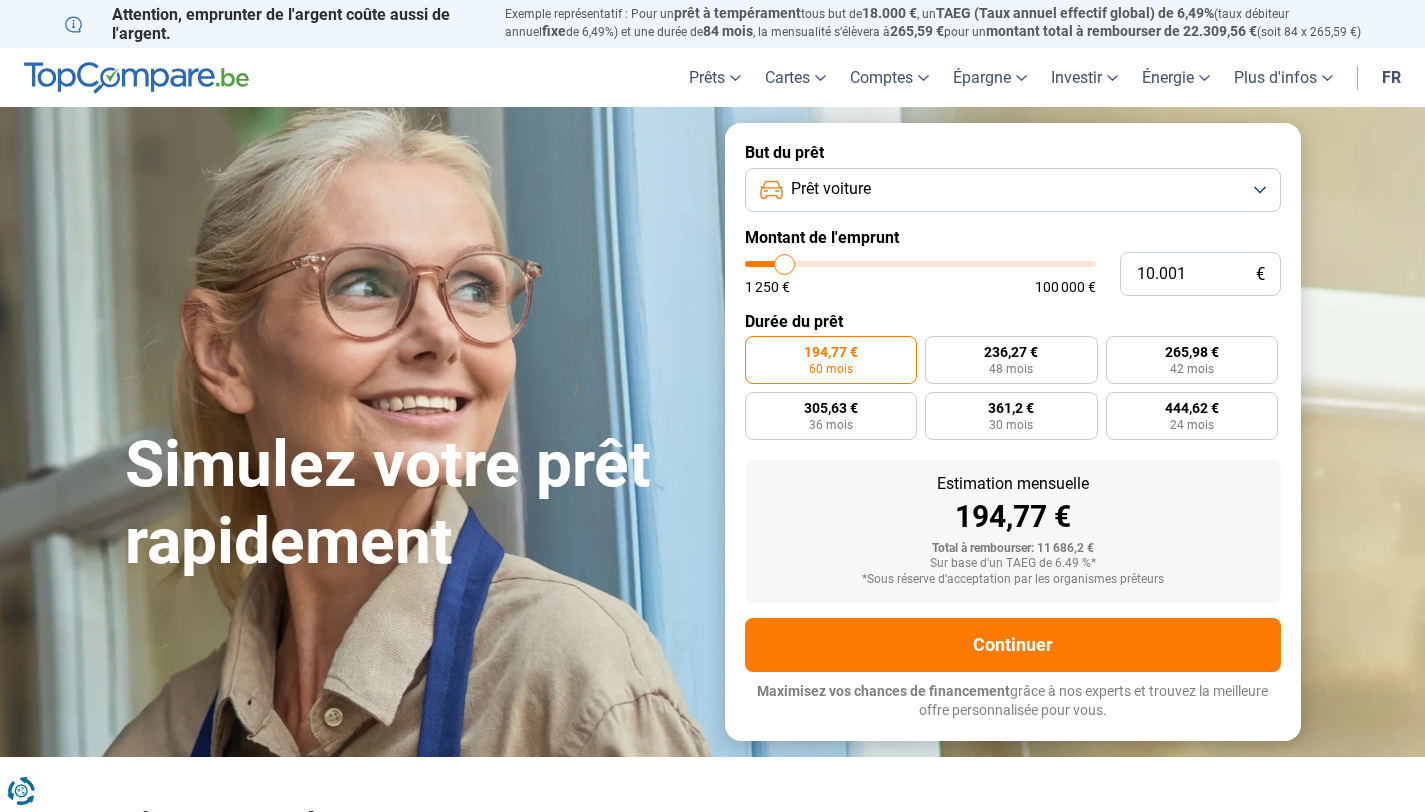 scroll, scrollTop: 0, scrollLeft: 0, axis: both 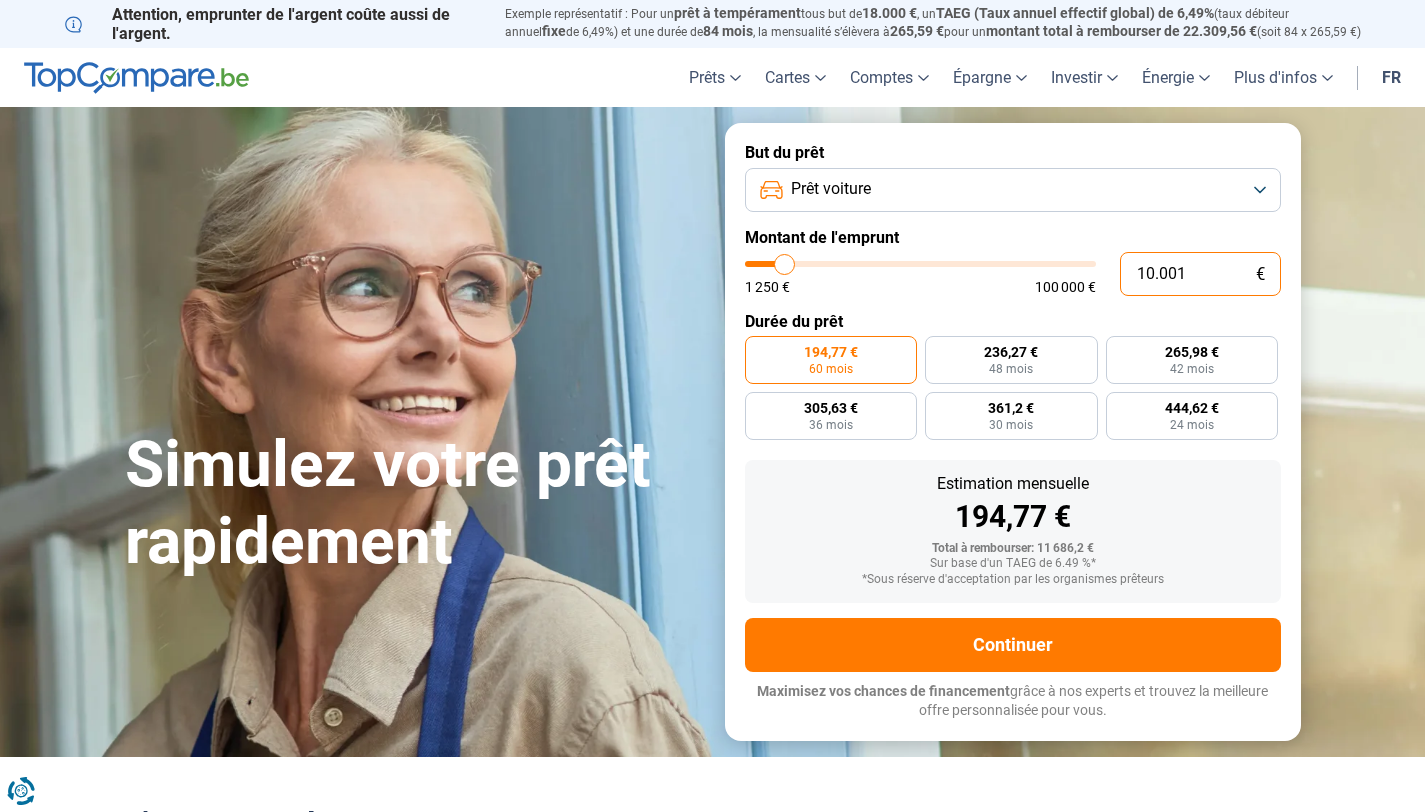 drag, startPoint x: 1209, startPoint y: 271, endPoint x: 1112, endPoint y: 277, distance: 97.18539 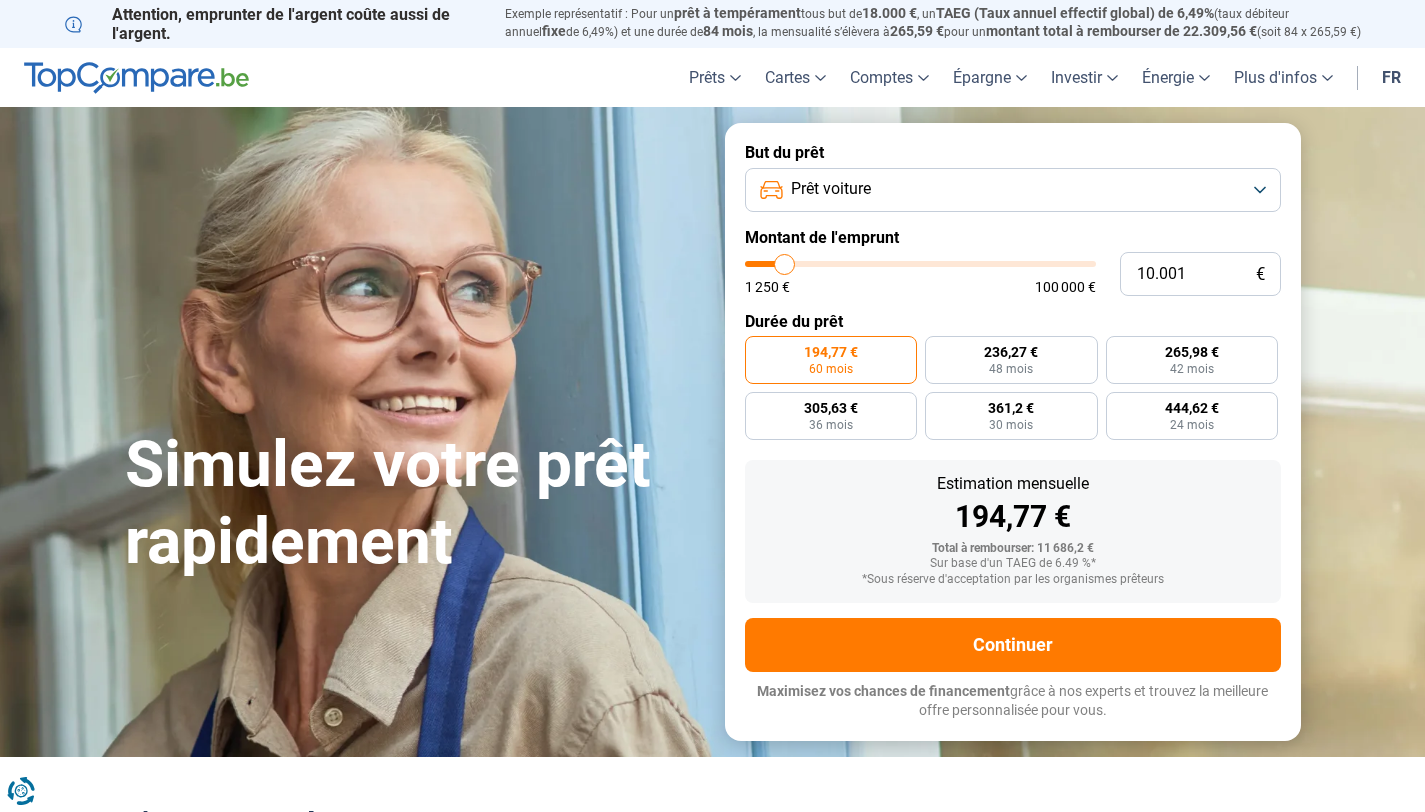 click on "Prêt voiture" at bounding box center [1013, 190] 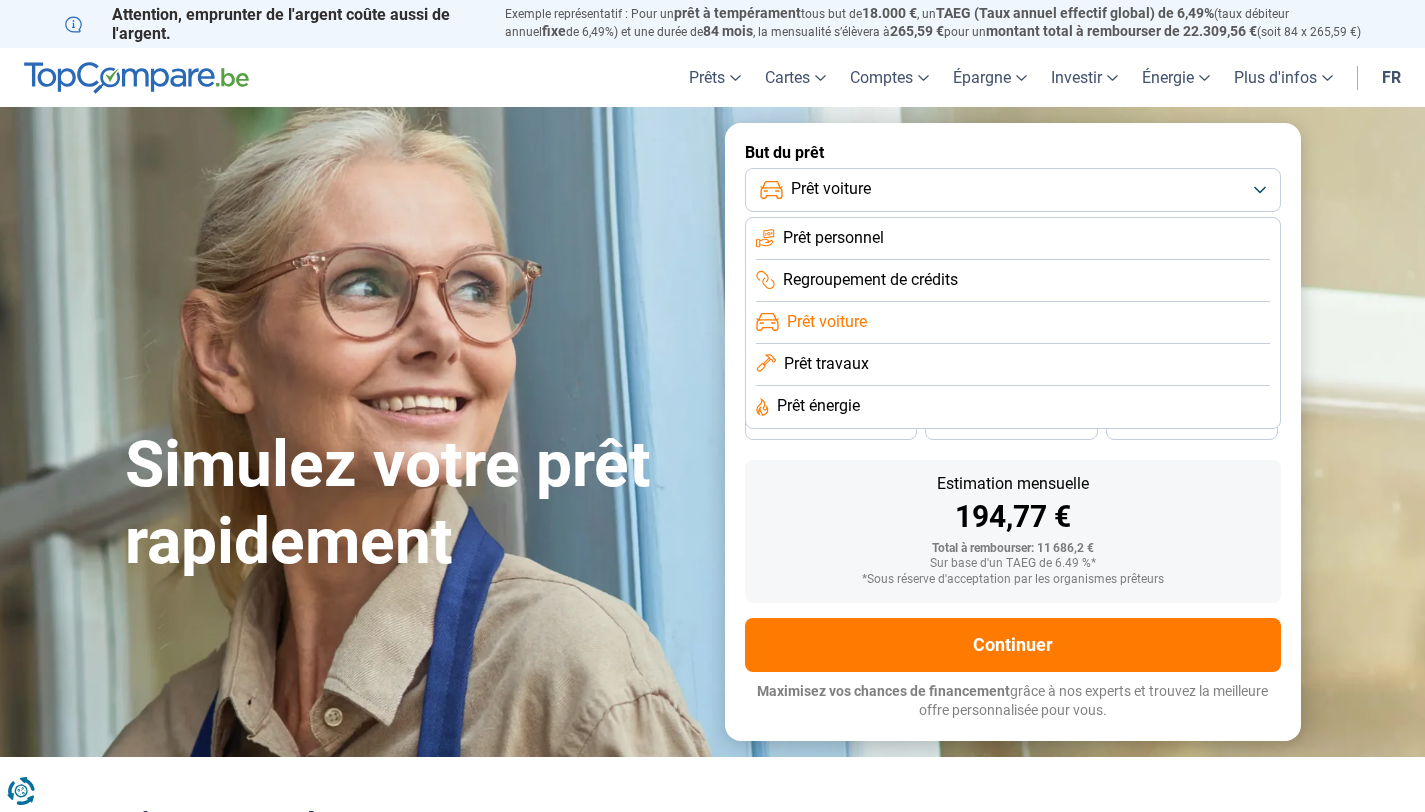 click on "Prêt voiture" at bounding box center [1013, 190] 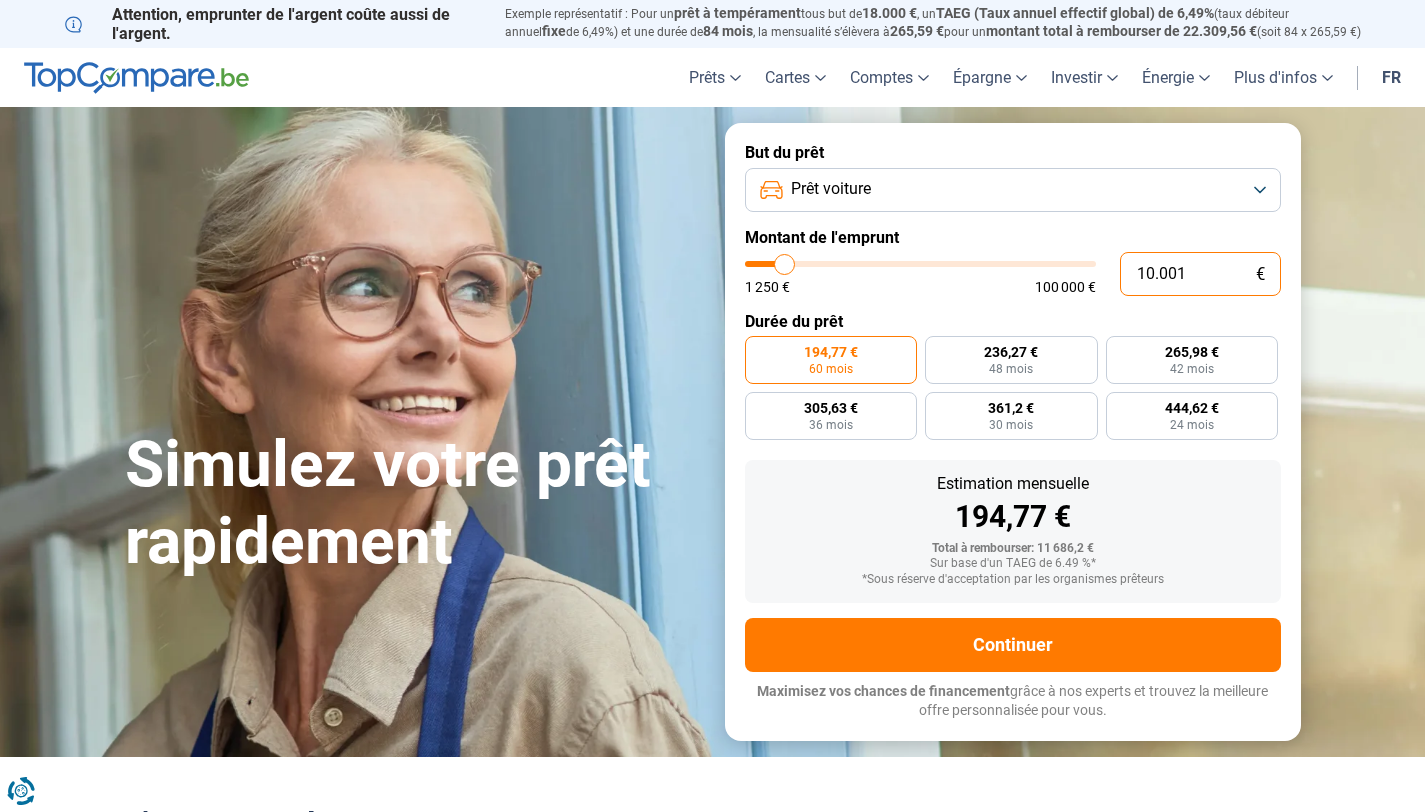 drag, startPoint x: 1197, startPoint y: 278, endPoint x: 1106, endPoint y: 277, distance: 91.00549 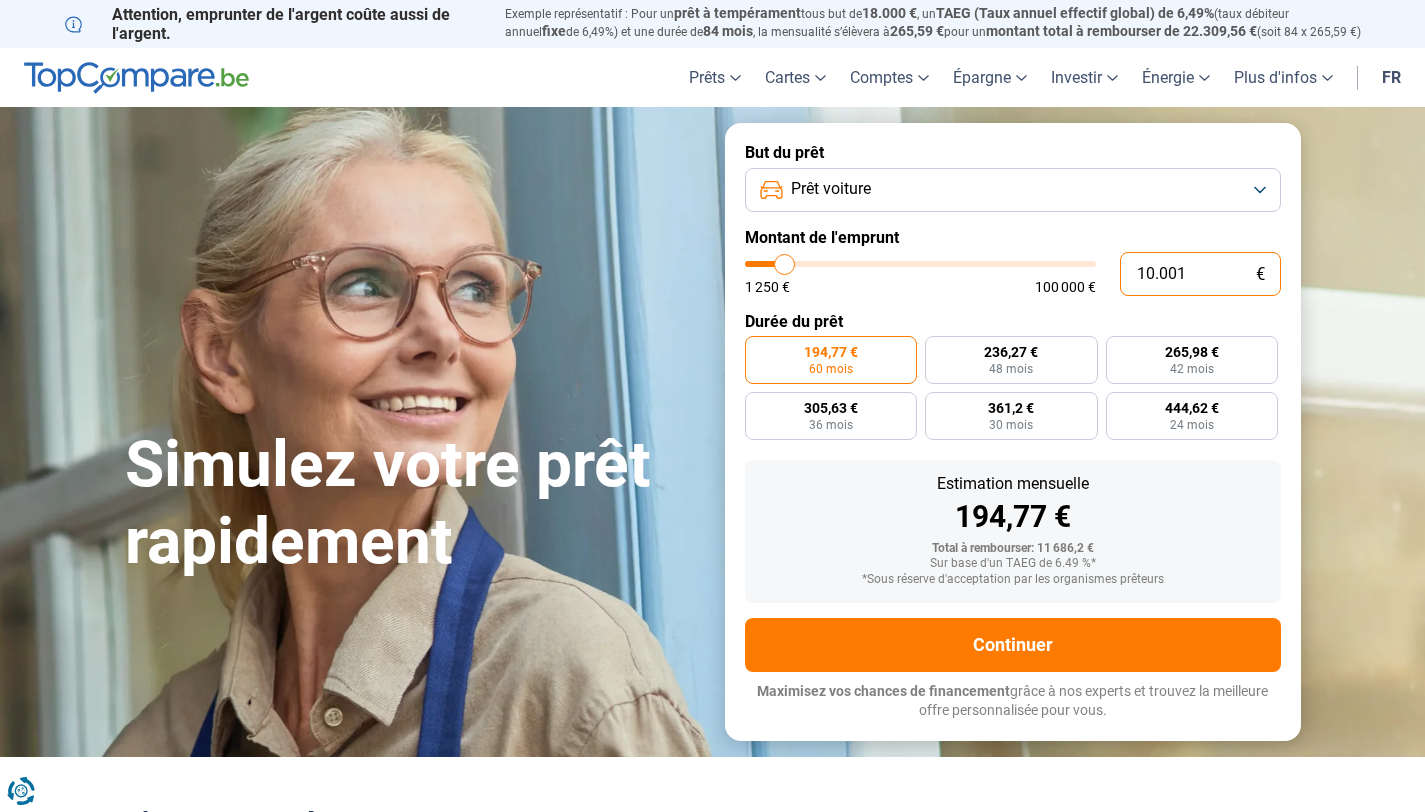 type on "3" 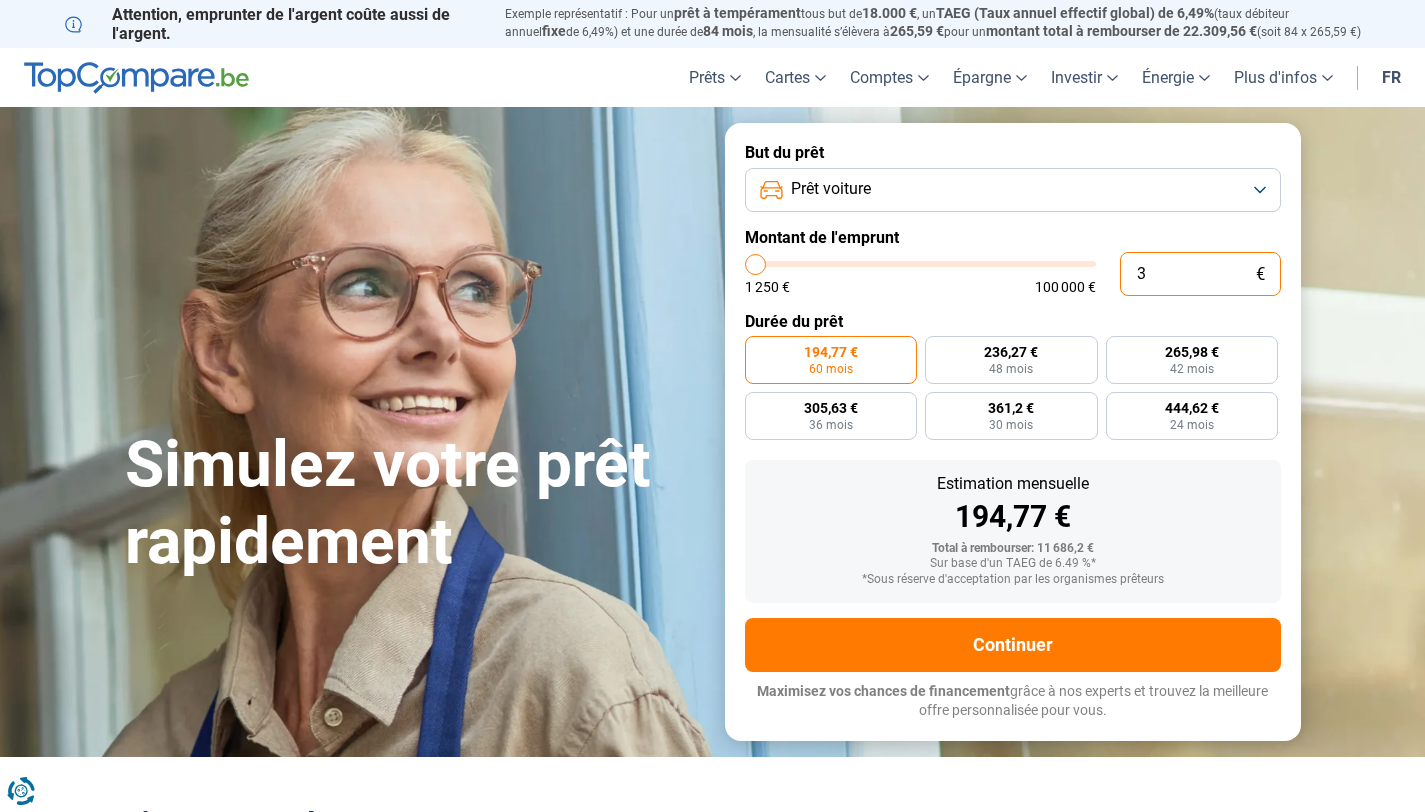type on "30" 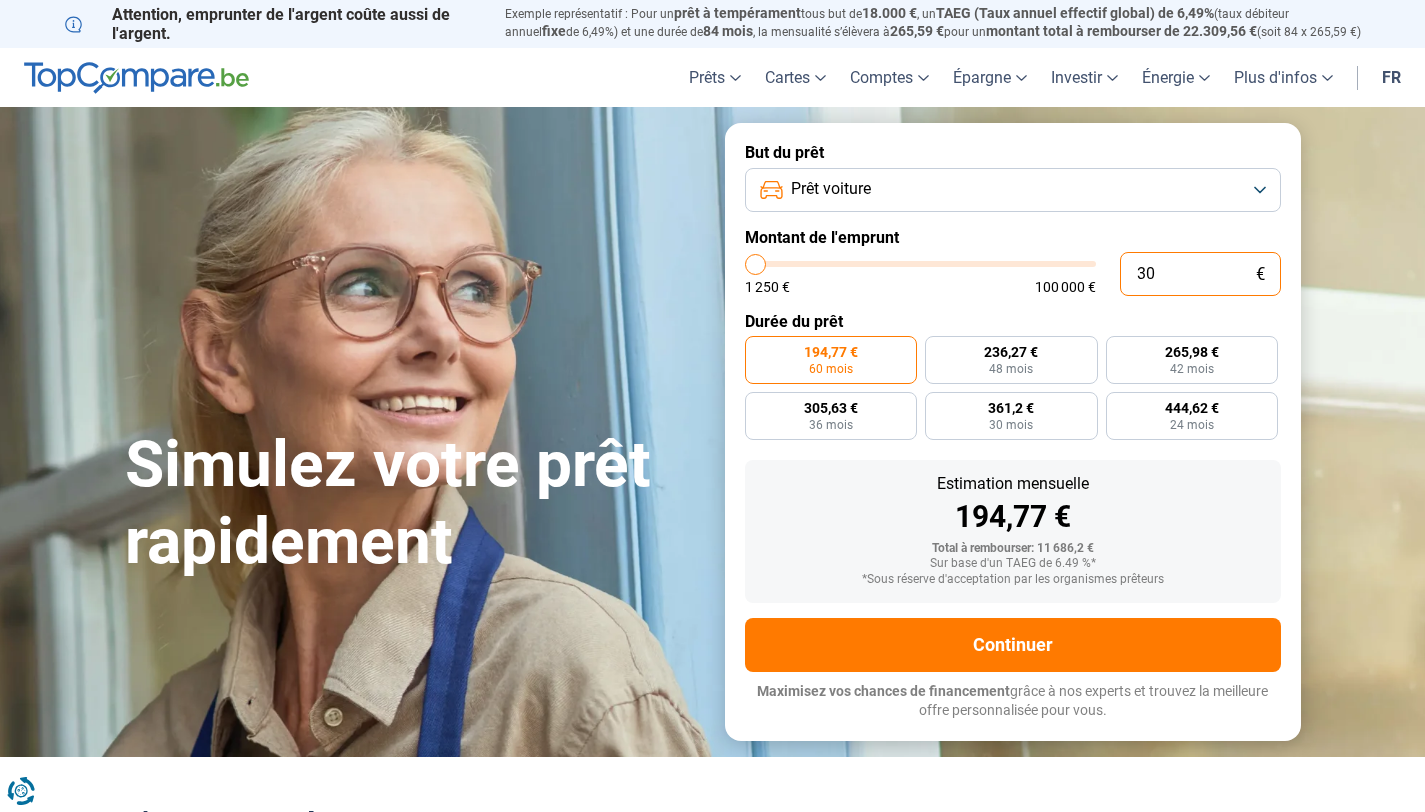 type on "309" 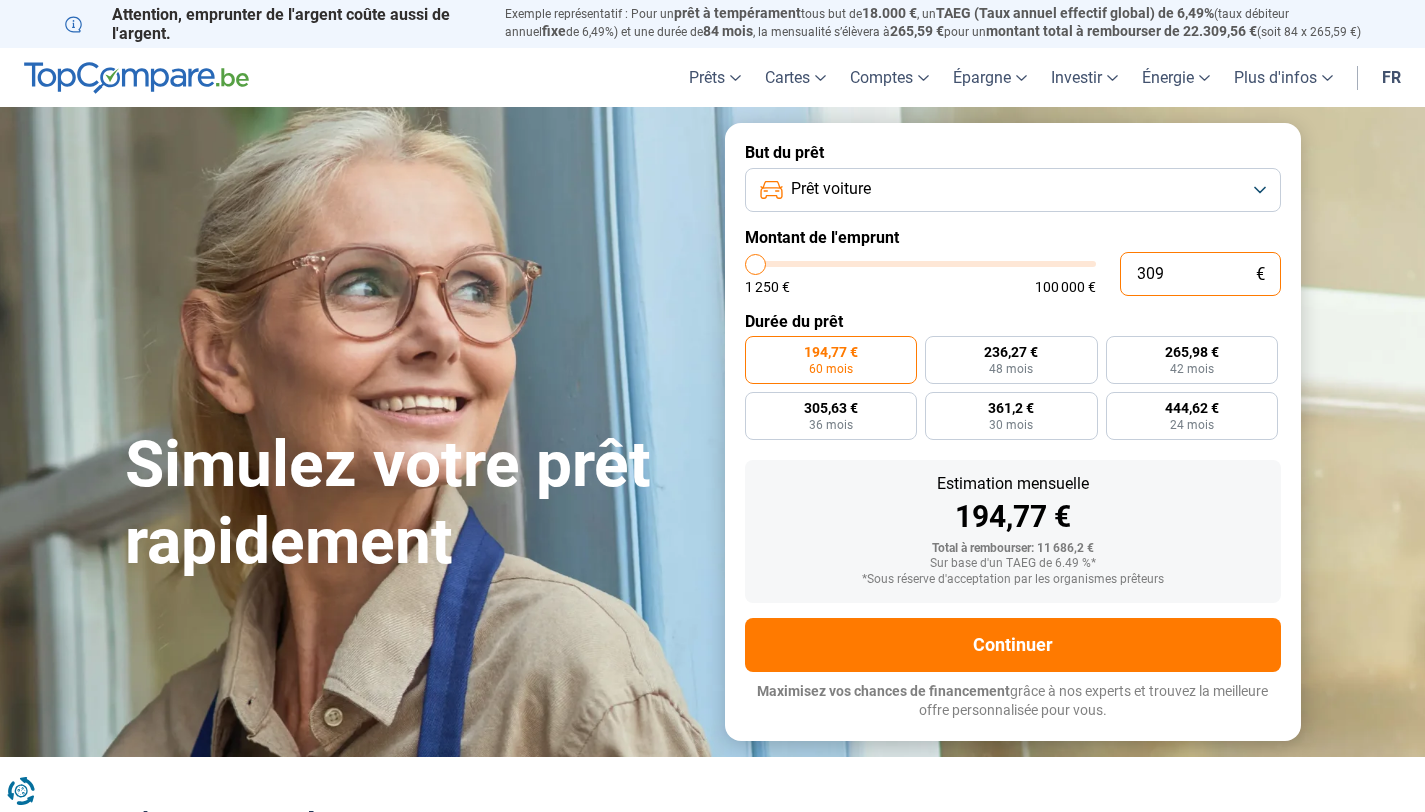 type on "3.099" 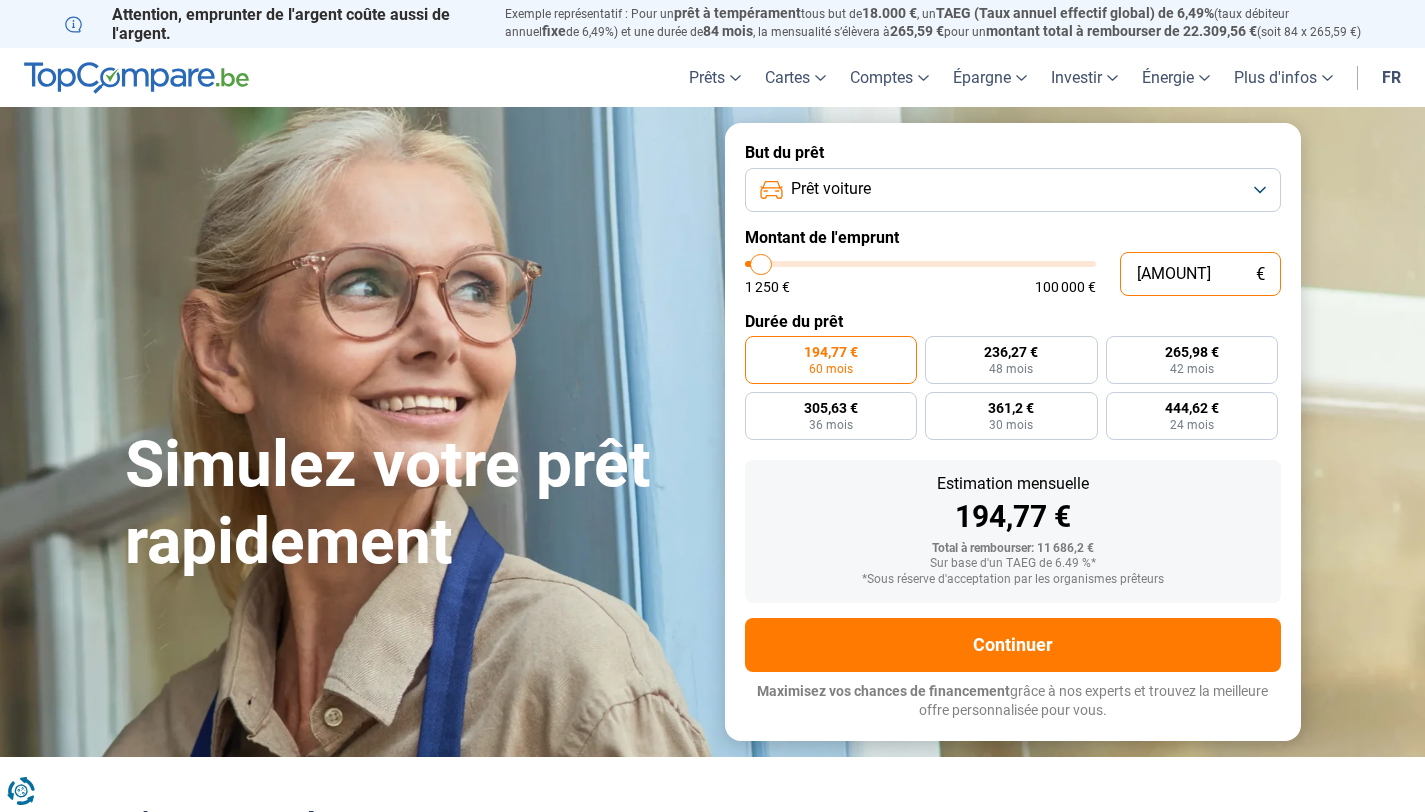 type on "30.999" 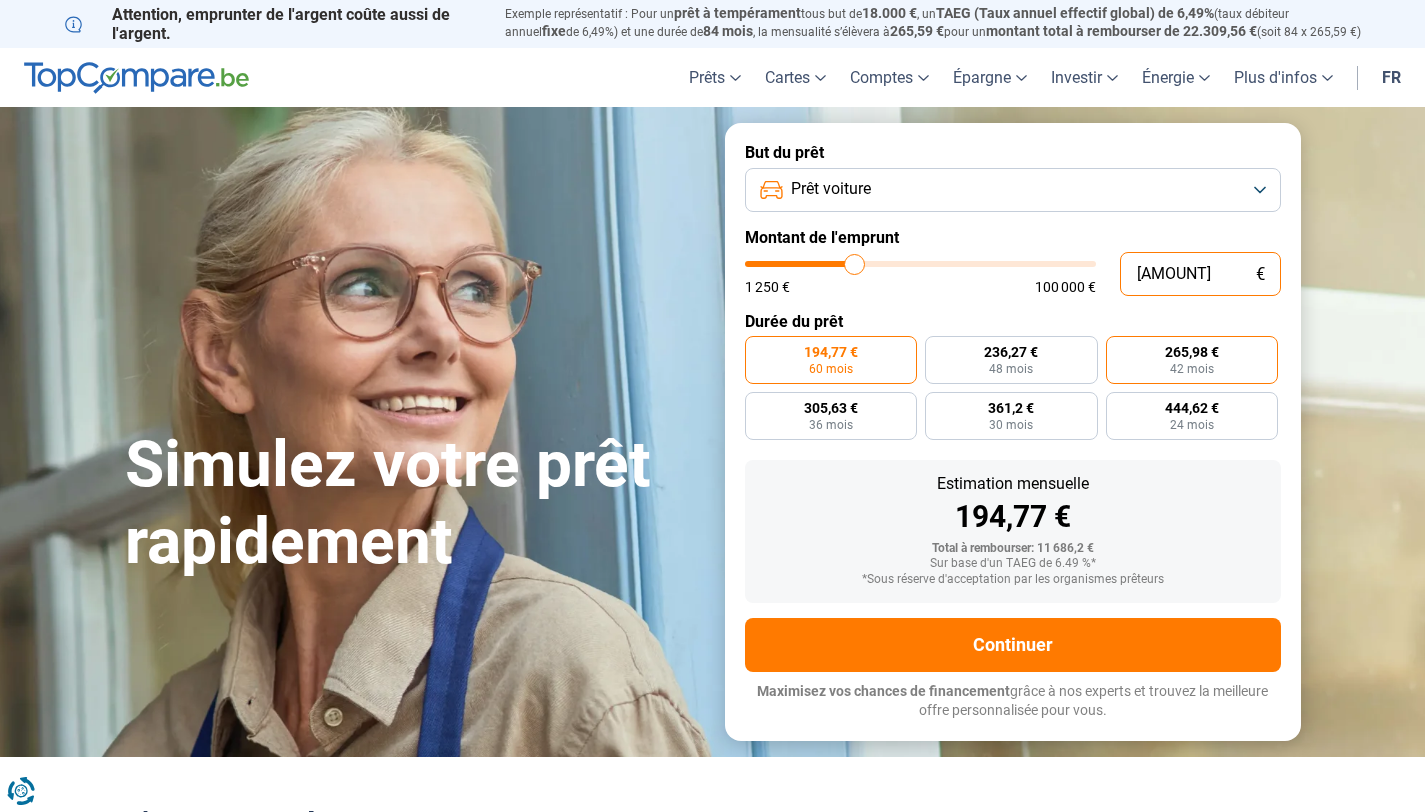 type on "31000" 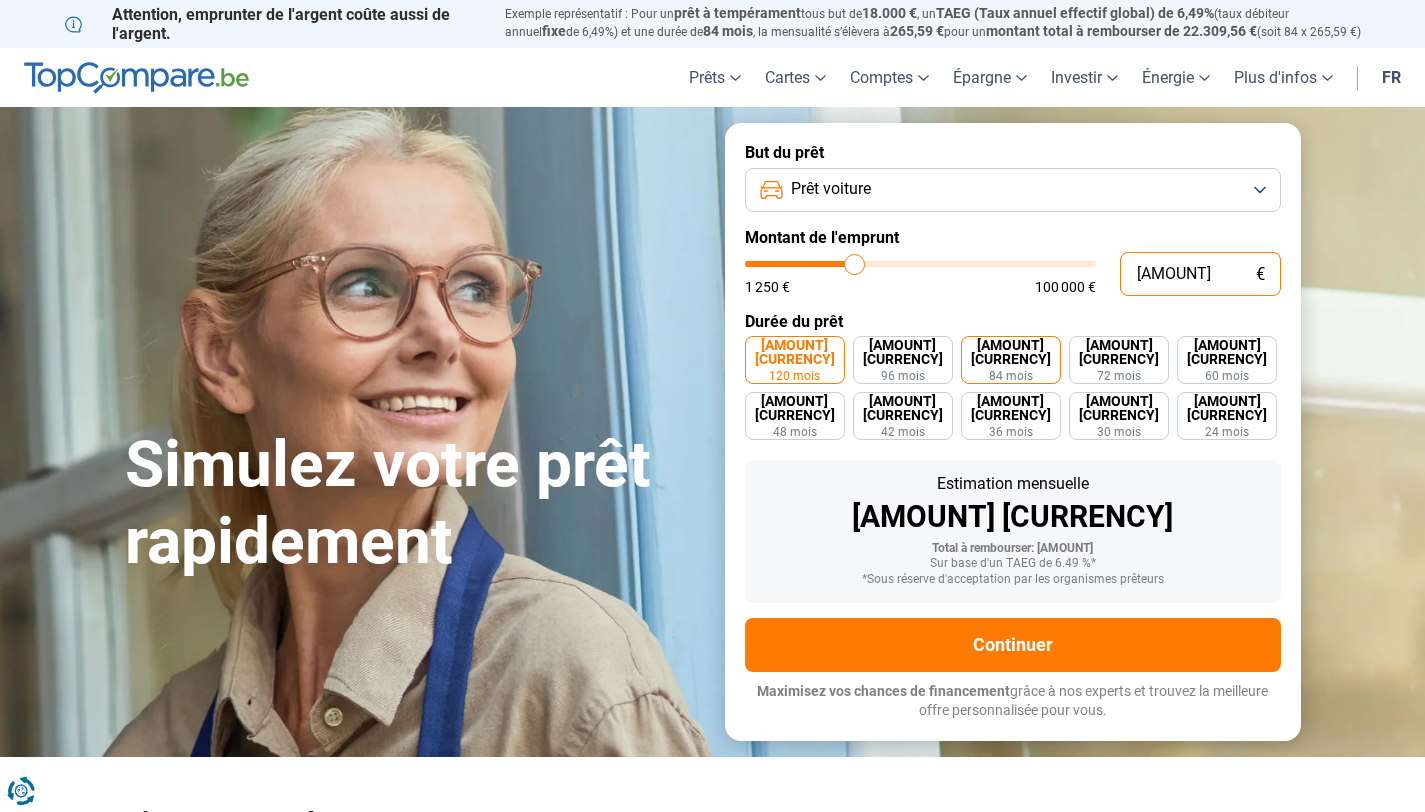 type on "30.999" 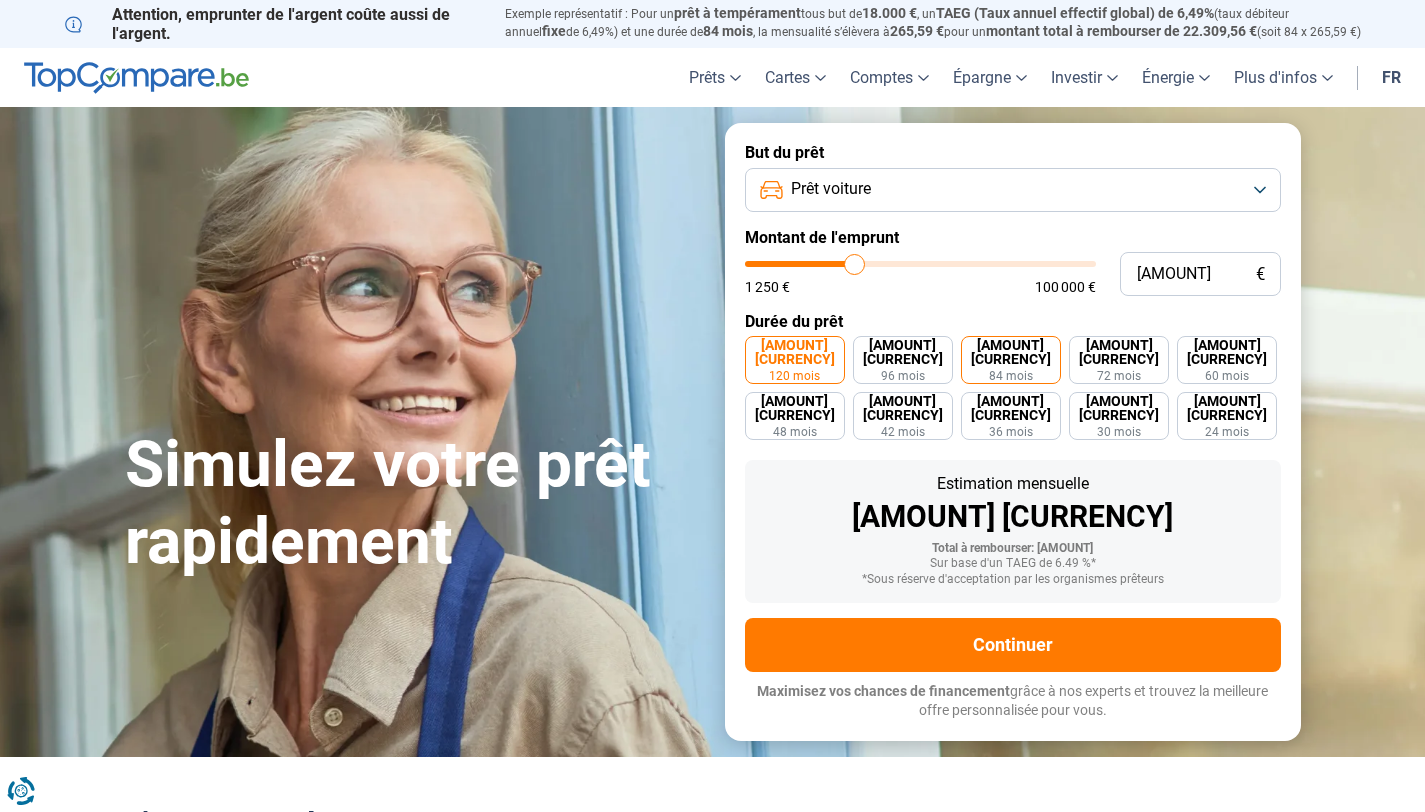 click on "84 mois" at bounding box center (1011, 376) 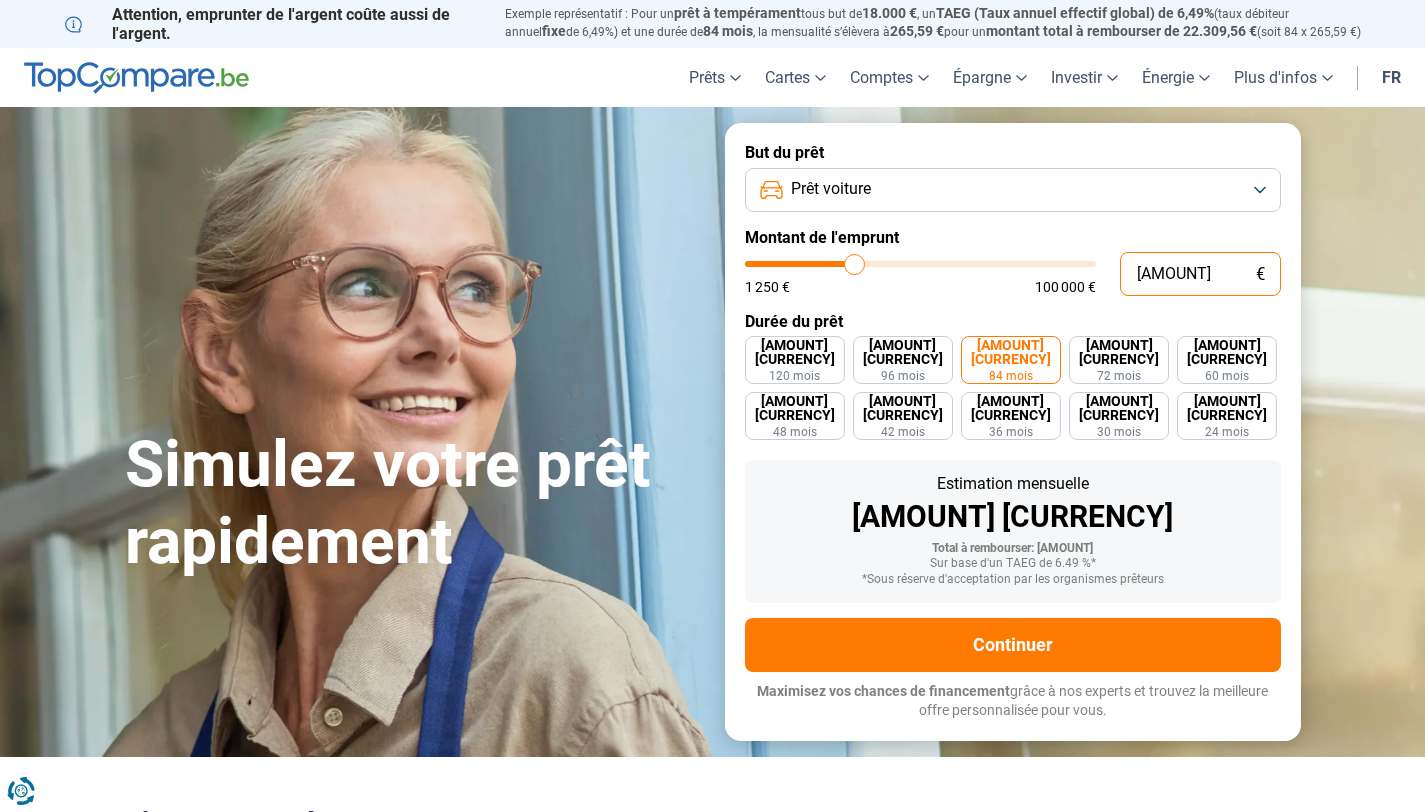 click on "30.999" at bounding box center [1200, 274] 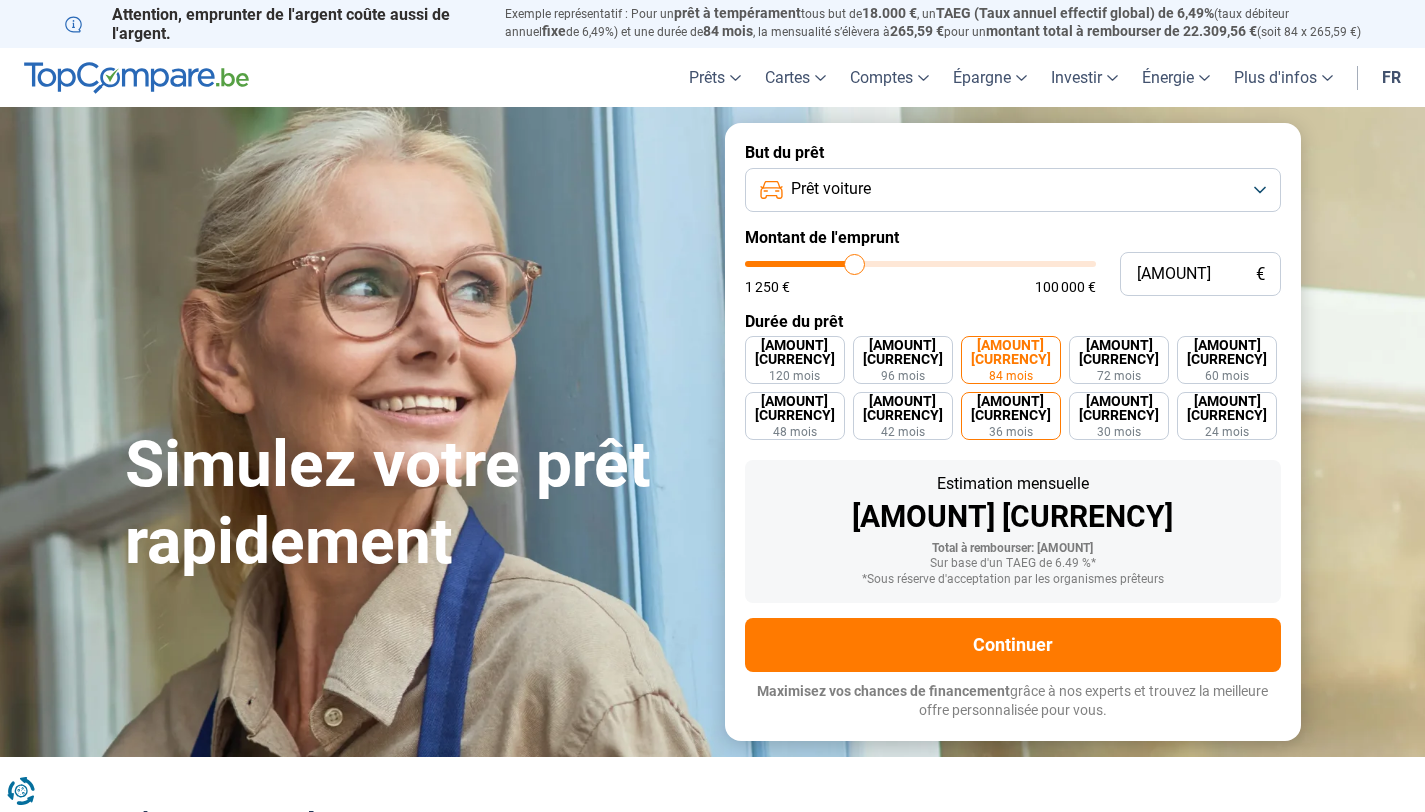 click on "947,33 € 36 mois" at bounding box center [1011, 416] 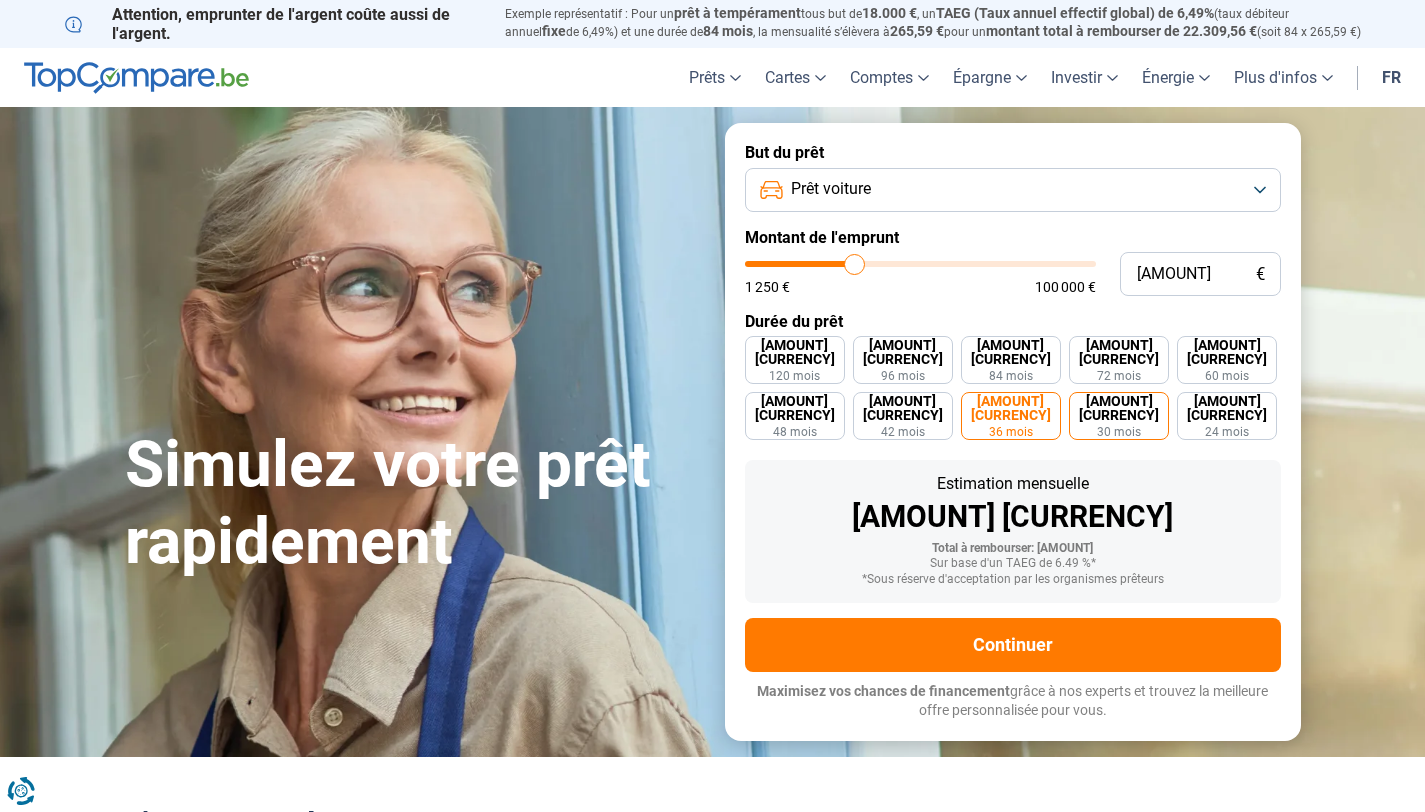 click on "1 119,58 € 30 mois" at bounding box center [1119, 416] 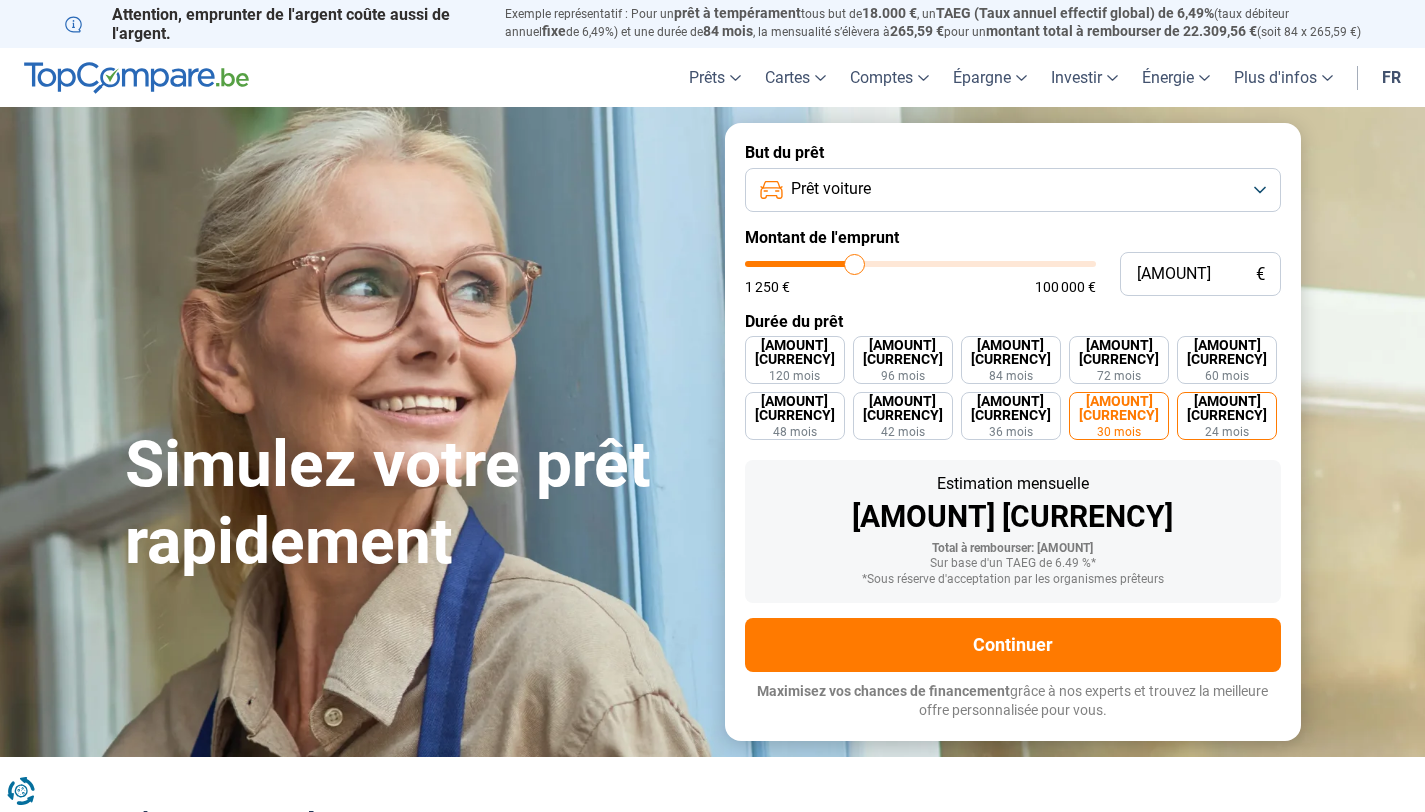 click on "24 mois" at bounding box center (1227, 432) 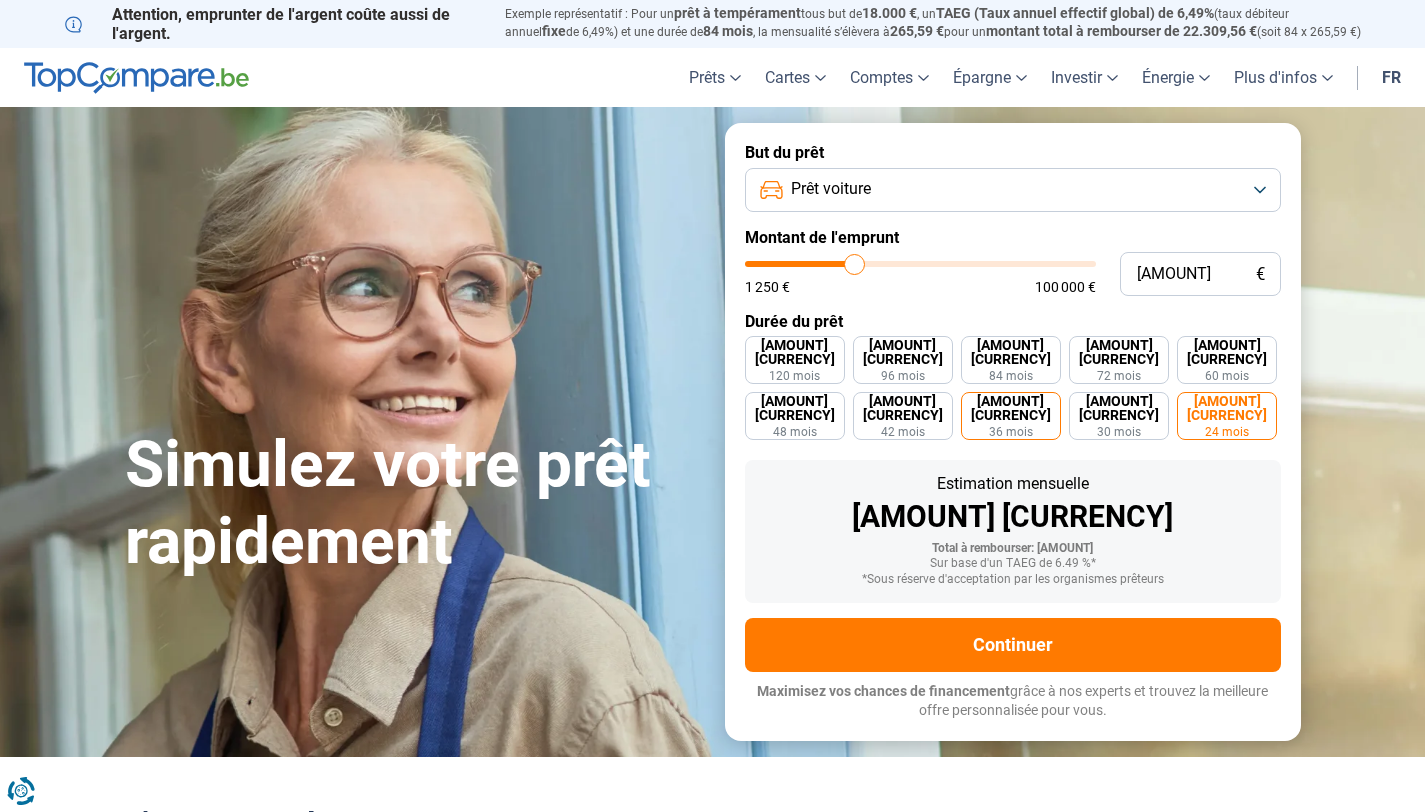 click on "947,33 € 36 mois" at bounding box center (1011, 416) 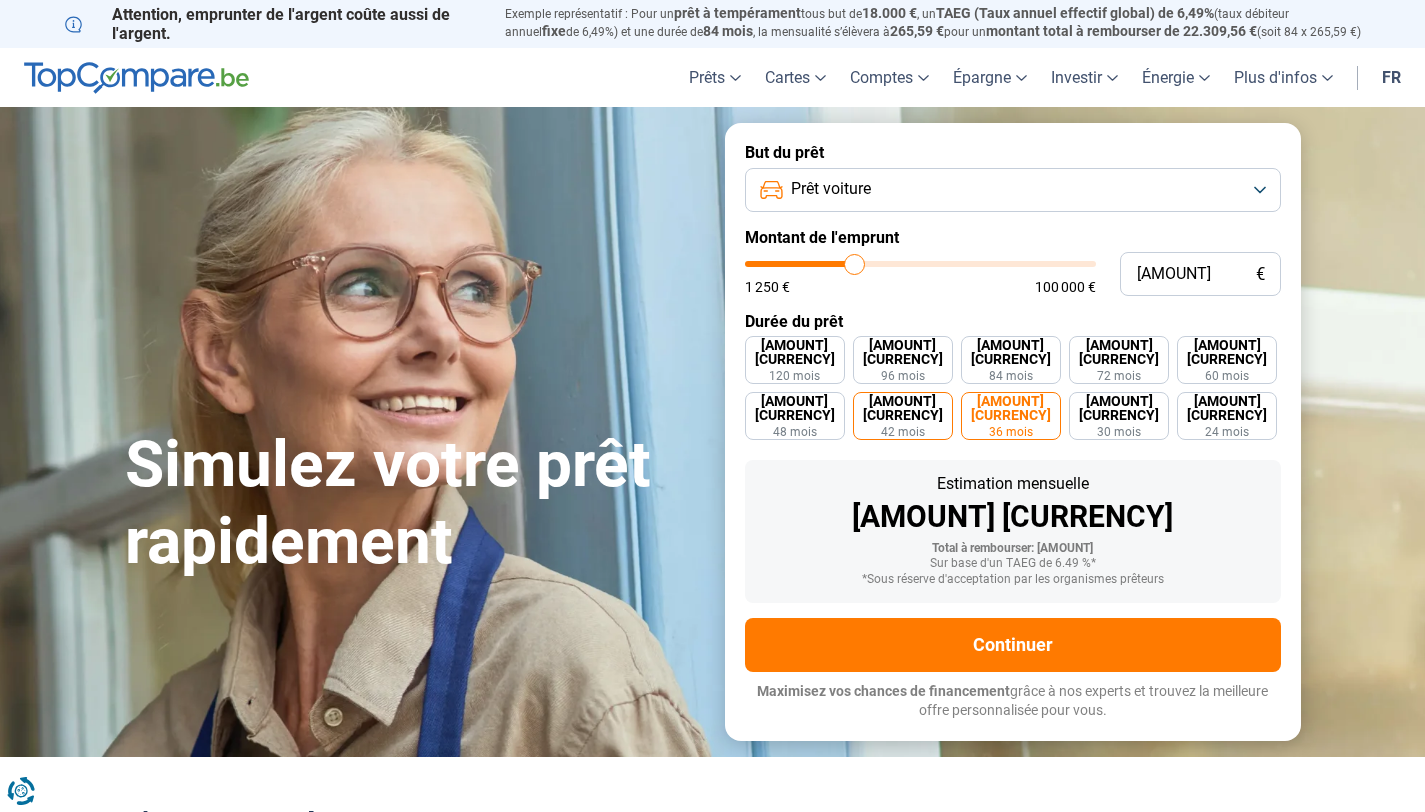click on "824,42 € 42 mois" at bounding box center [903, 416] 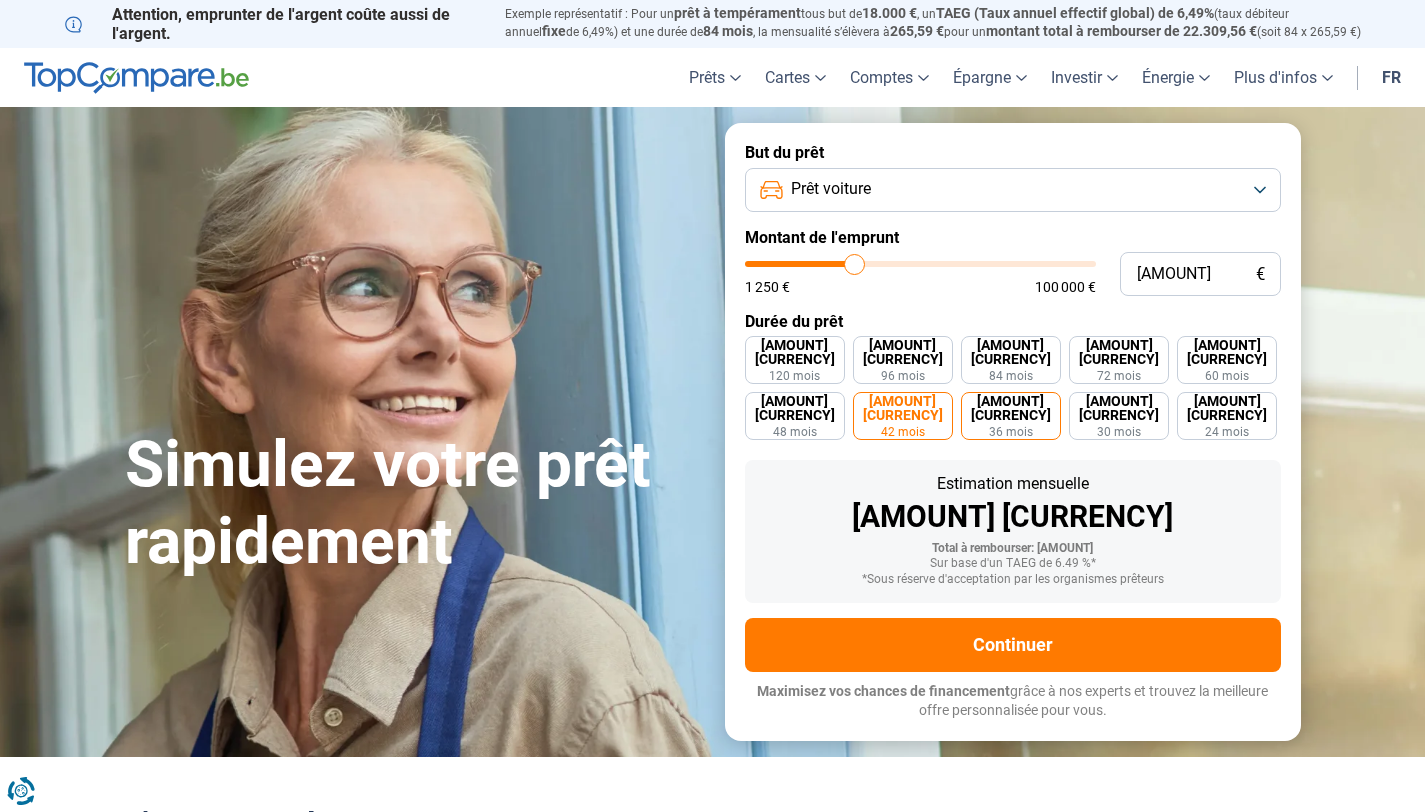 click on "947,33 €" at bounding box center (1011, 408) 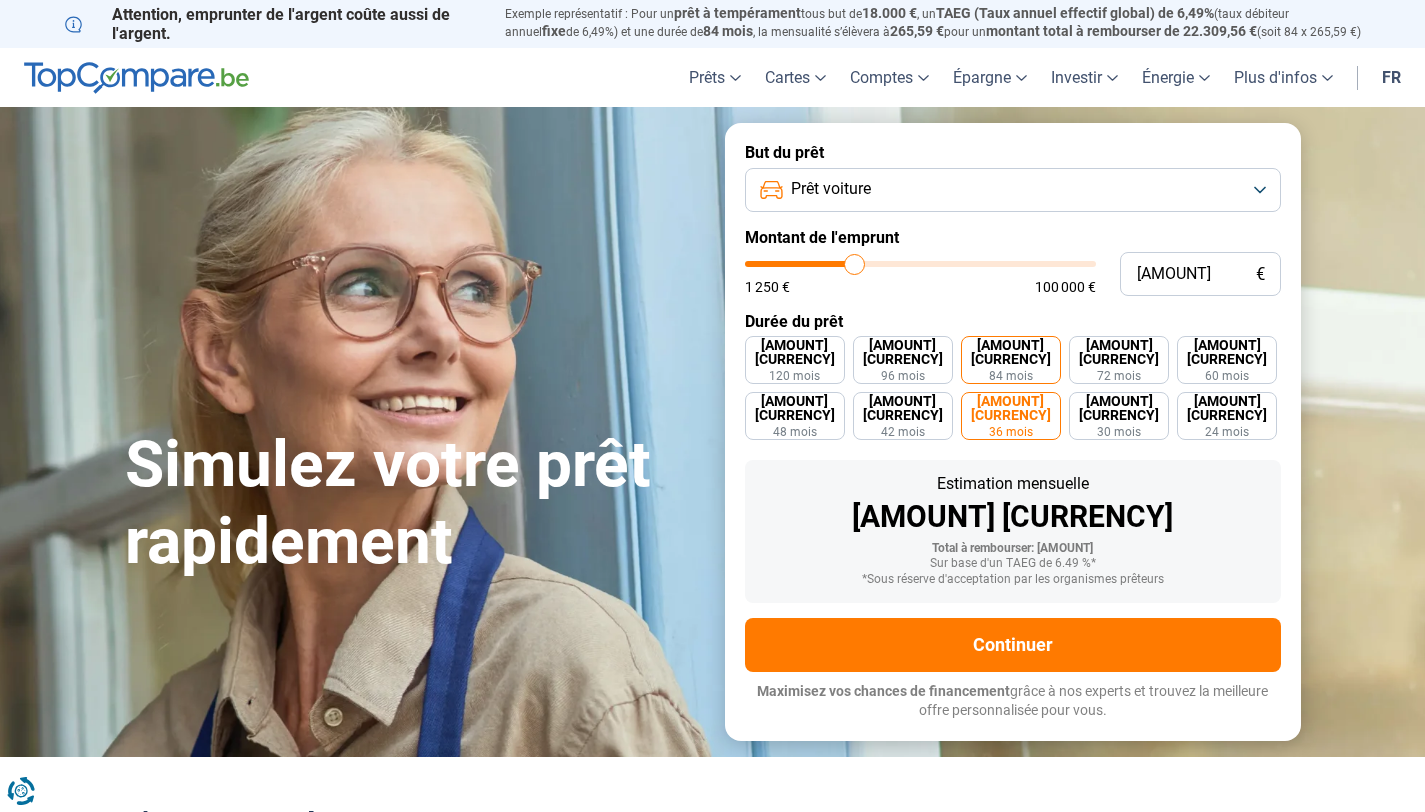 click on "457,39 € 84 mois" at bounding box center (1011, 360) 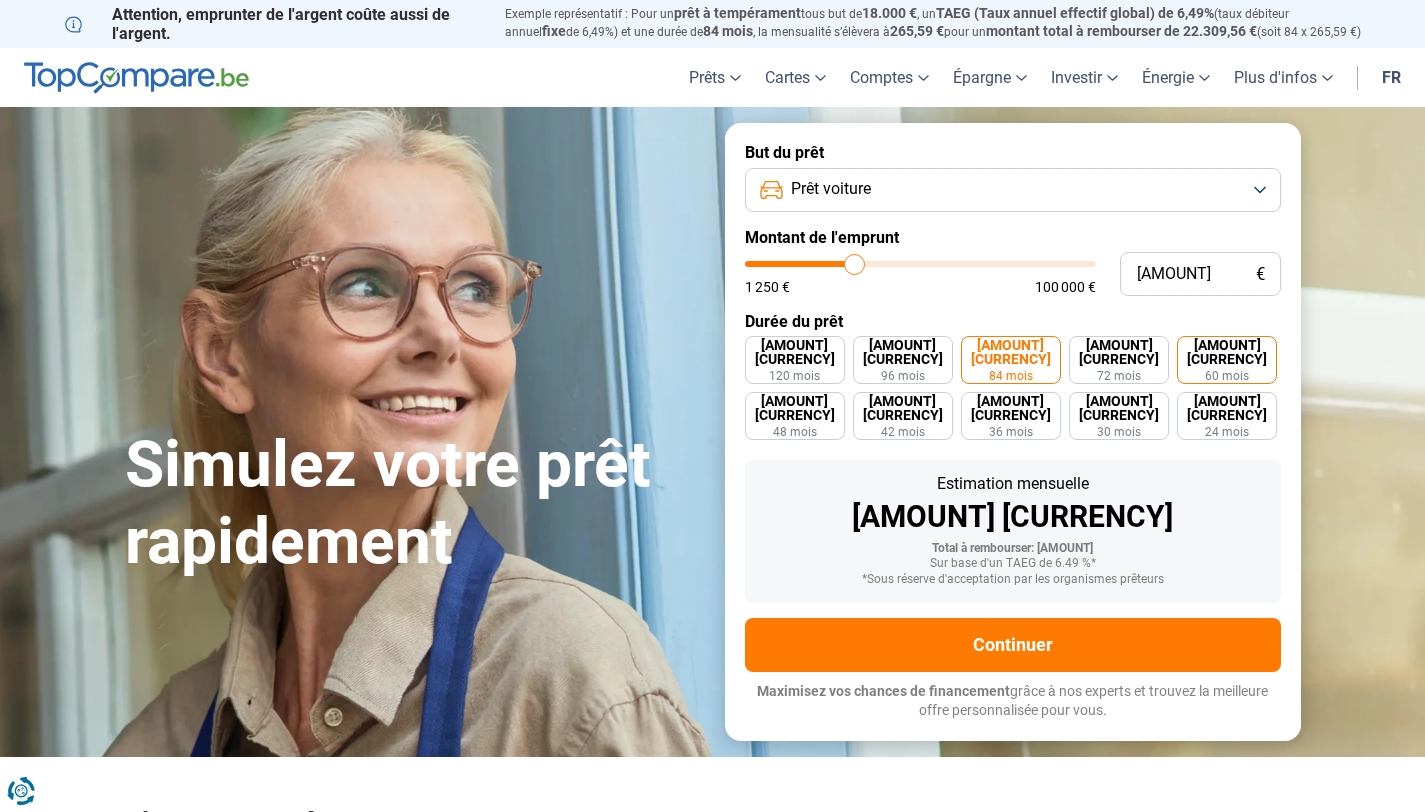 click on "603,7 € 60 mois" at bounding box center (1227, 360) 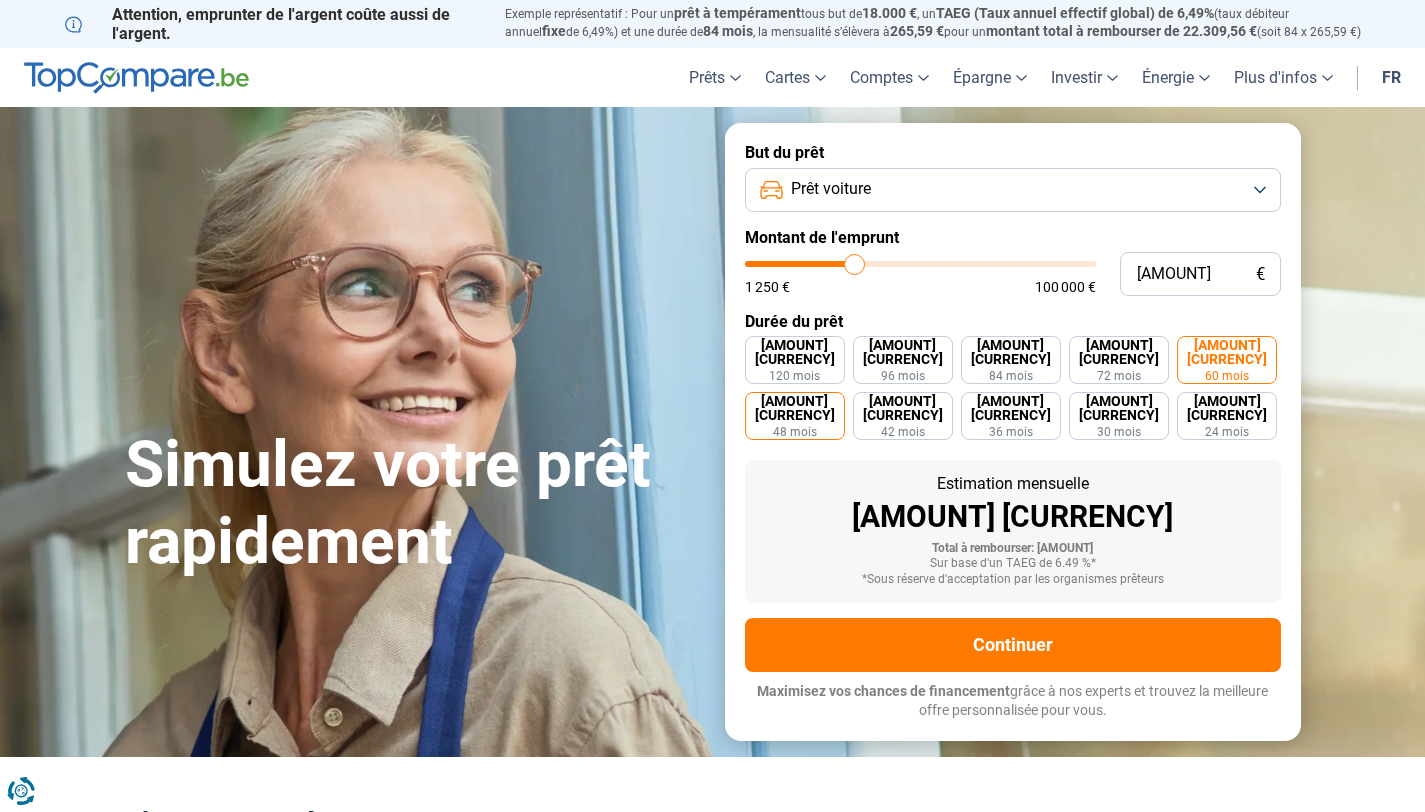 click on "732,35 € 48 mois" at bounding box center (795, 416) 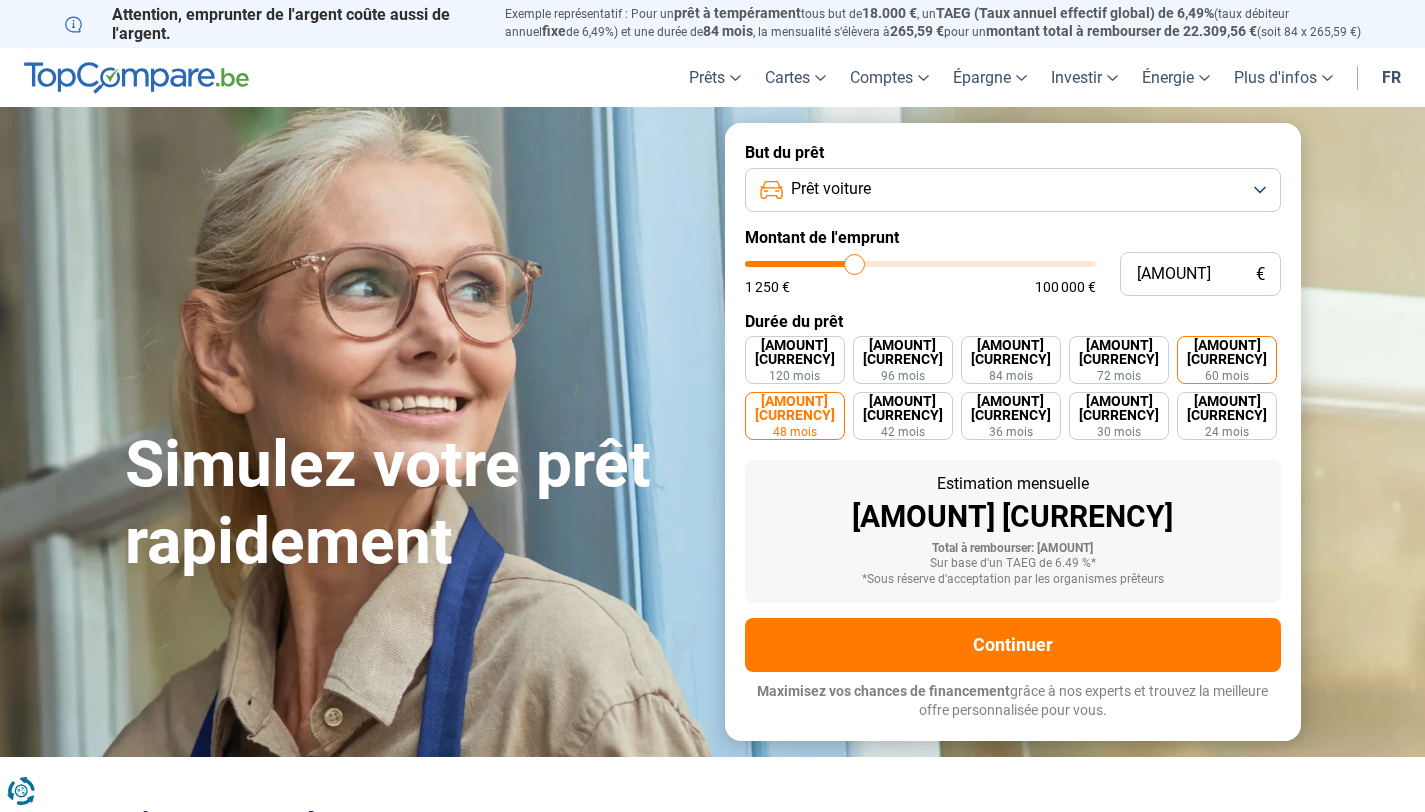 click on "603,7 €" at bounding box center (1227, 352) 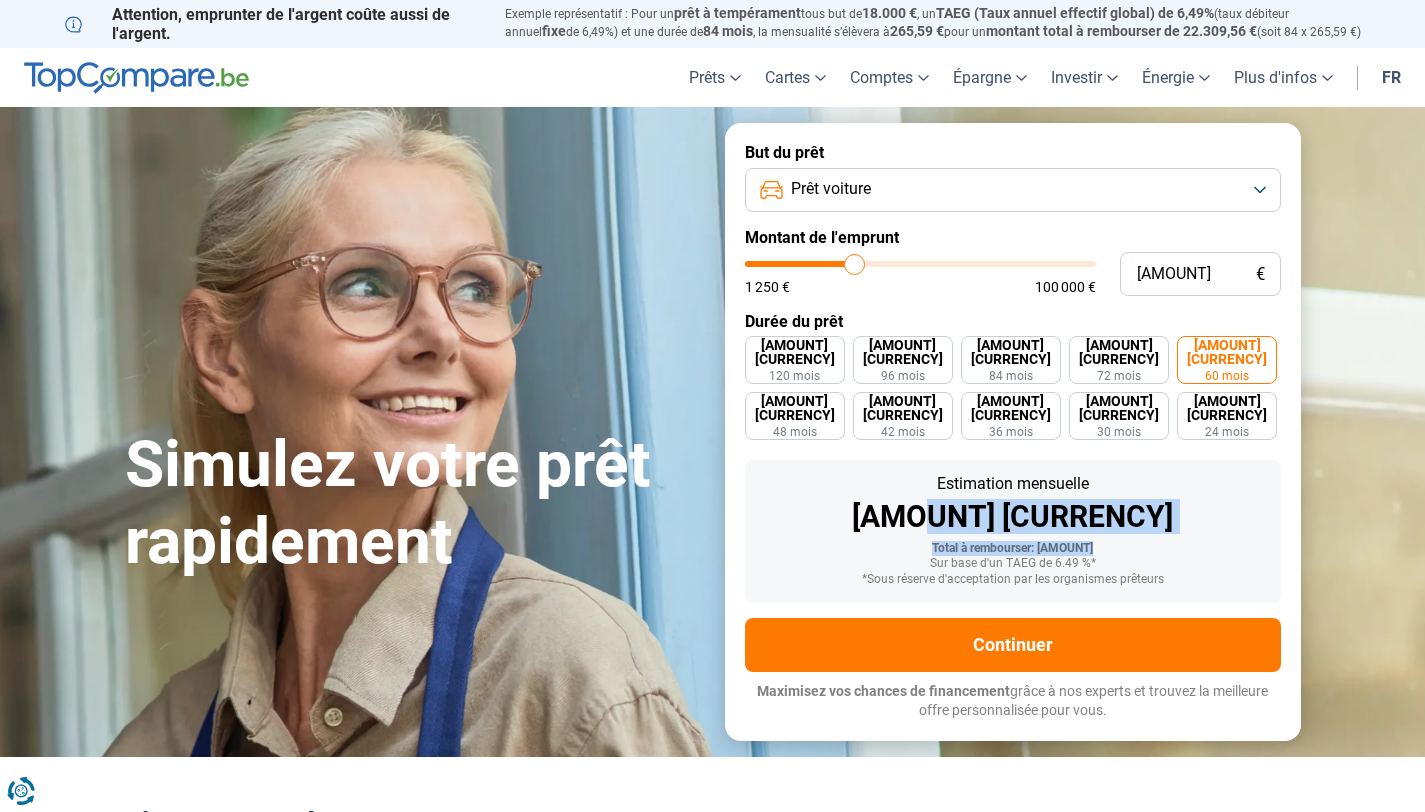 drag, startPoint x: 1092, startPoint y: 548, endPoint x: 1019, endPoint y: 532, distance: 74.73286 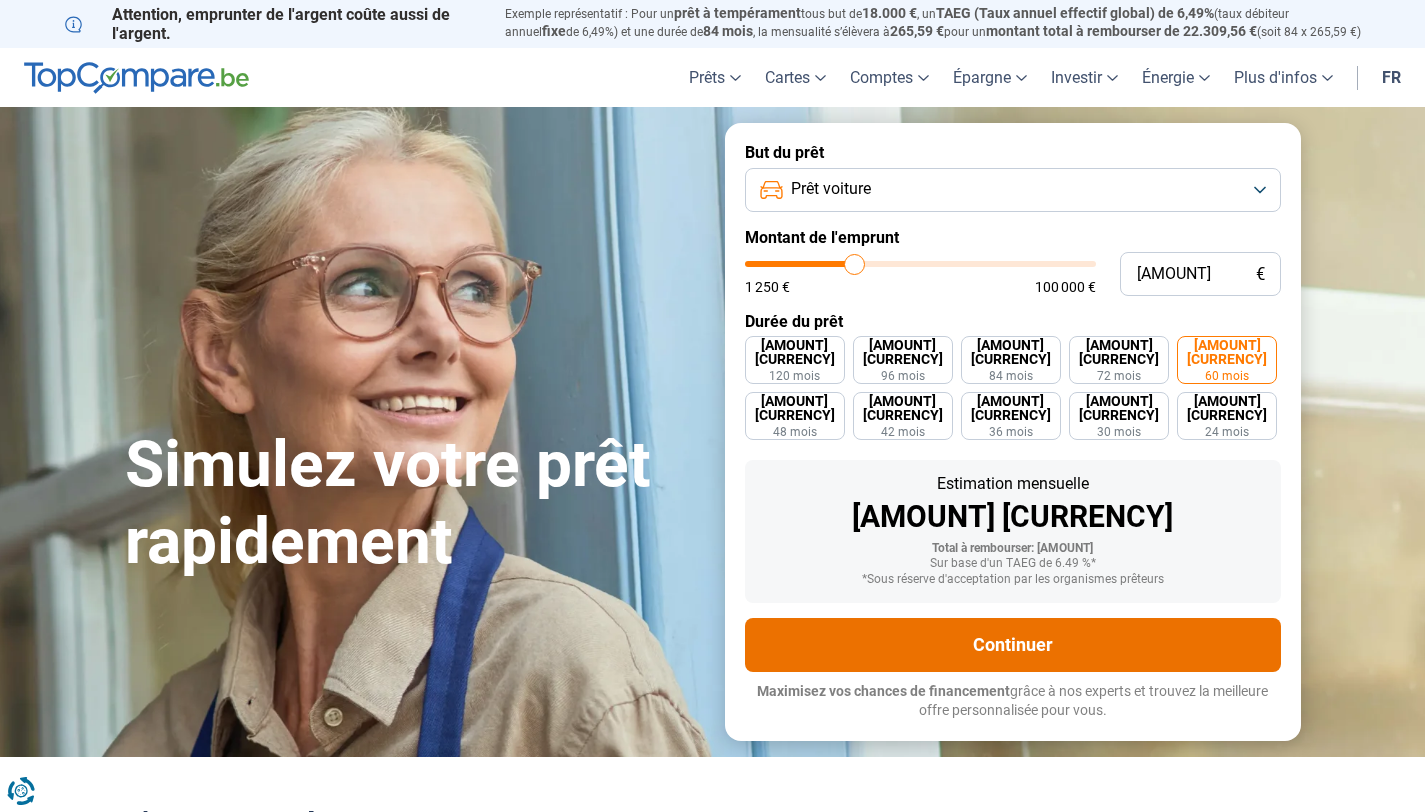 click on "Continuer" at bounding box center [1013, 645] 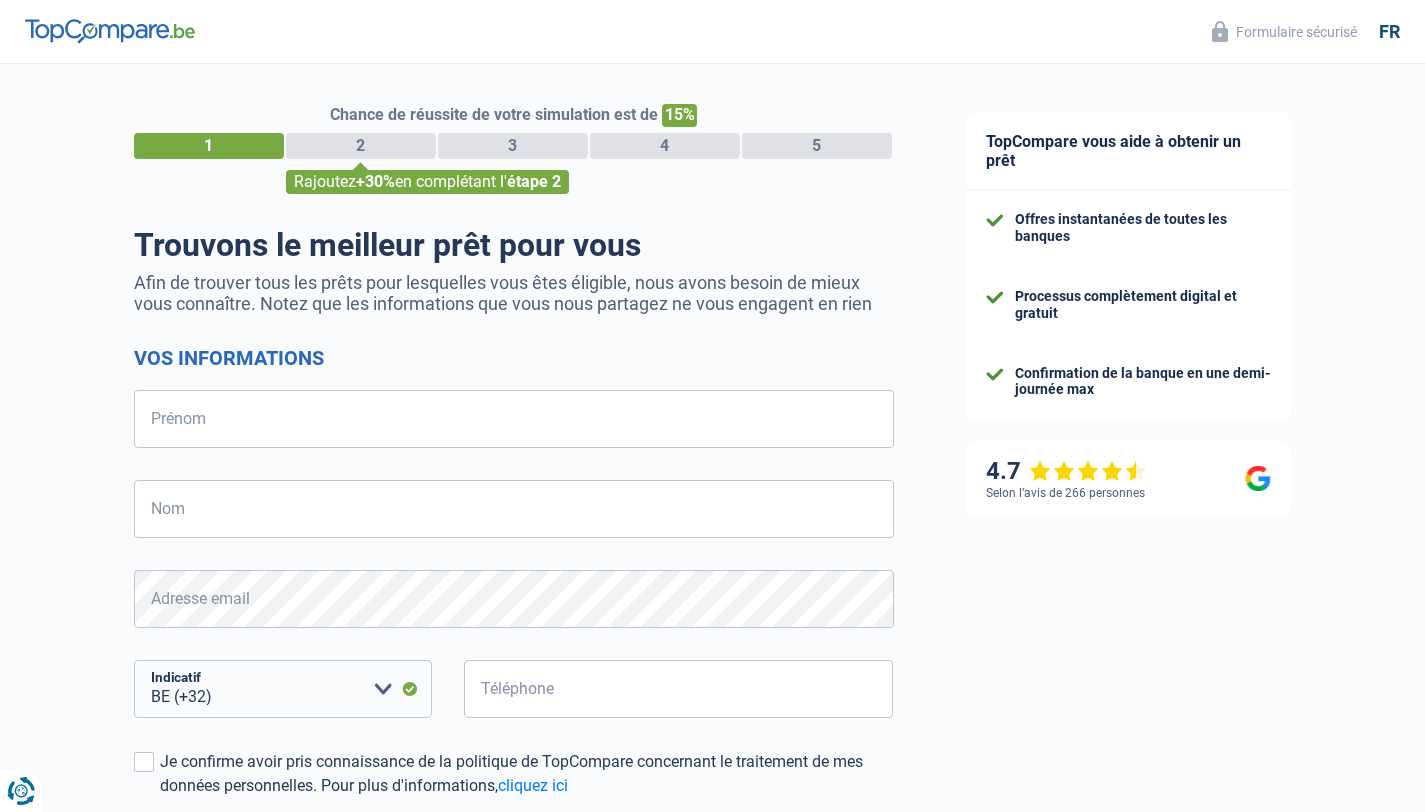 select on "32" 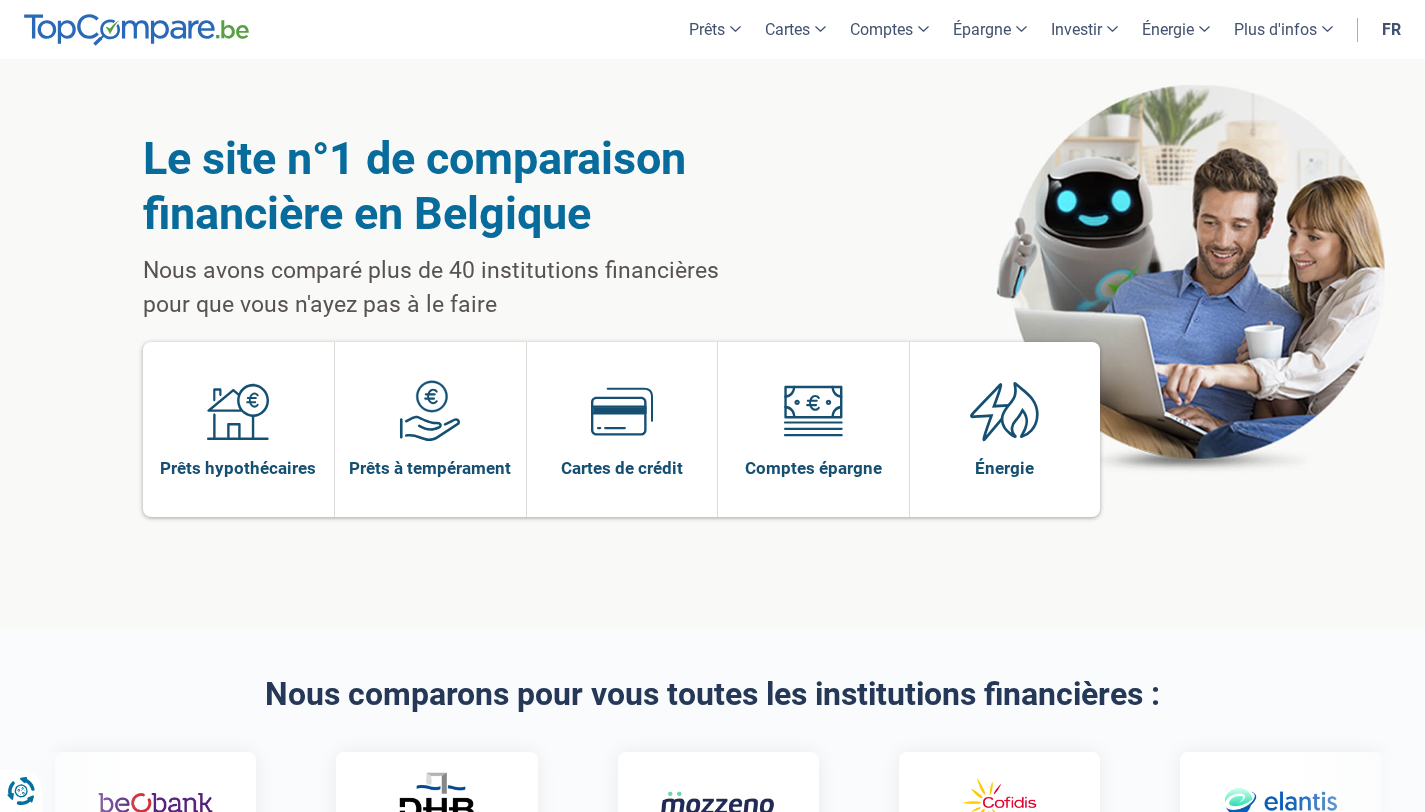 scroll, scrollTop: 0, scrollLeft: 0, axis: both 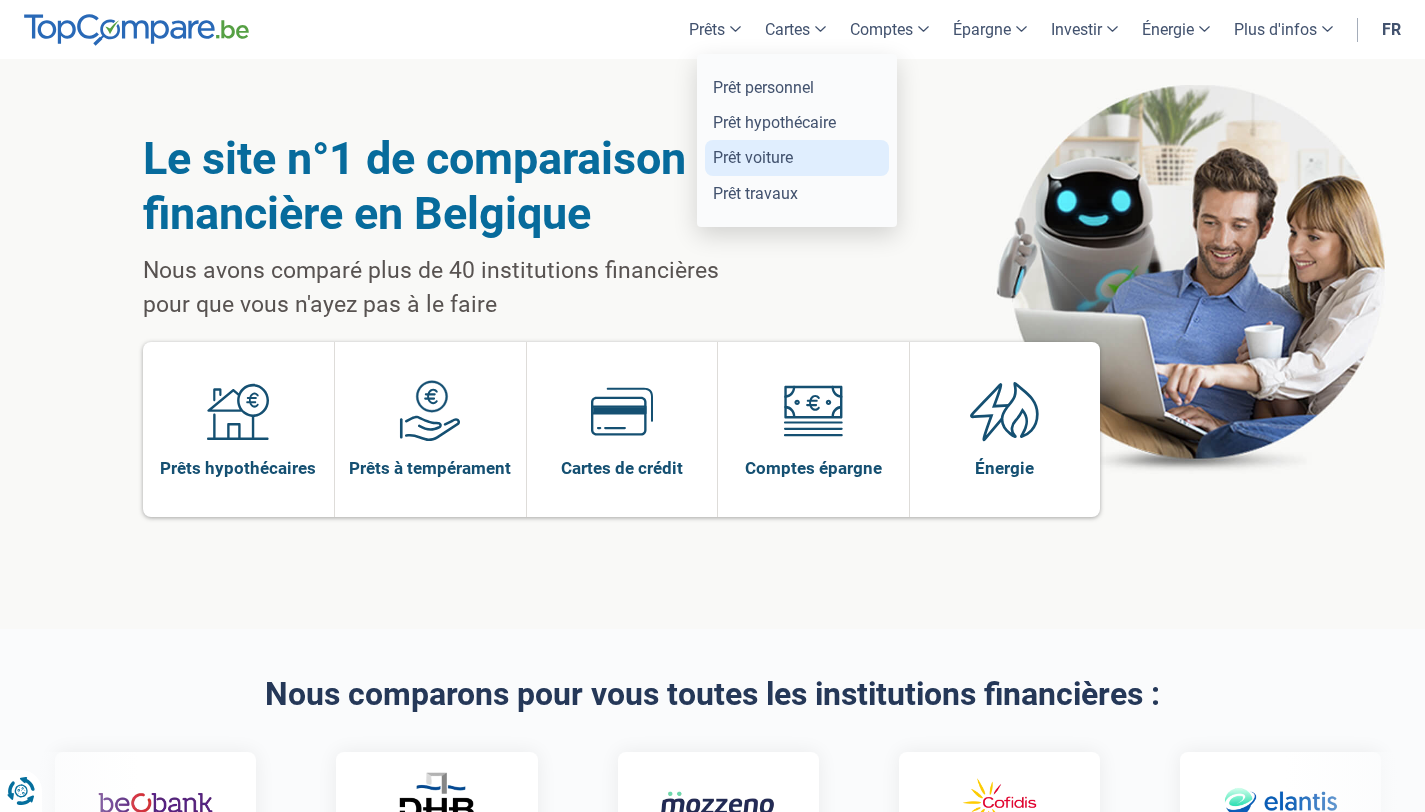 click on "Prêt voiture" at bounding box center (797, 157) 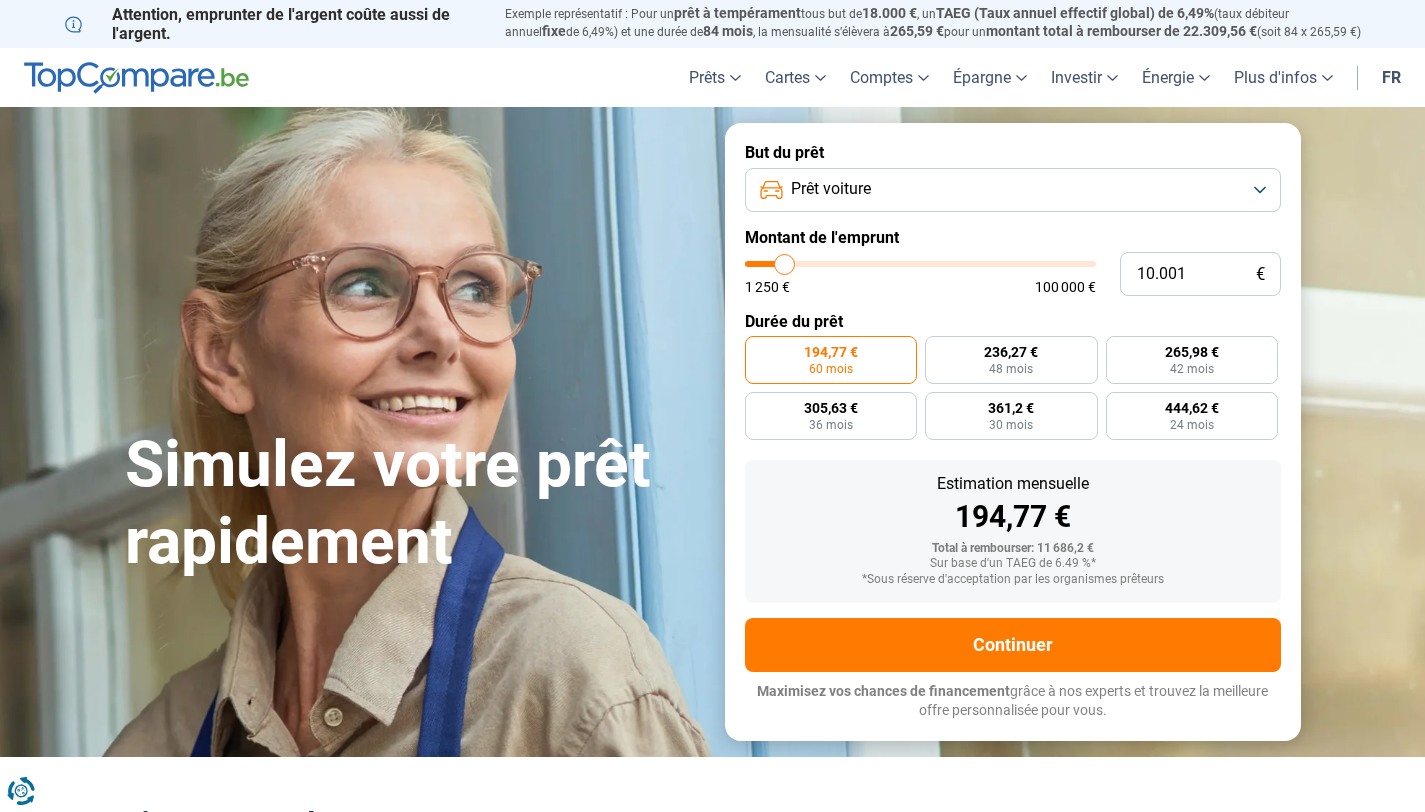 scroll, scrollTop: 0, scrollLeft: 0, axis: both 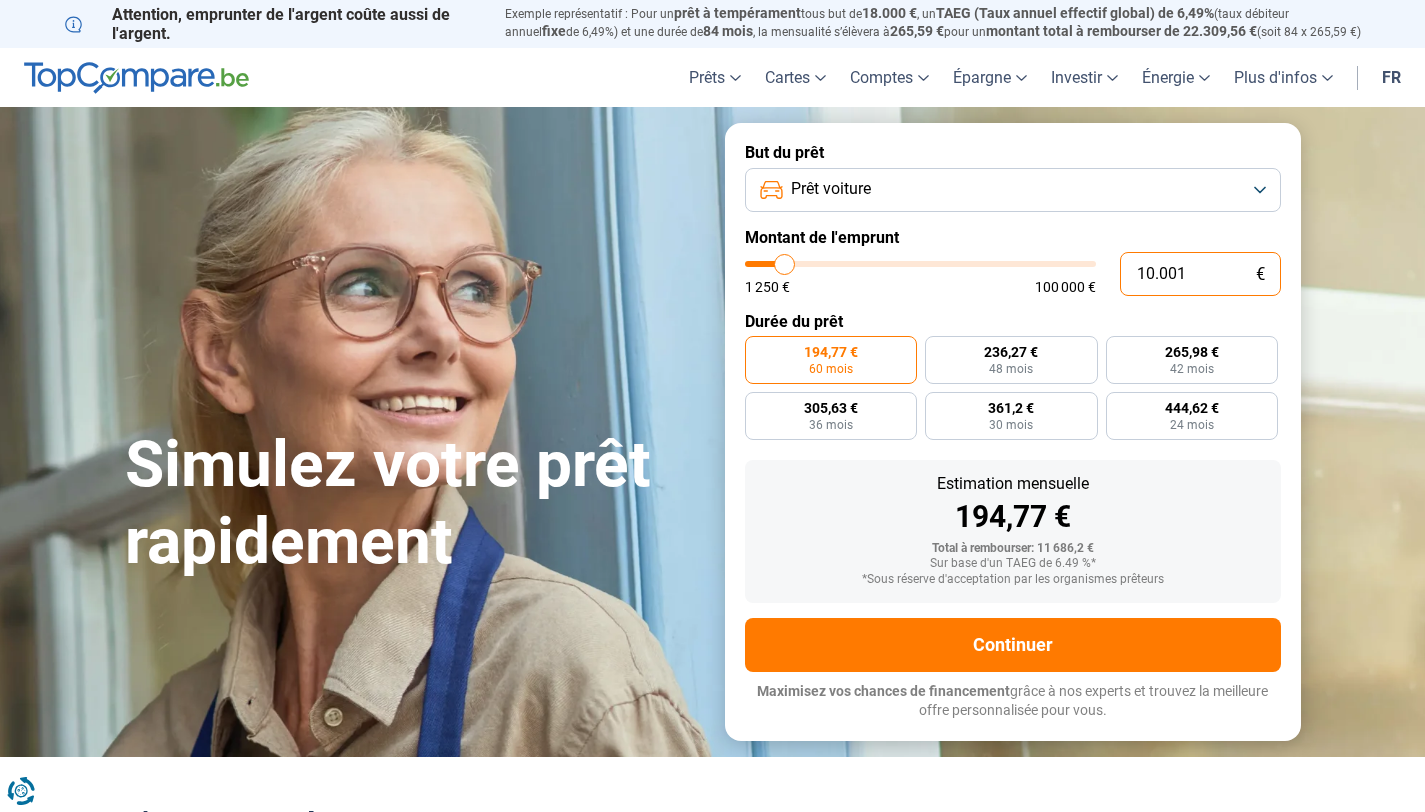drag, startPoint x: 1197, startPoint y: 277, endPoint x: 1112, endPoint y: 273, distance: 85.09406 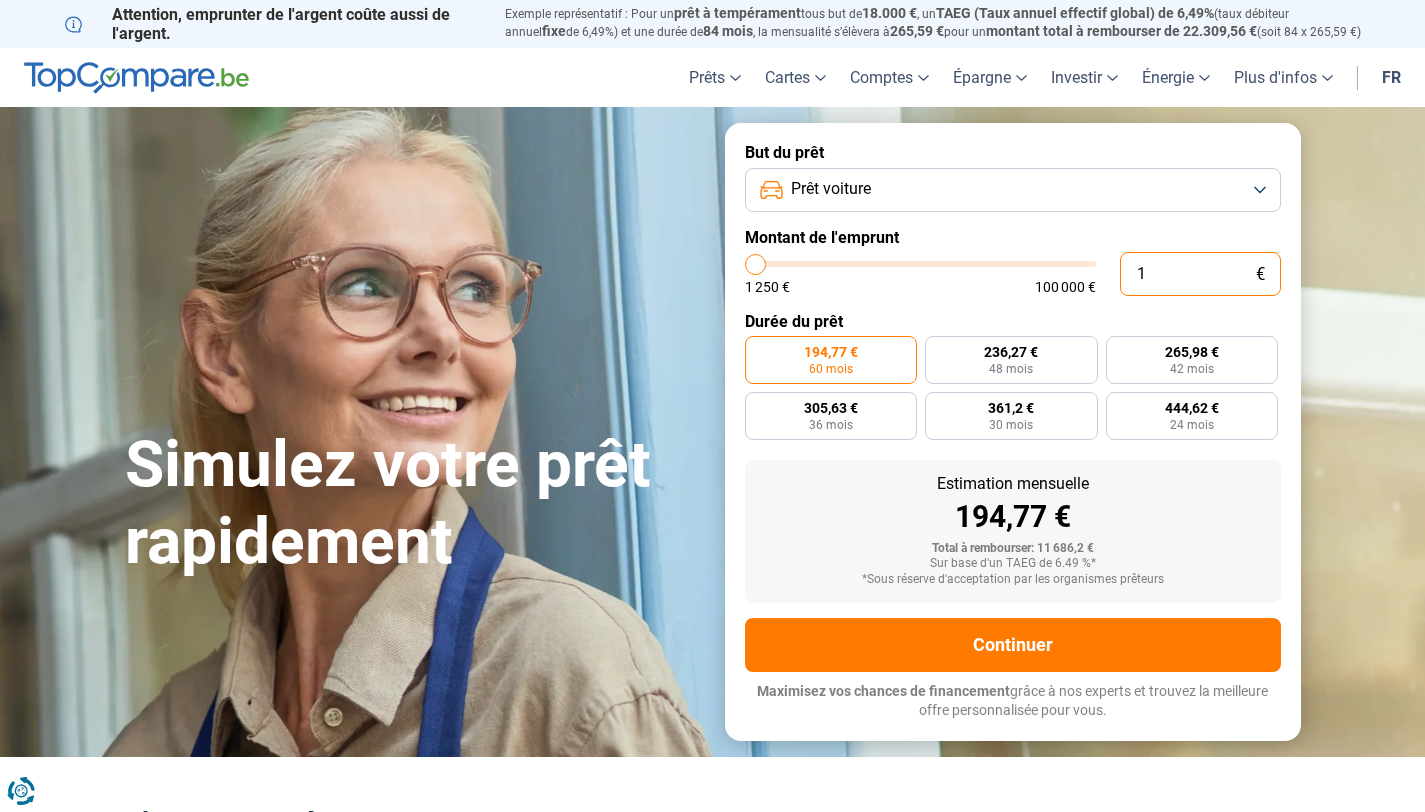type on "13" 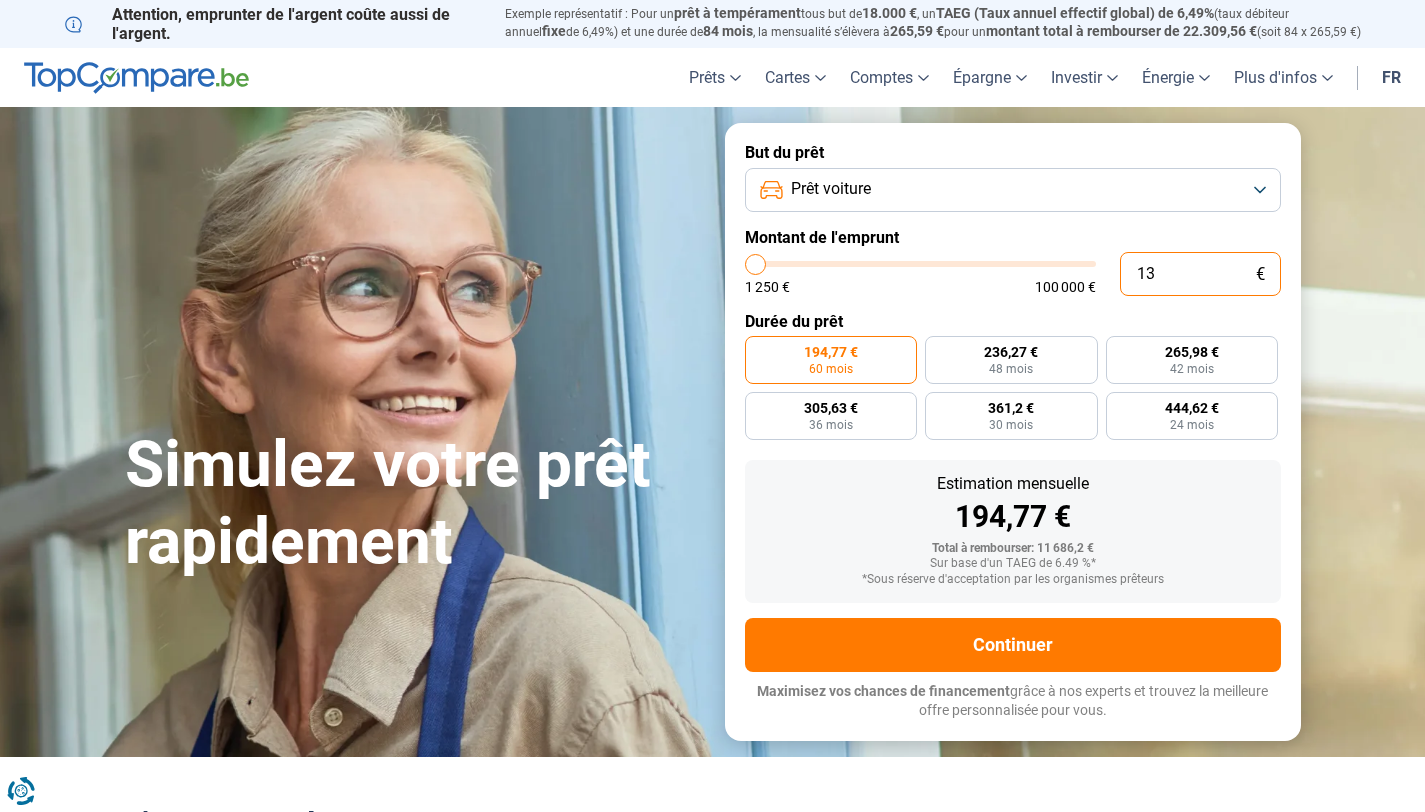 type on "139" 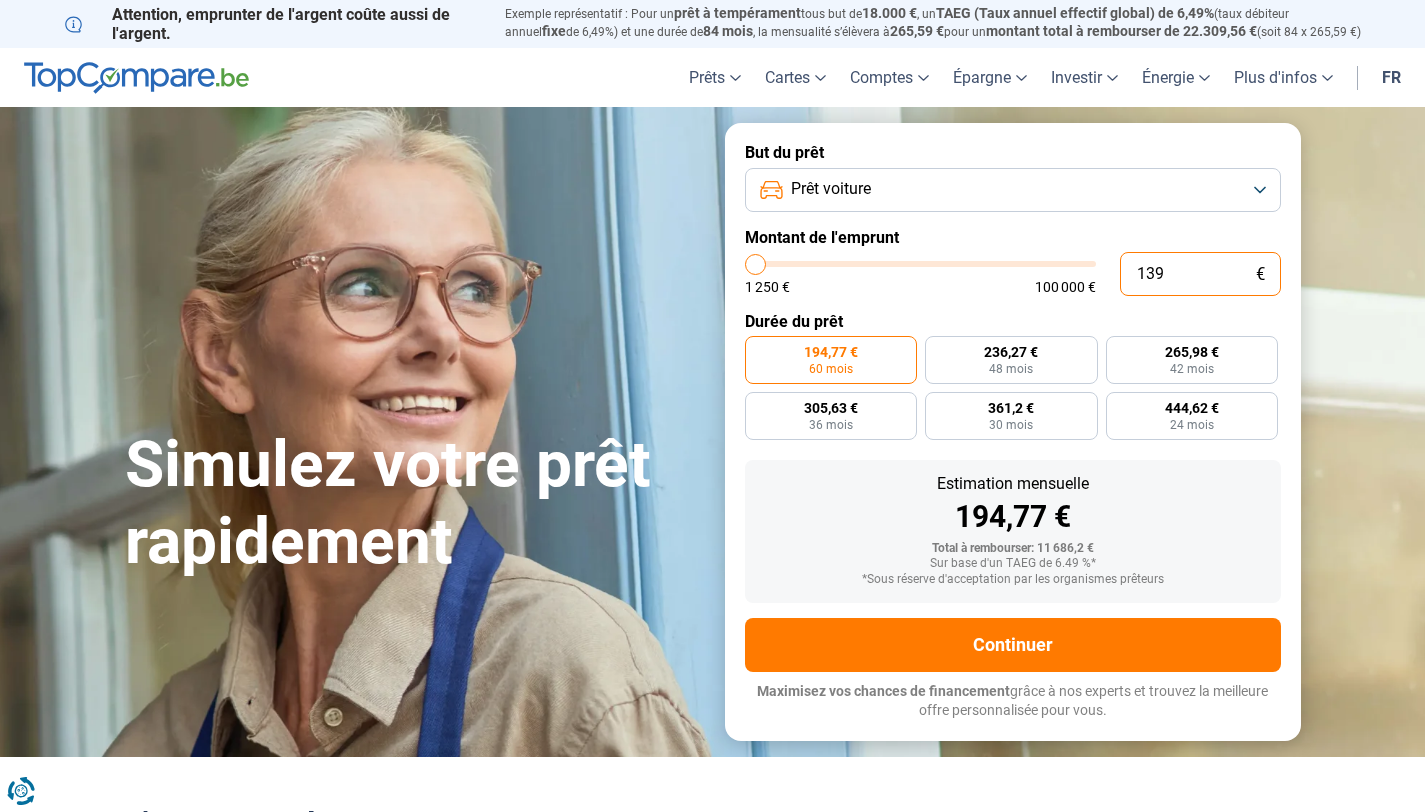 type on "[NUMBER]" 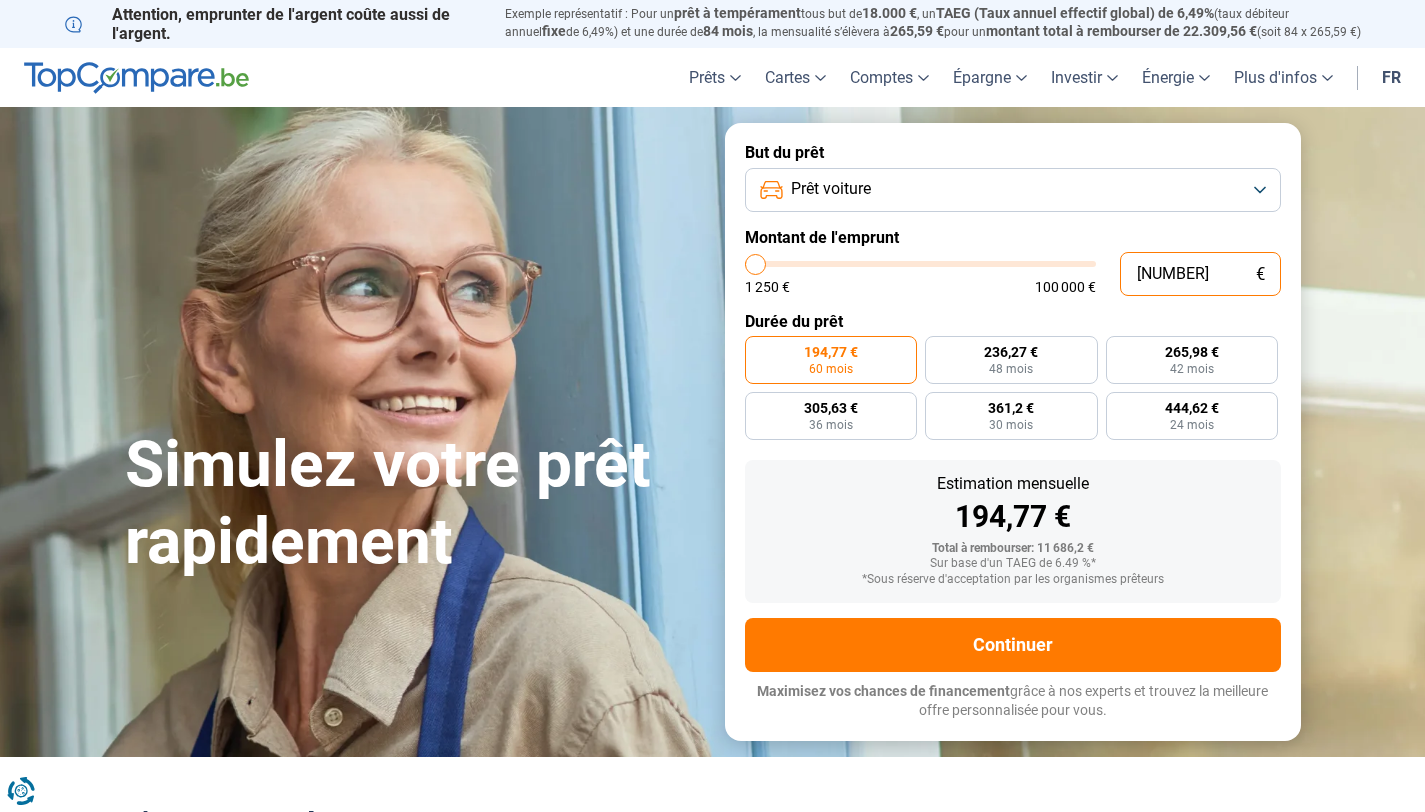type on "[NUMBER]" 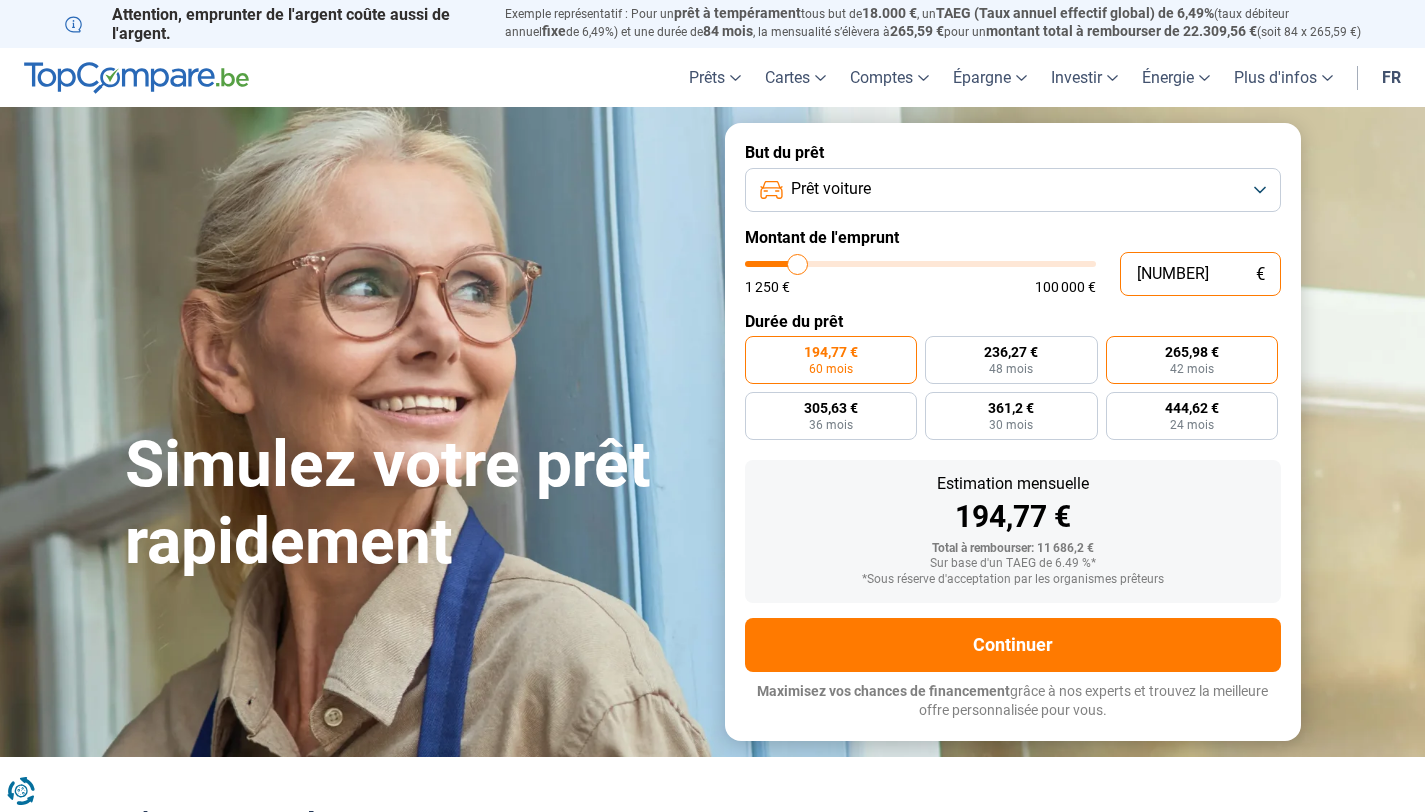 type on "14000" 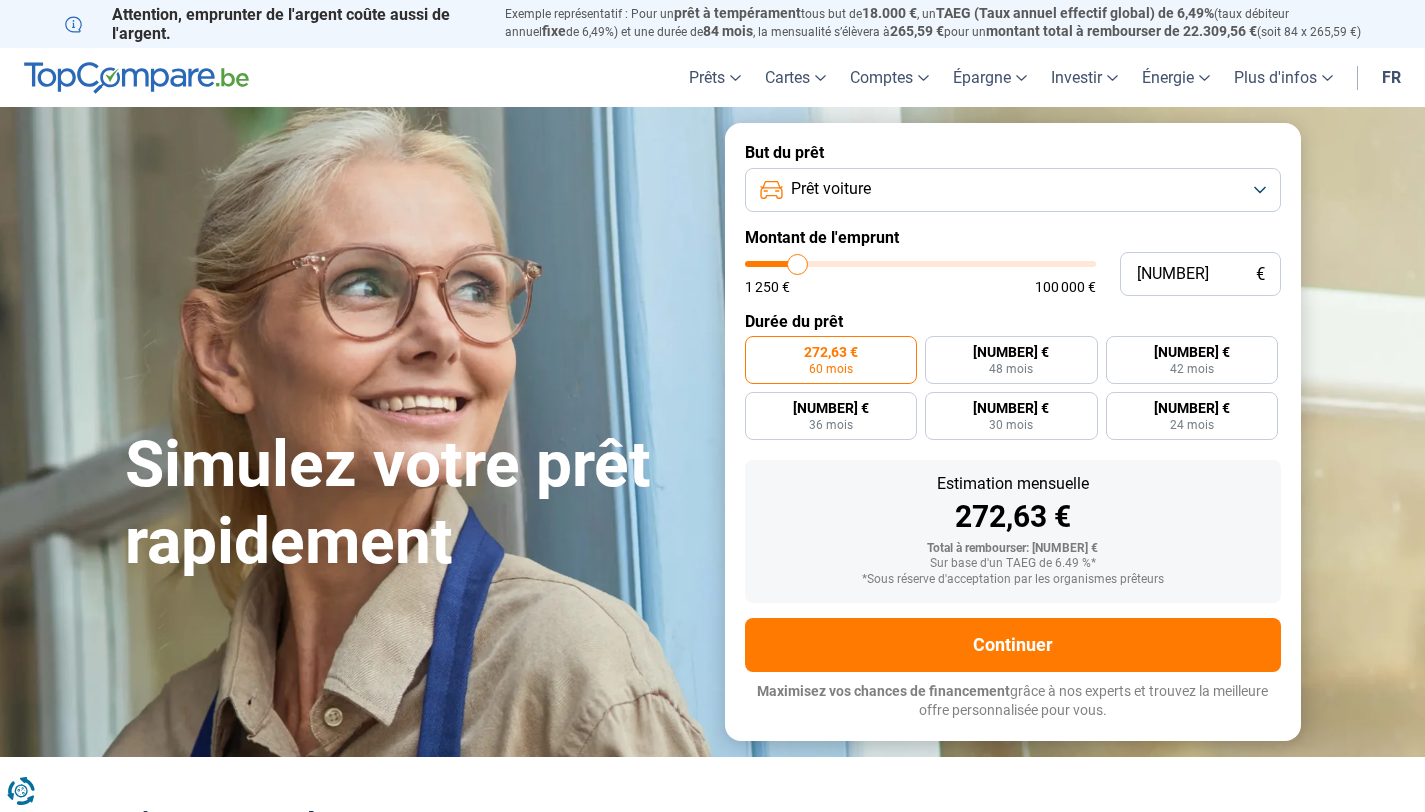 click on "But du prêt Prêt voiture Montant de l'emprunt 13.999 € 1 250 € 100 000 € Durée du prêt 272,63 € 60 mois 330,73 € 48 mois 372,31 € 42 mois 427,81 € 36 mois 505,6 € 30 mois 622,37 € 24 mois Estimation mensuelle 272,63 € Total à rembourser: 16 357,8 € Sur base d'un TAEG de 6.49 %* *Sous réserve d'acceptation par les organismes prêteurs Continuer Maximisez vos chances de financement  grâce à nos experts et trouvez la meilleure offre personnalisée pour vous. 100.000+ simulations mensuelles réussies Maximisez vos chances de financement grâce à nos experts  Trouvez la meilleure offre personnalisée" at bounding box center (1013, 431) 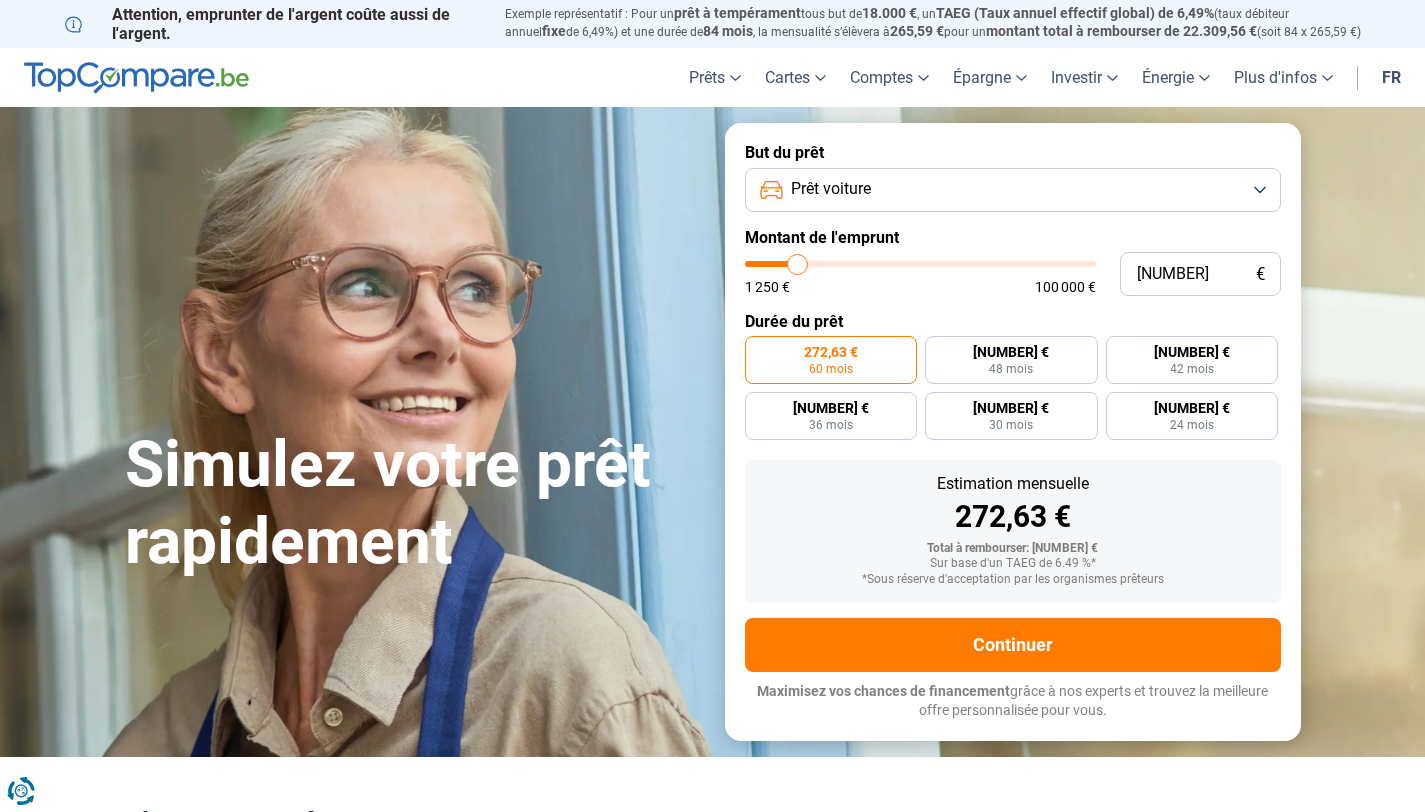 type on "13.750" 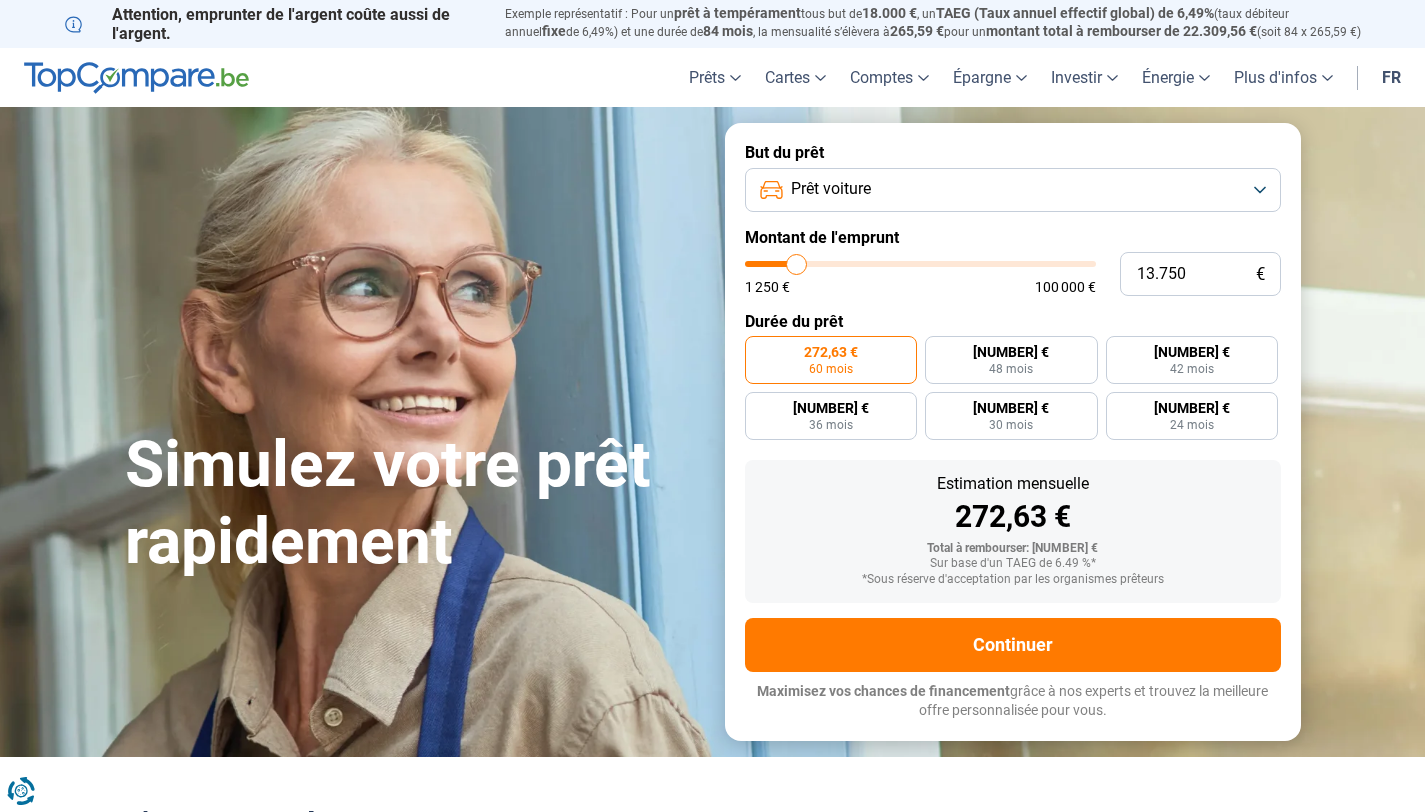 type on "13.250" 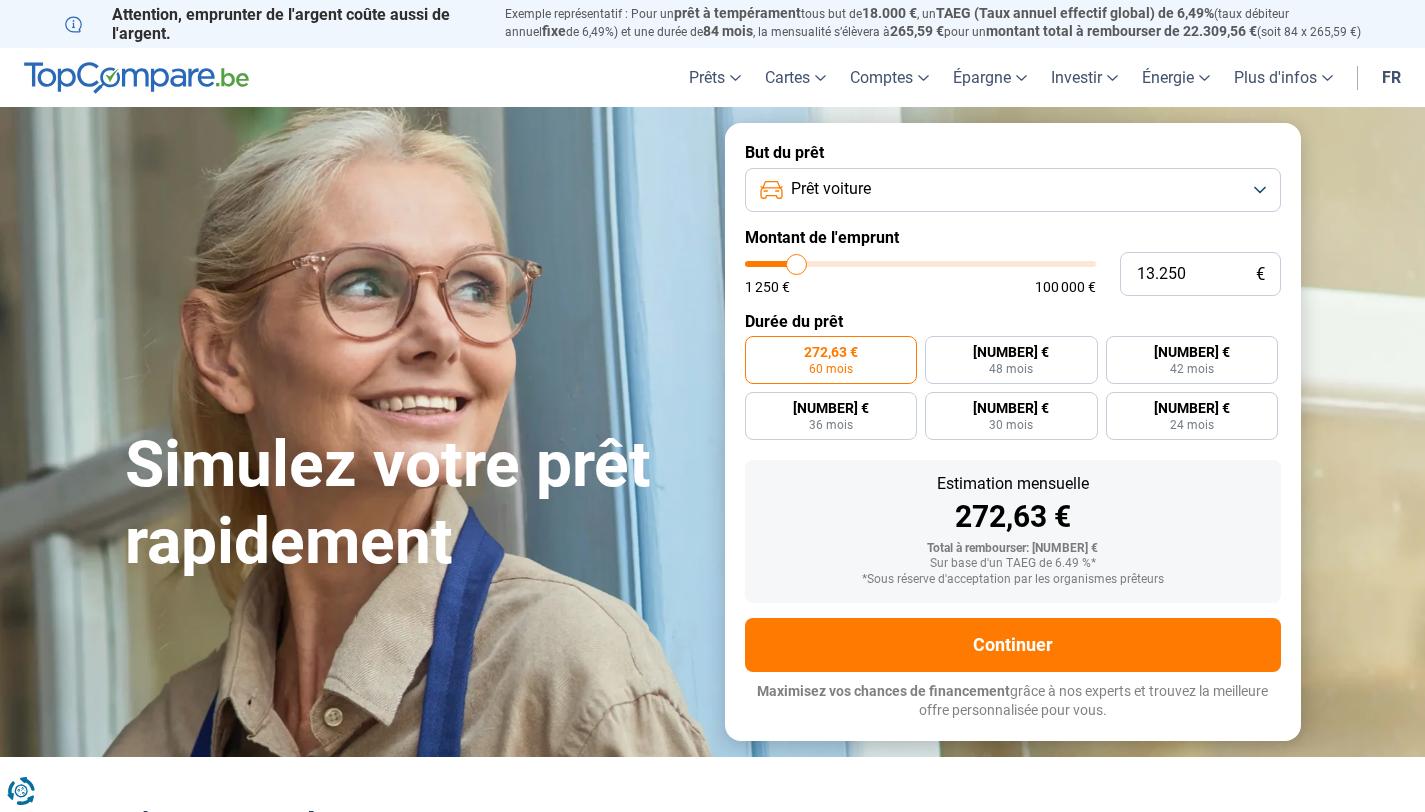 type on "13250" 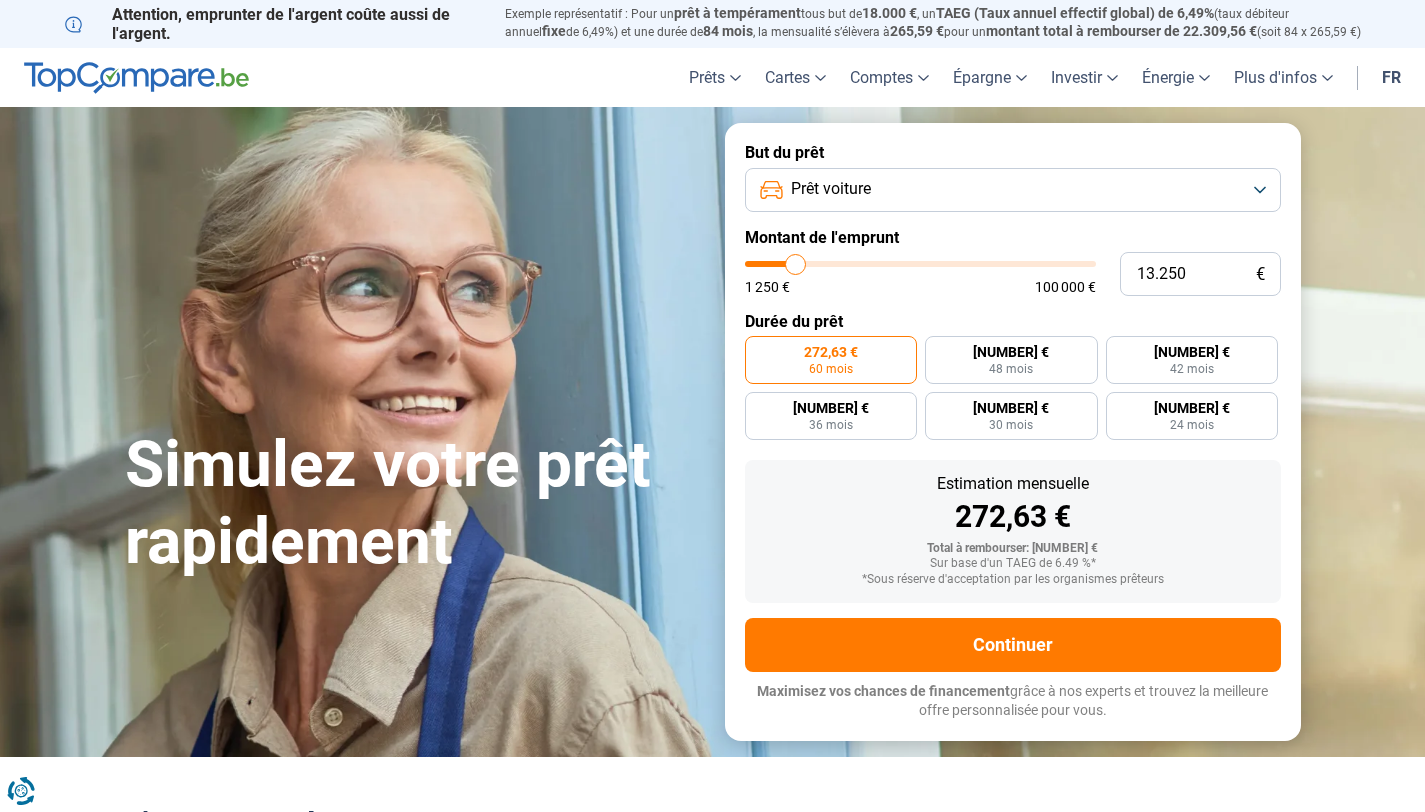 type on "12.750" 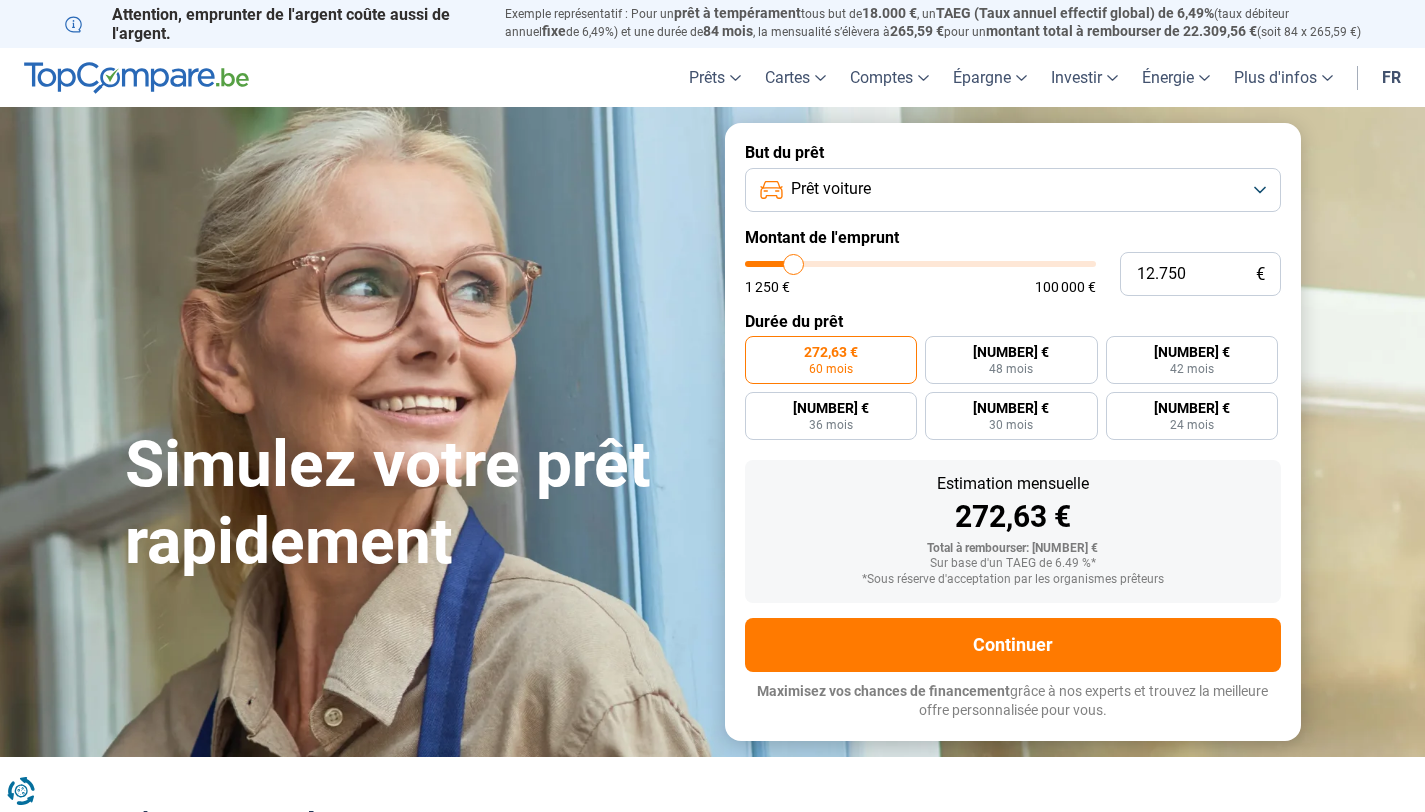 type on "12.250" 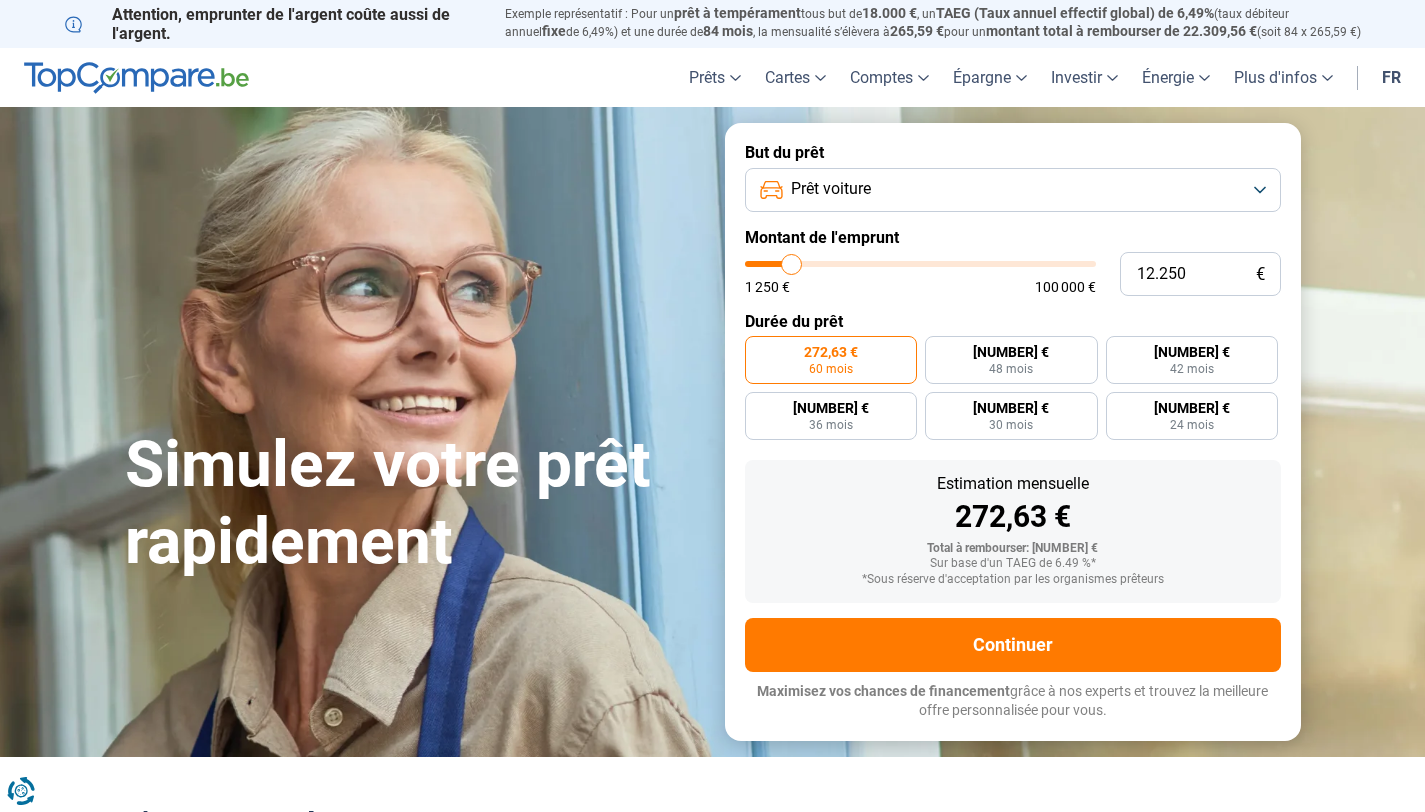 type on "12.000" 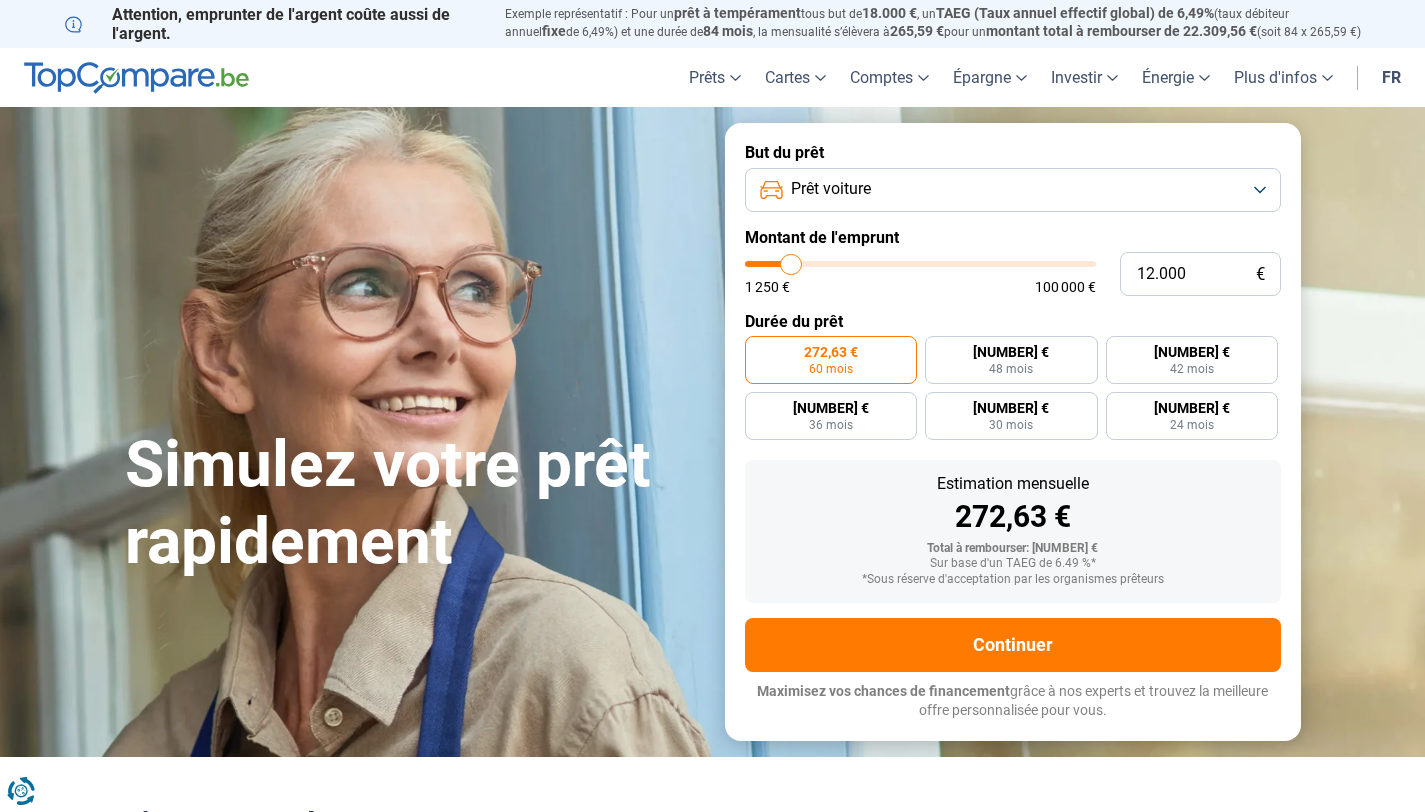 type on "11.750" 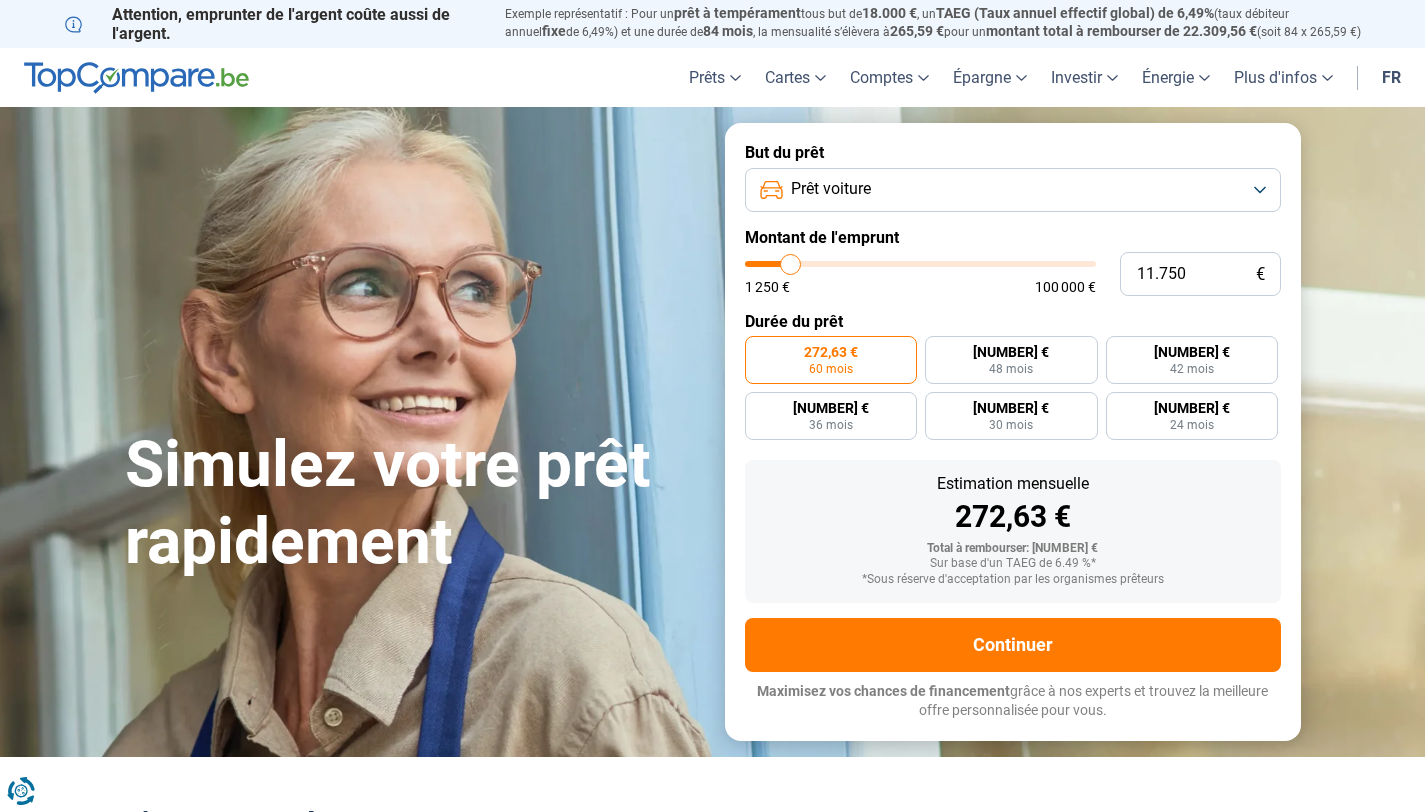 type on "11.500" 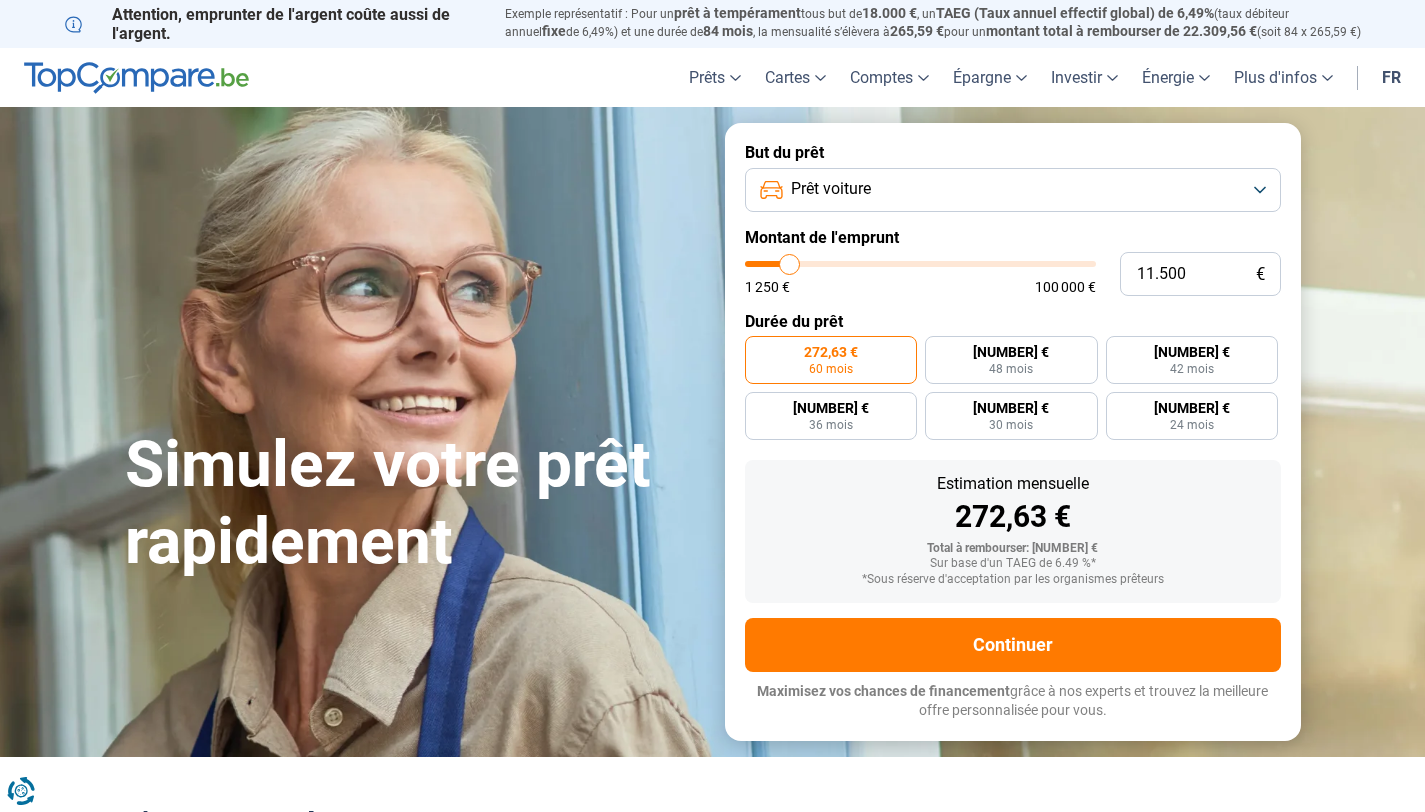 type on "11.250" 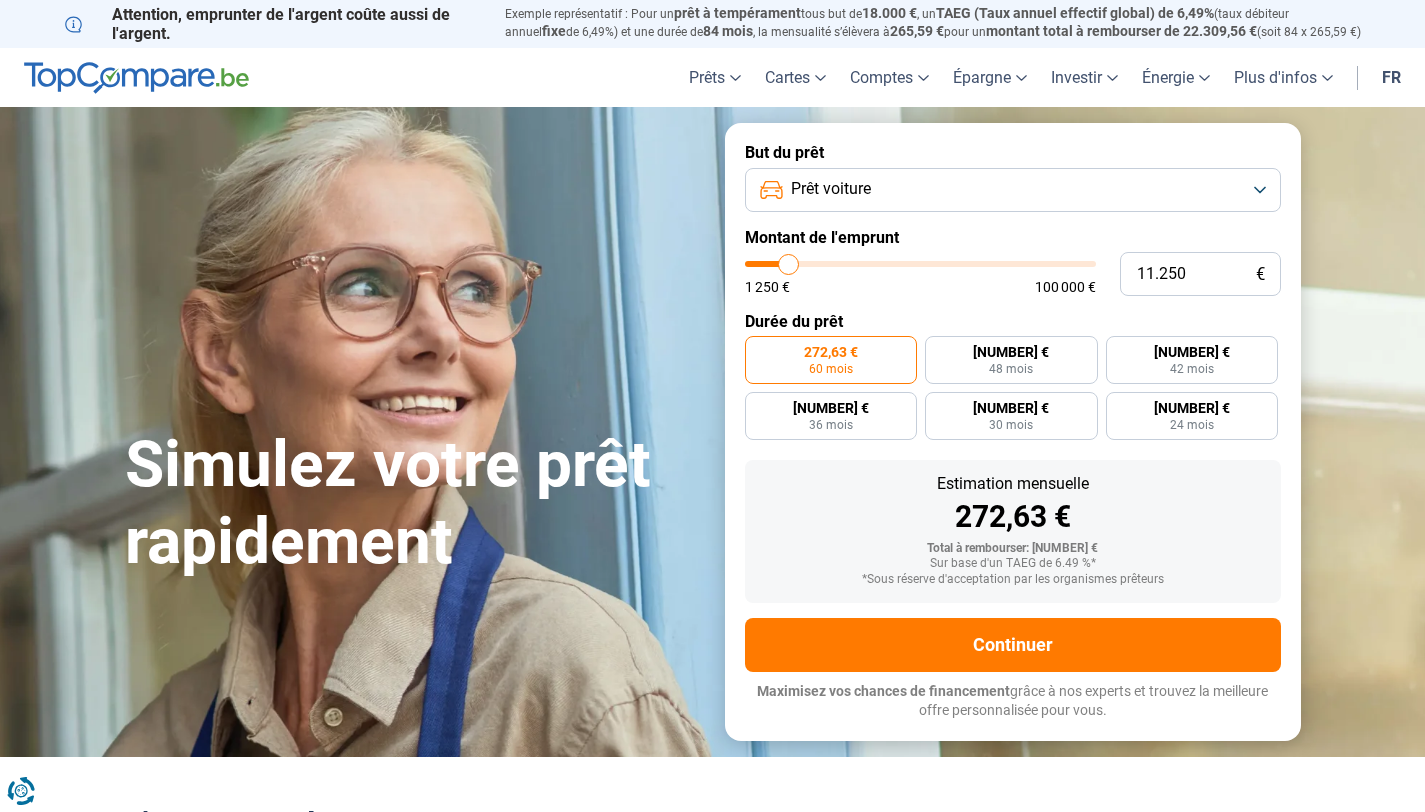 type on "11.000" 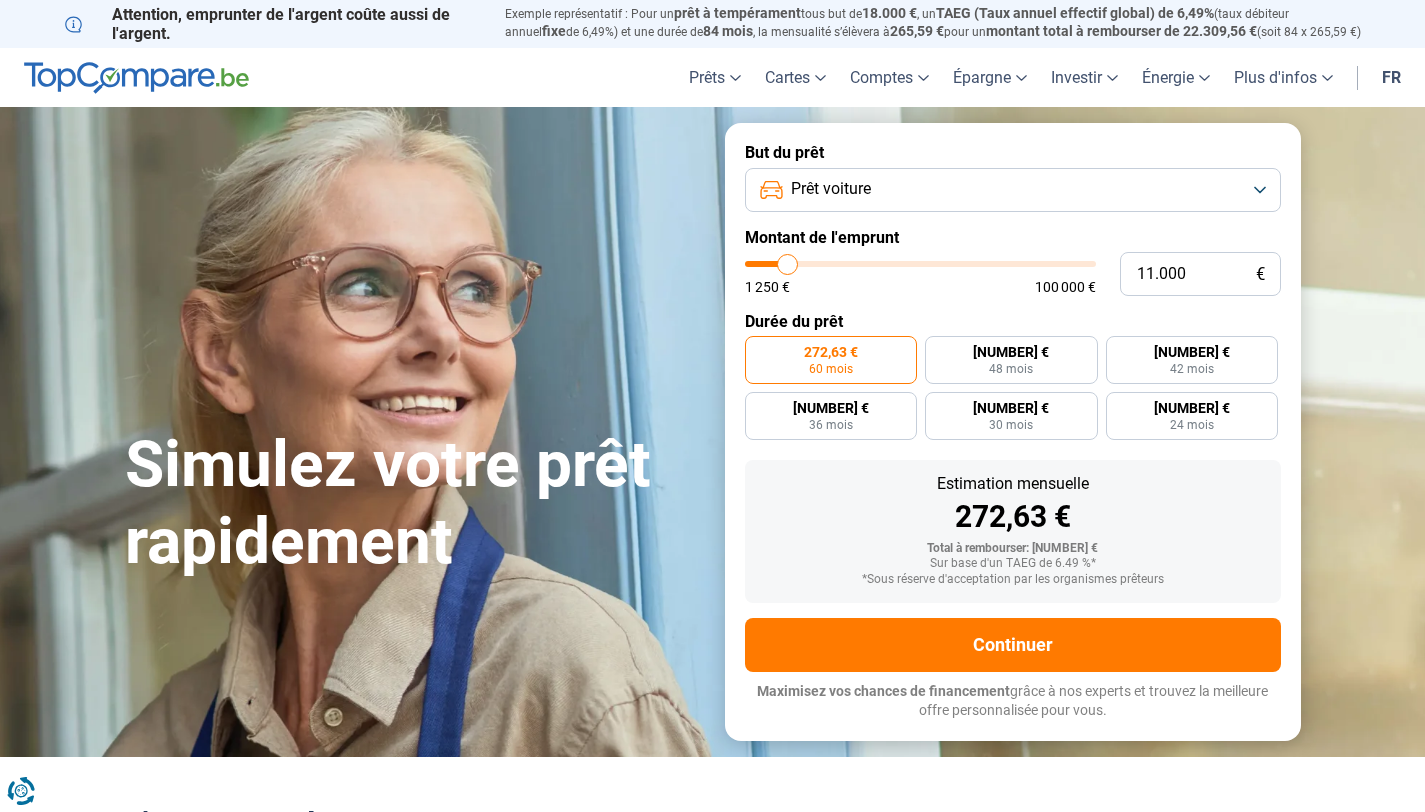 type on "10.750" 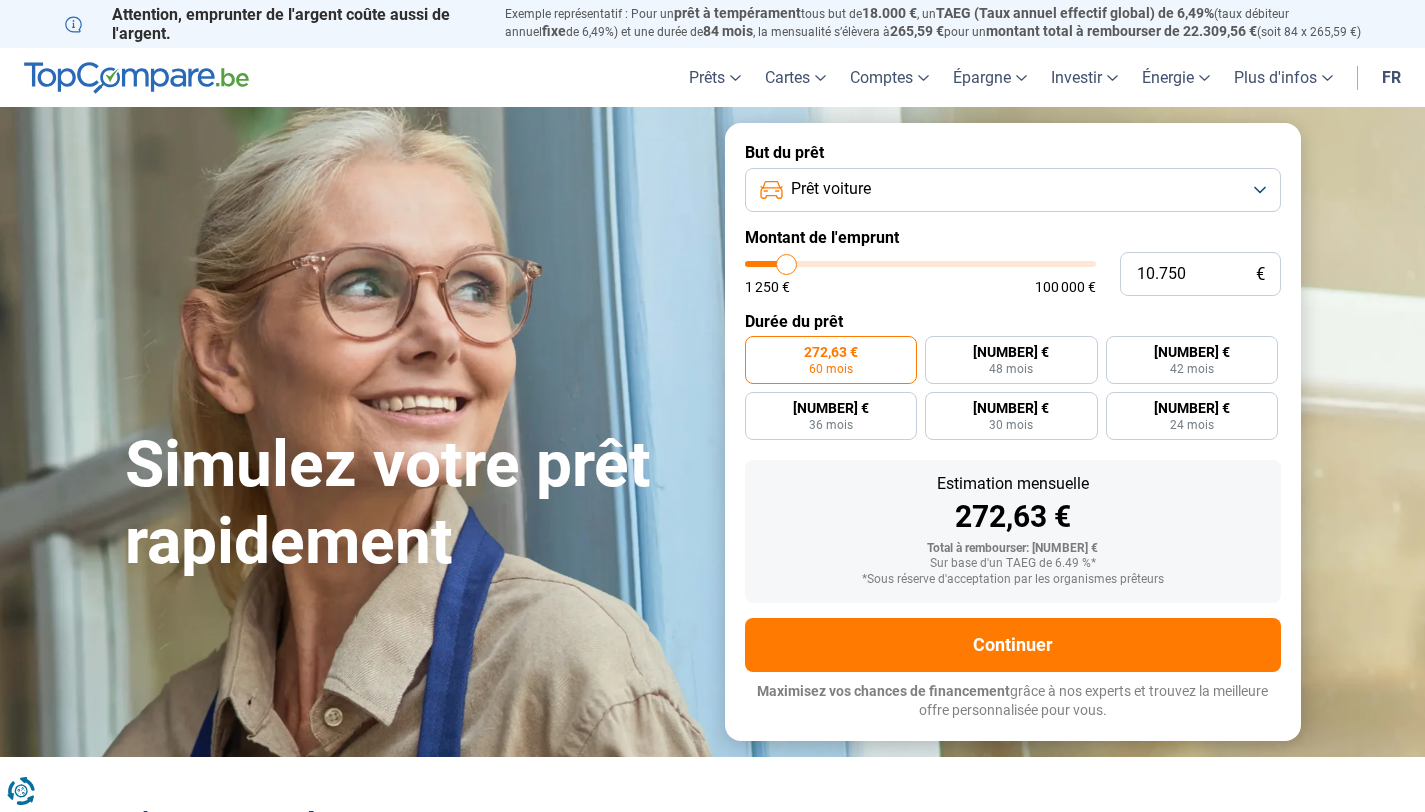 type on "10.500" 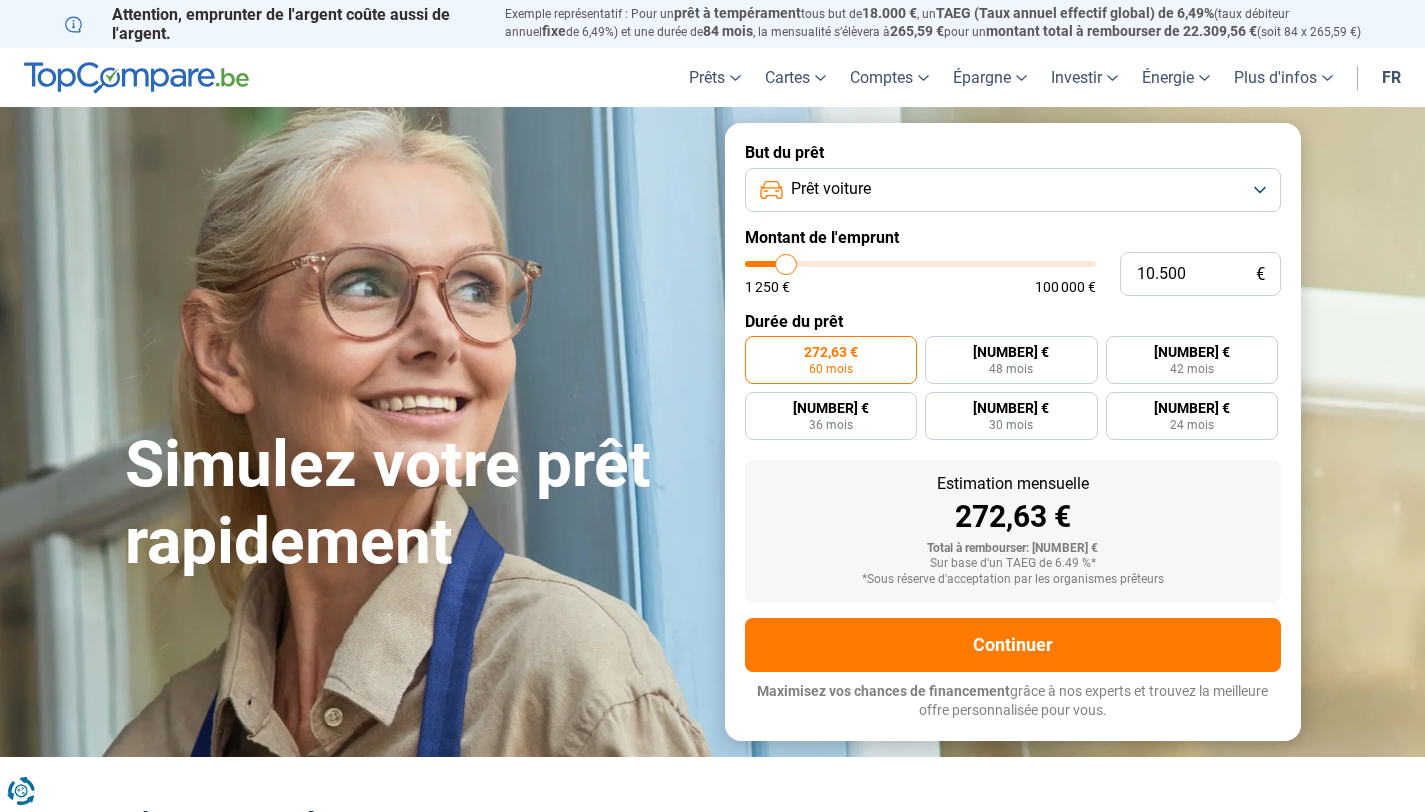 type on "10.250" 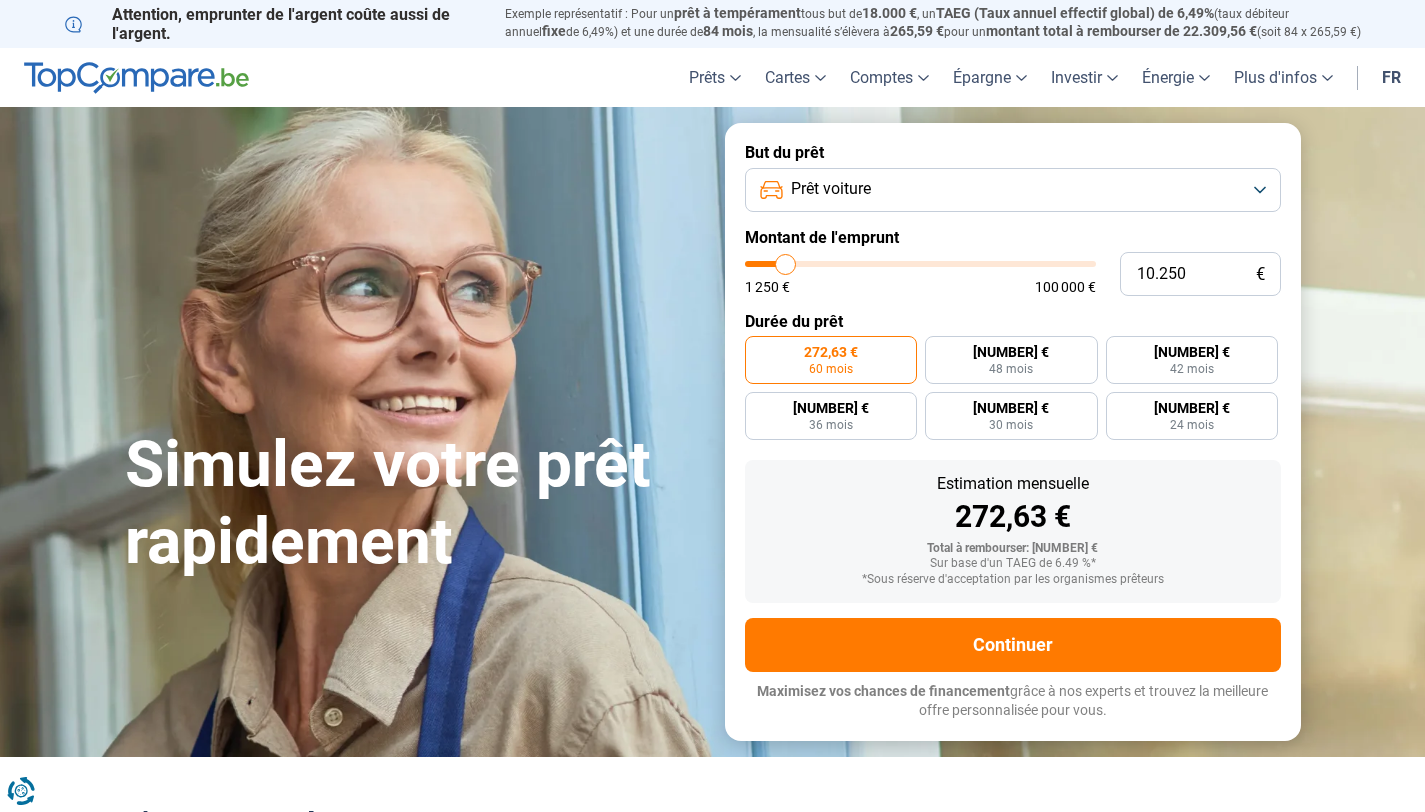 type on "10.500" 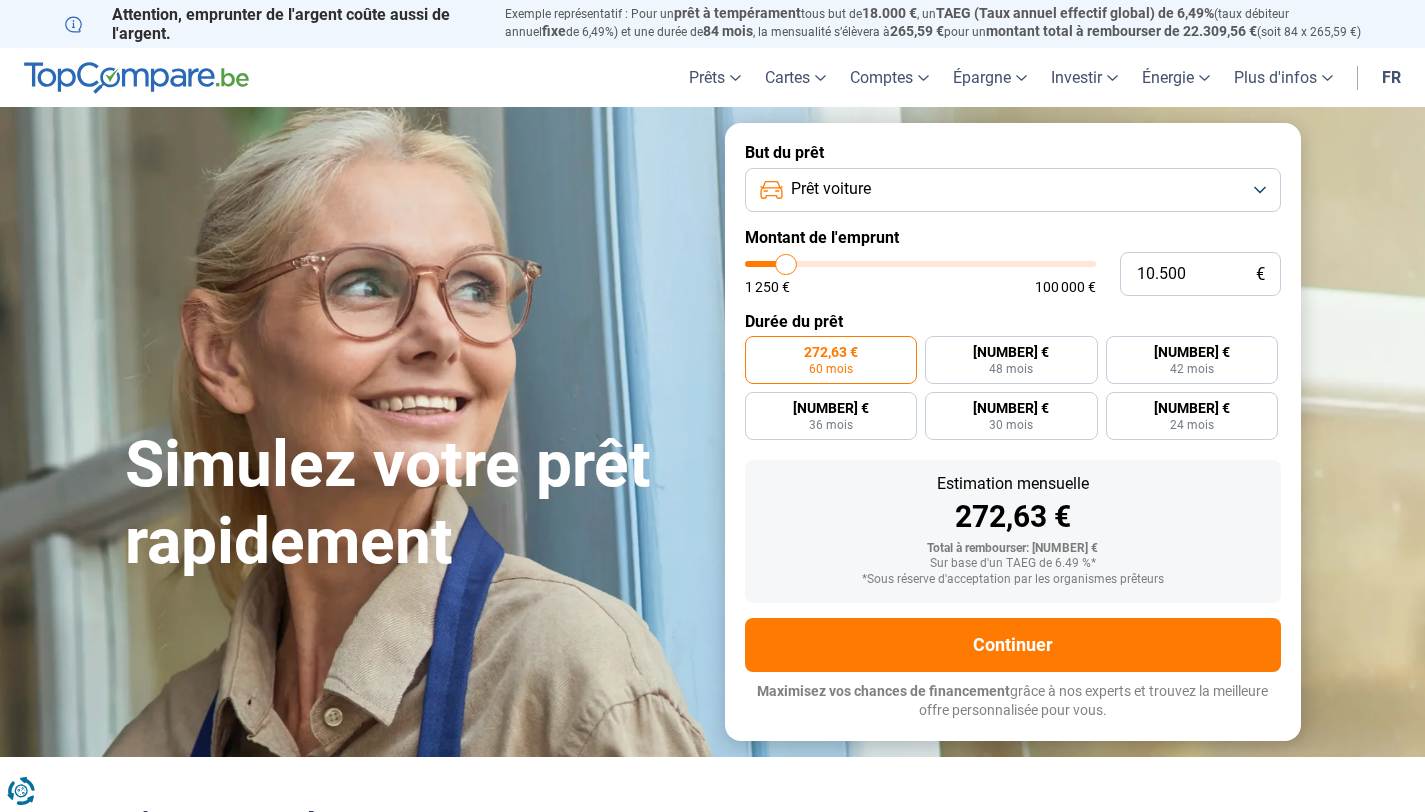 type on "10.750" 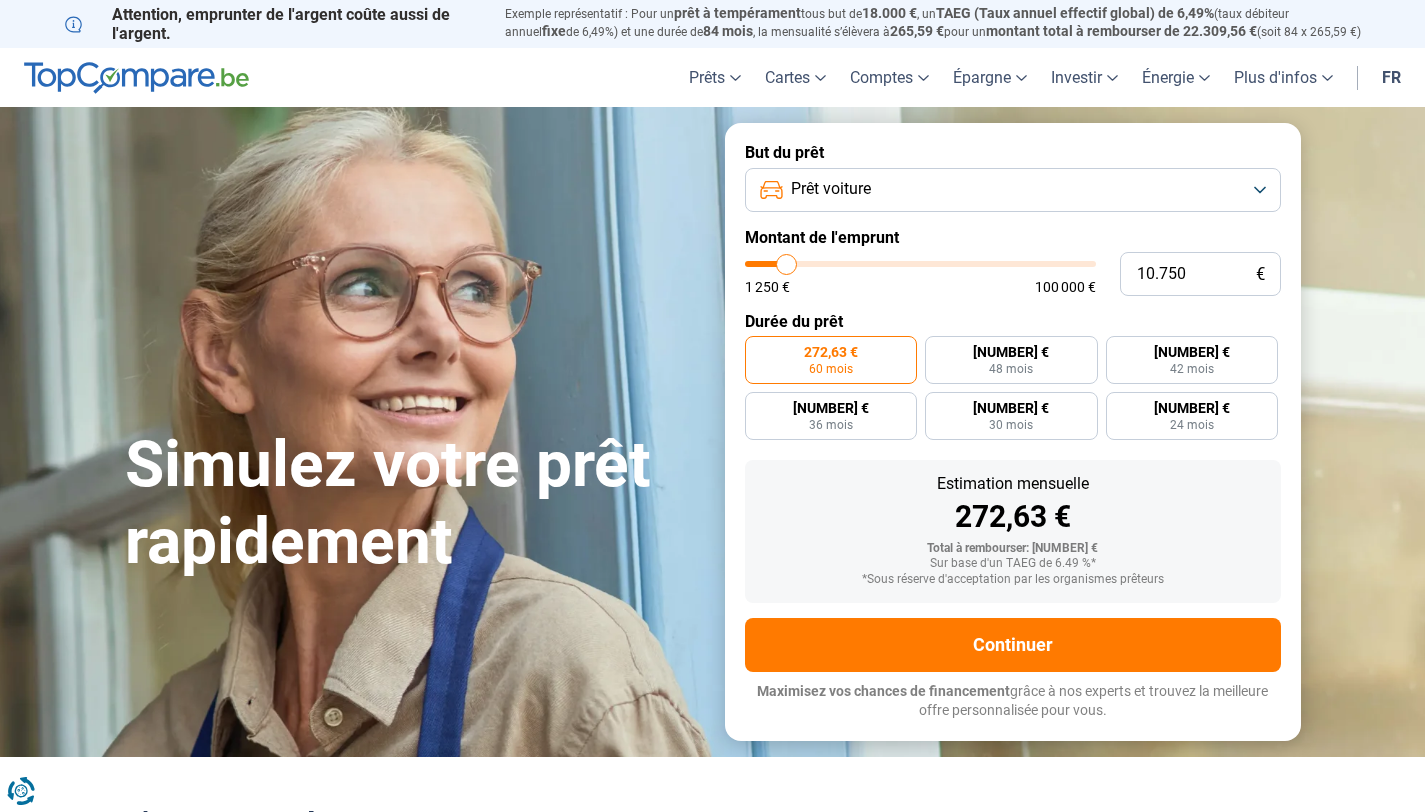type on "11.000" 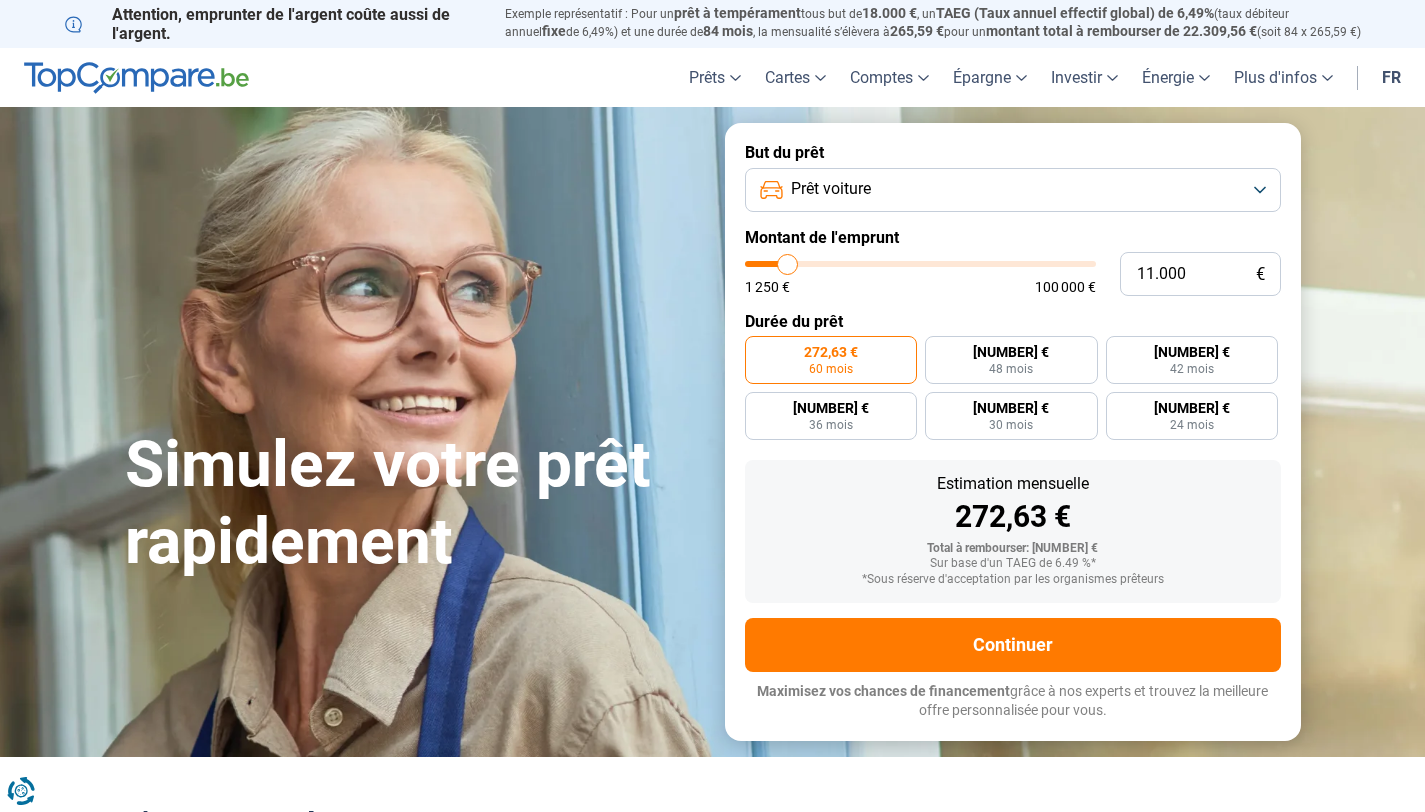 type on "11.500" 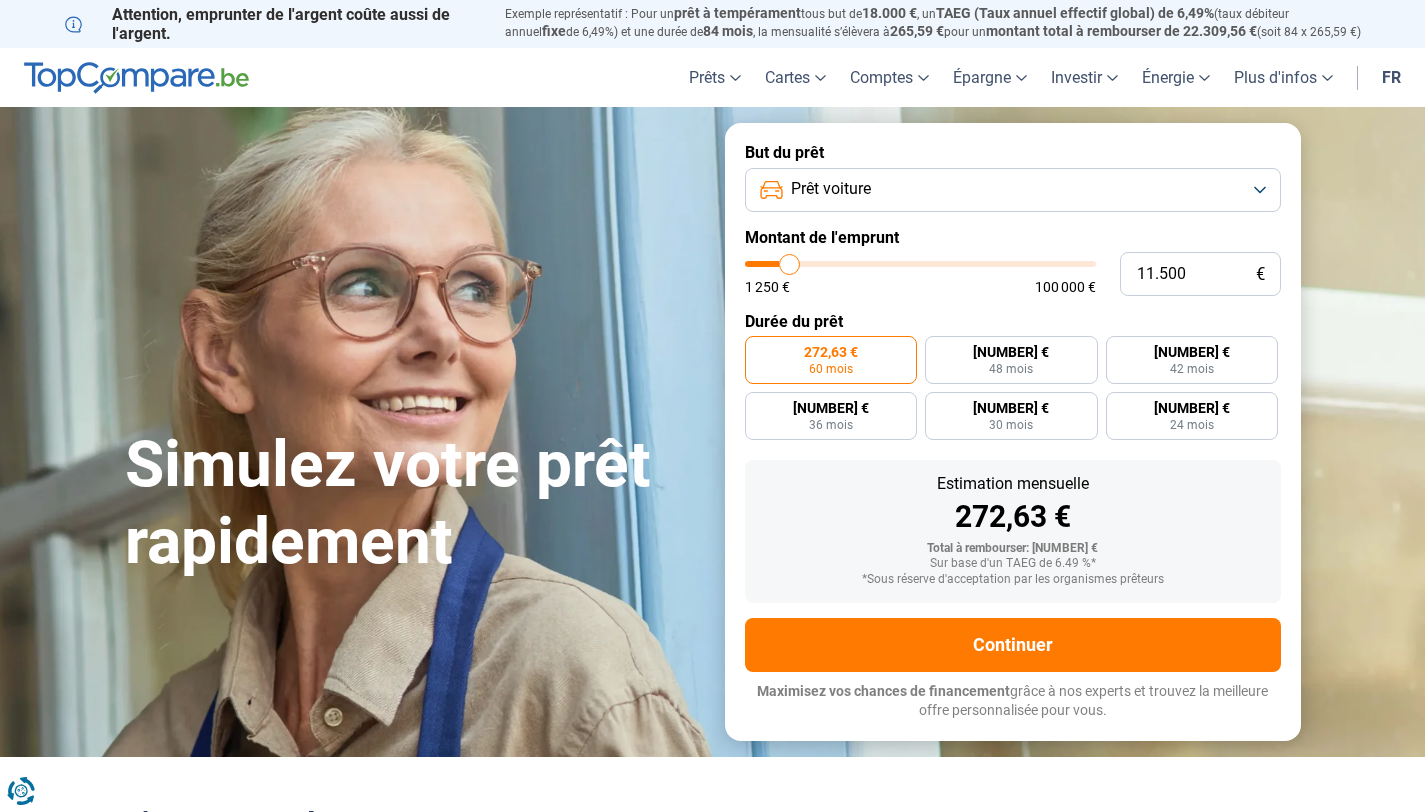 type on "11.750" 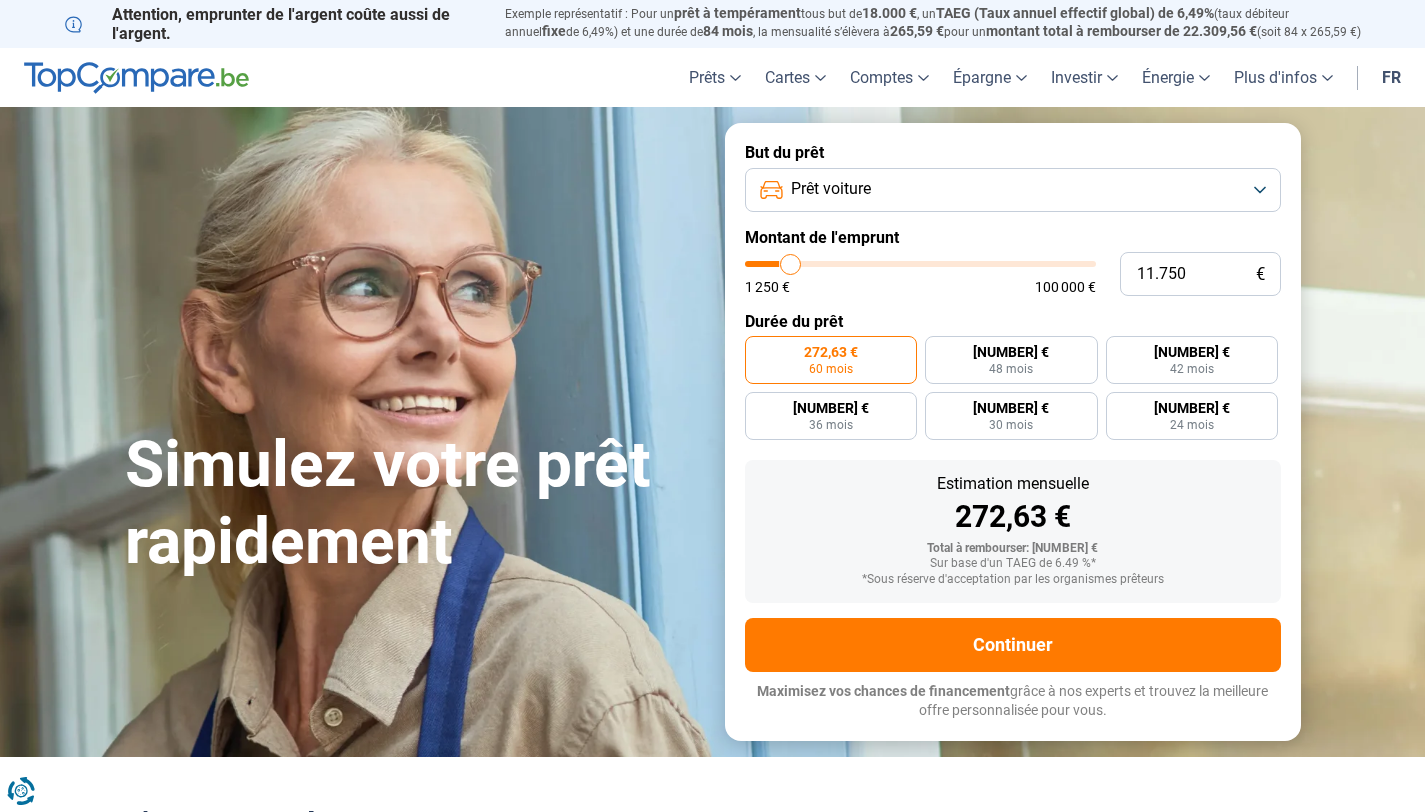 type on "12.000" 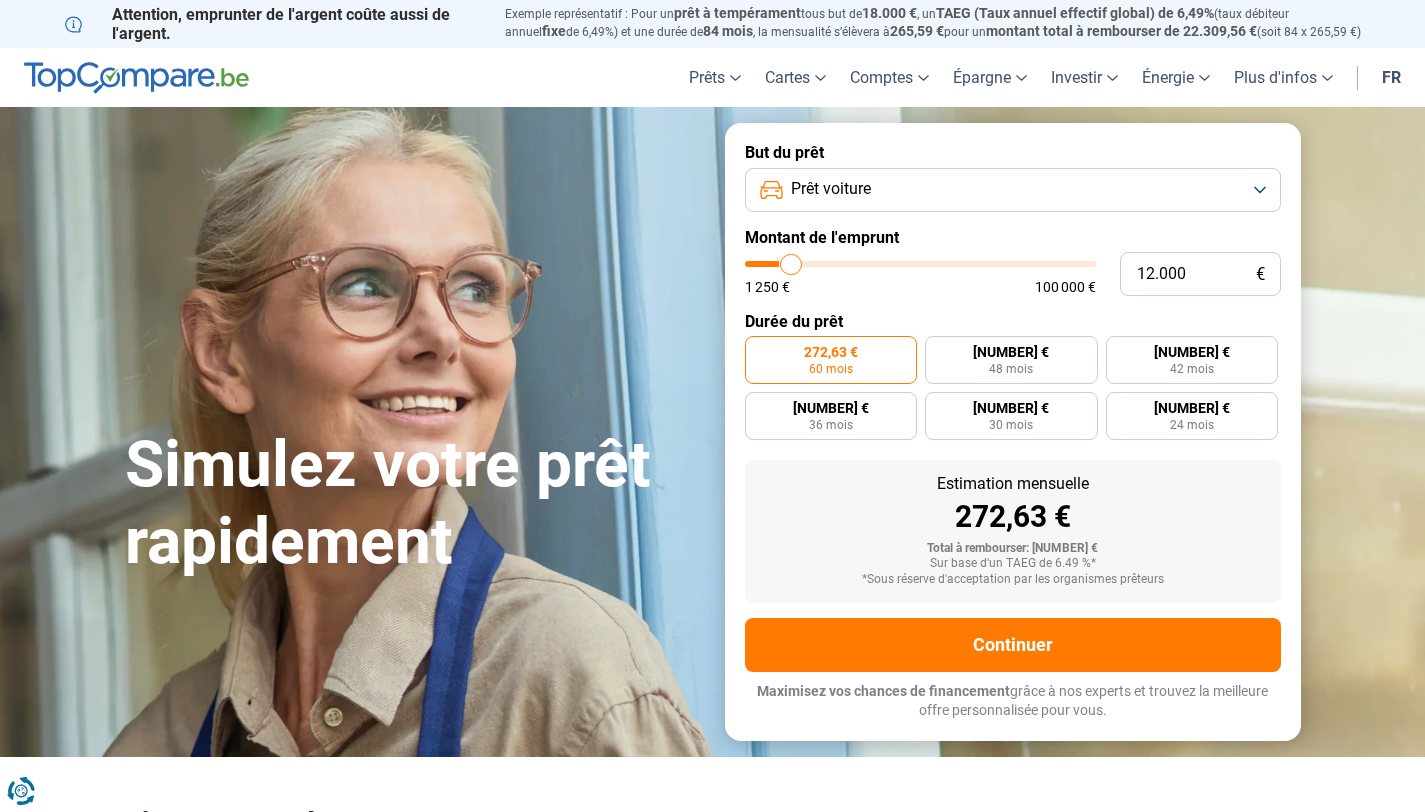type on "12.250" 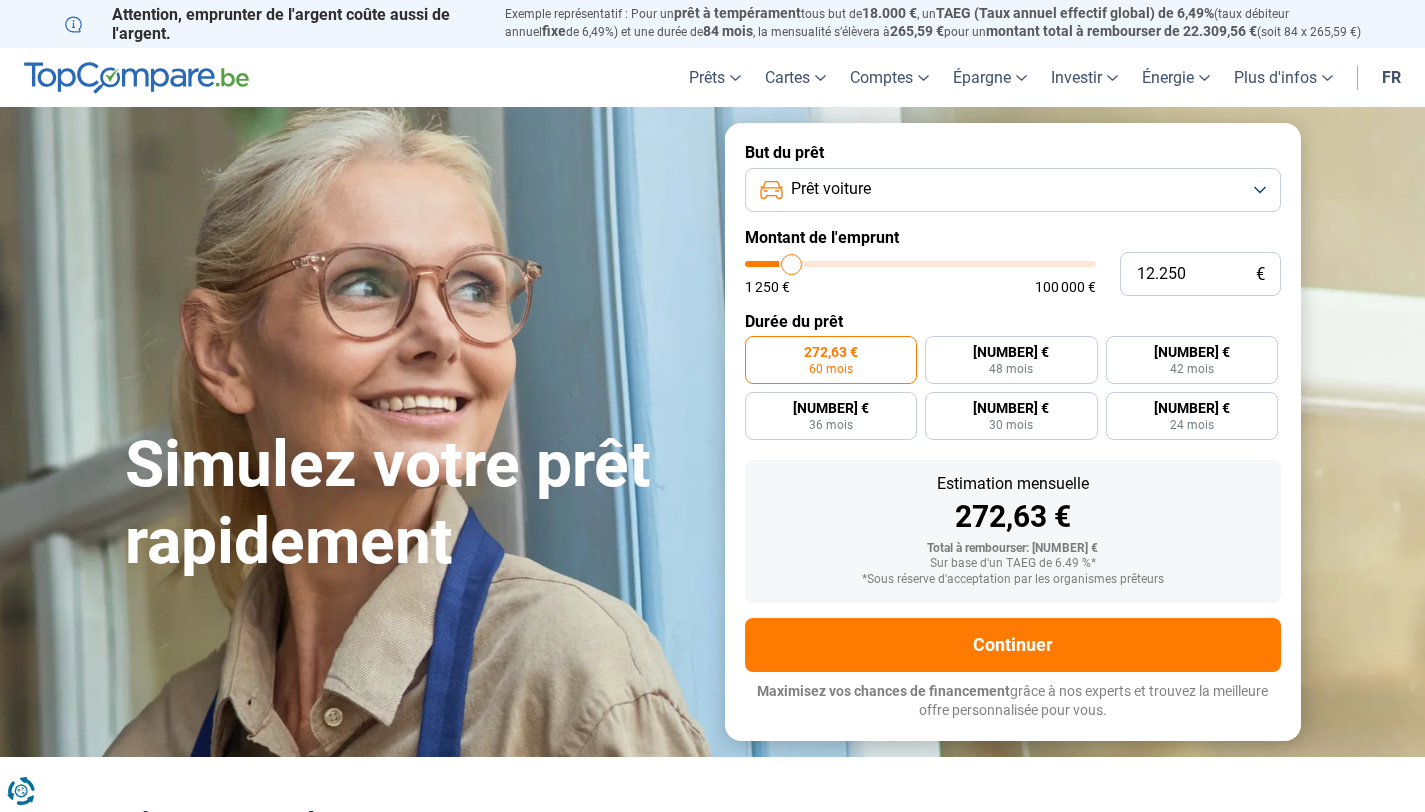 type on "12.500" 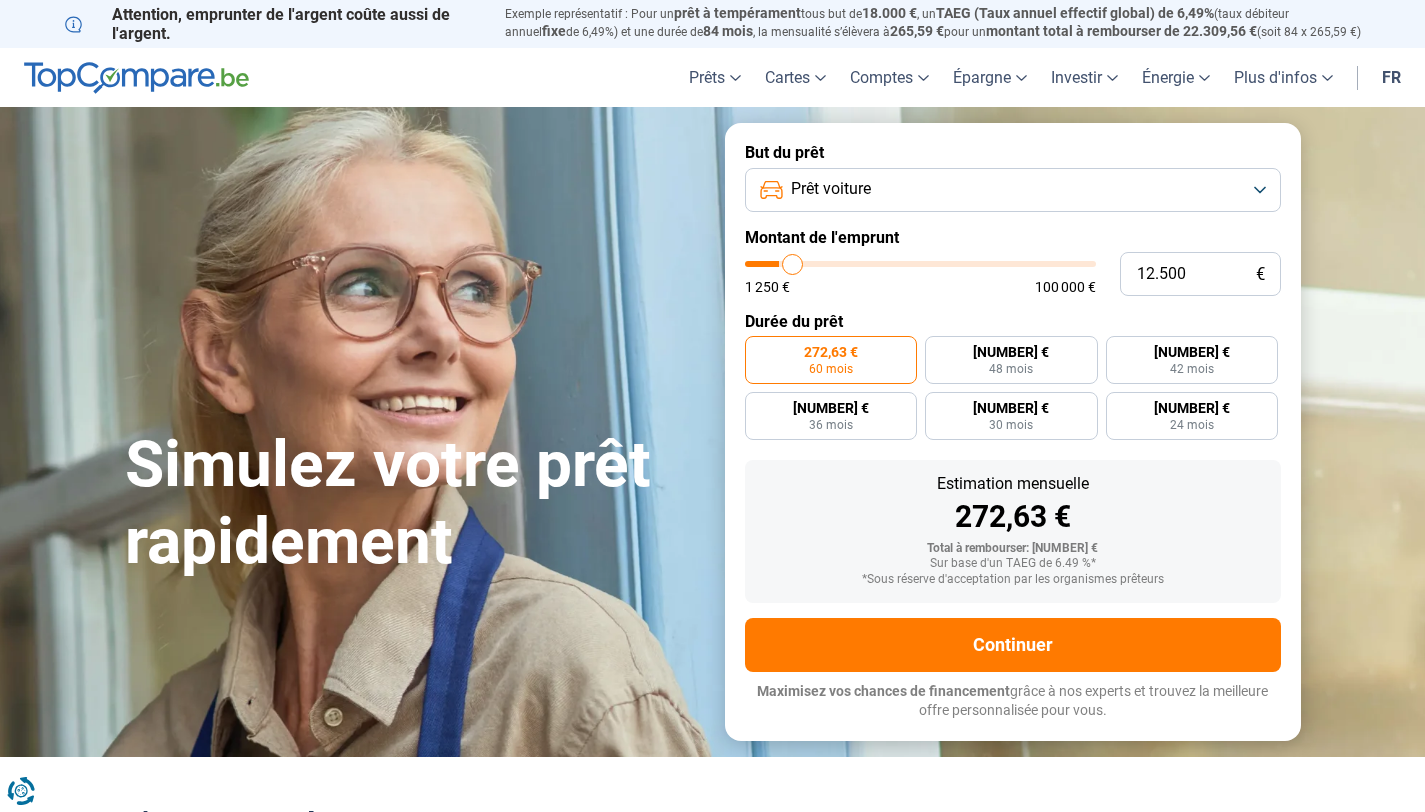 type on "12.750" 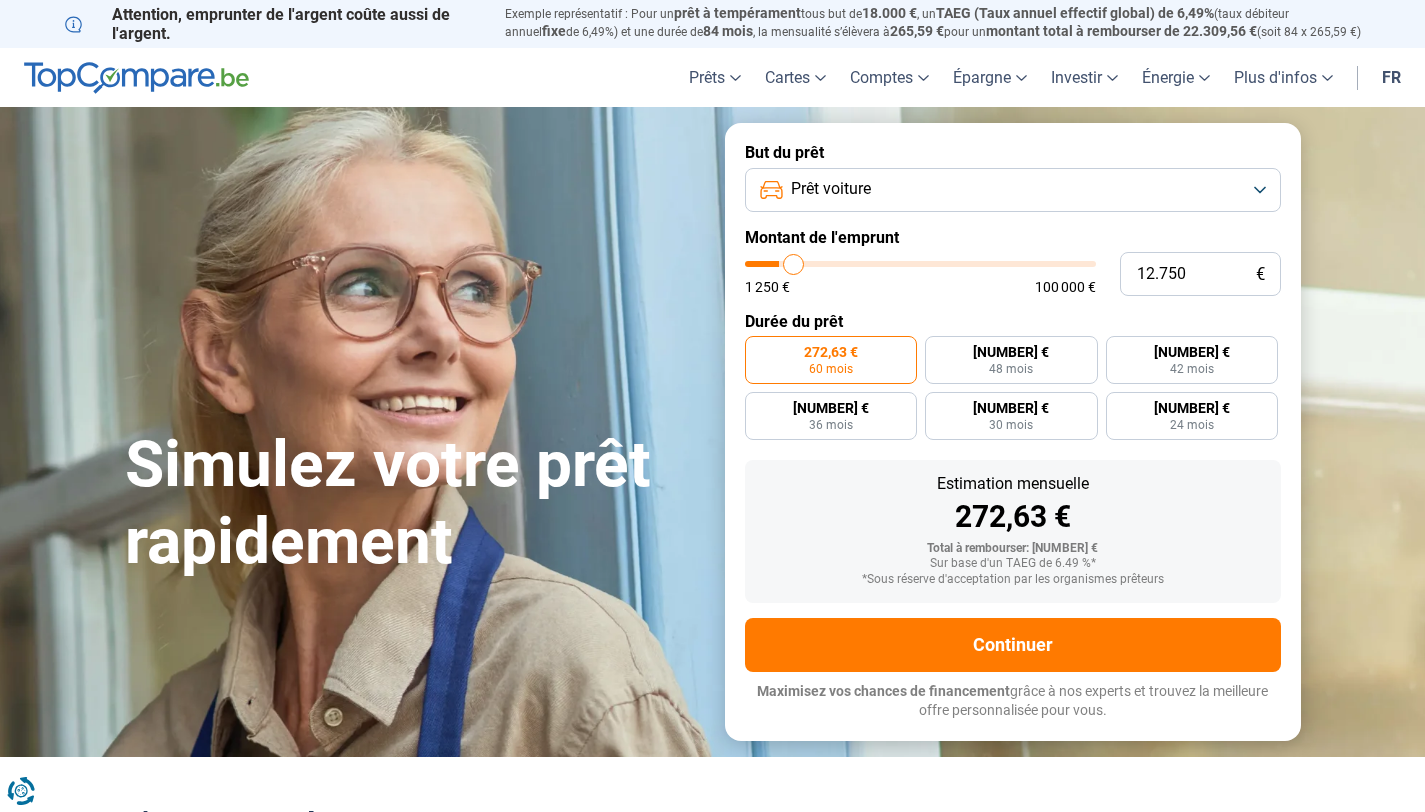 type on "13.000" 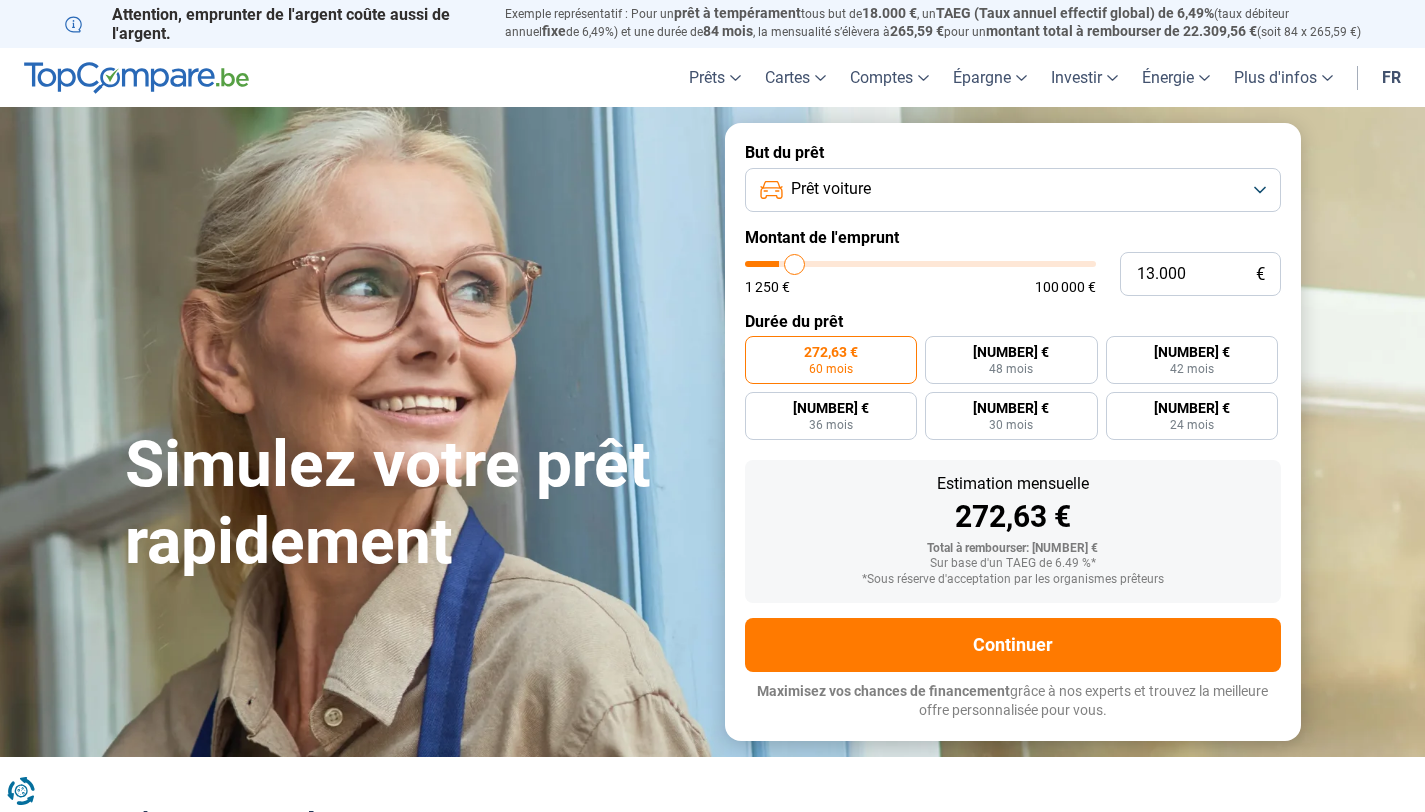type on "13.250" 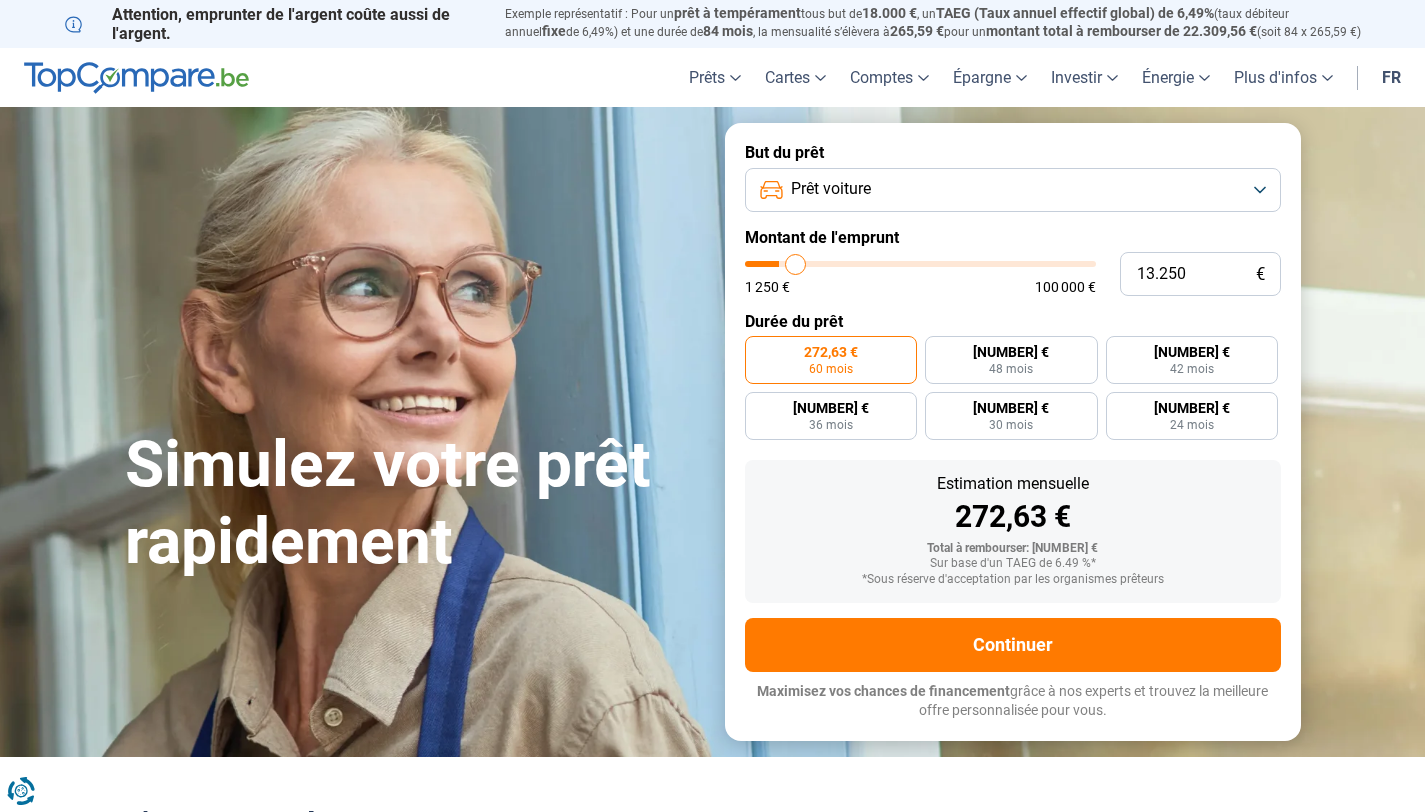 type on "13.500" 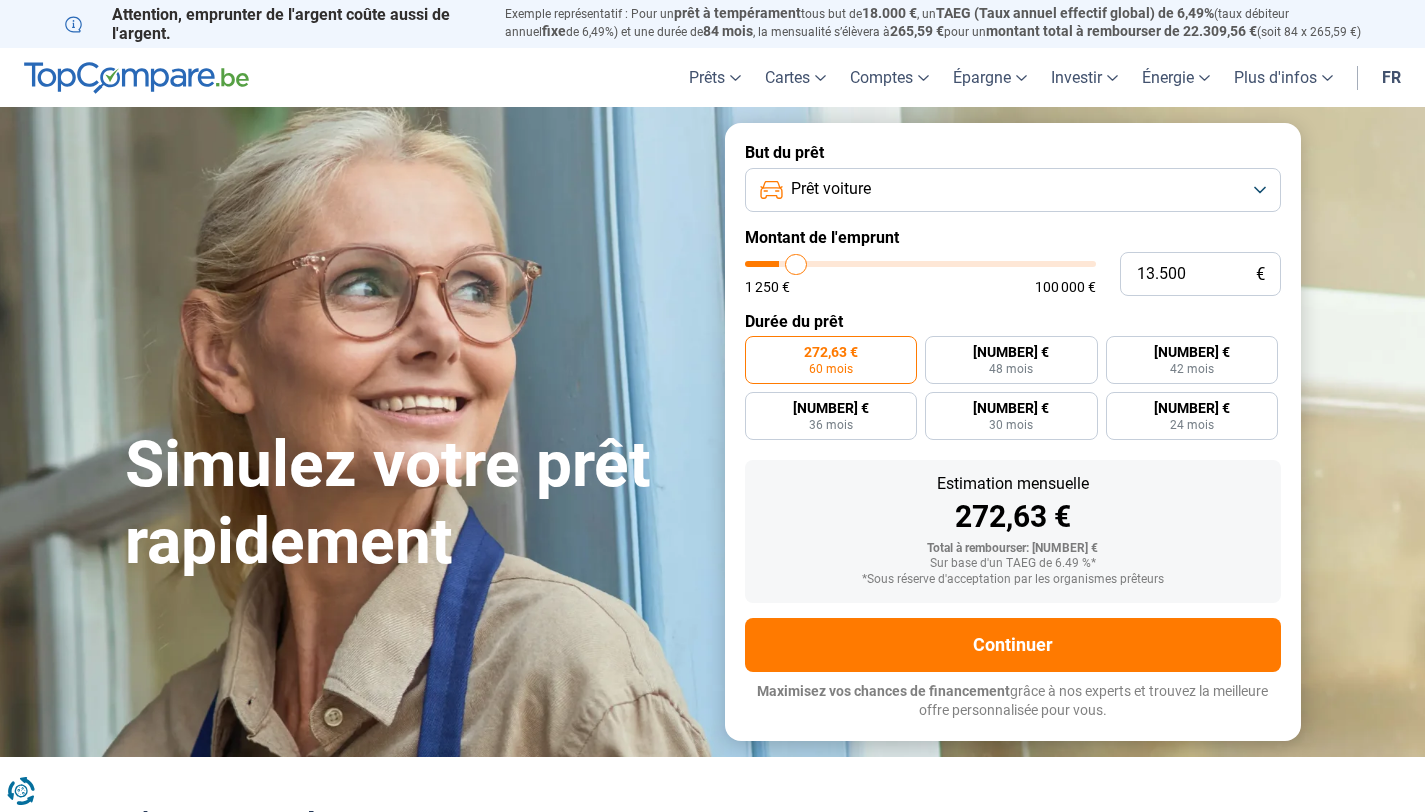 type on "13.750" 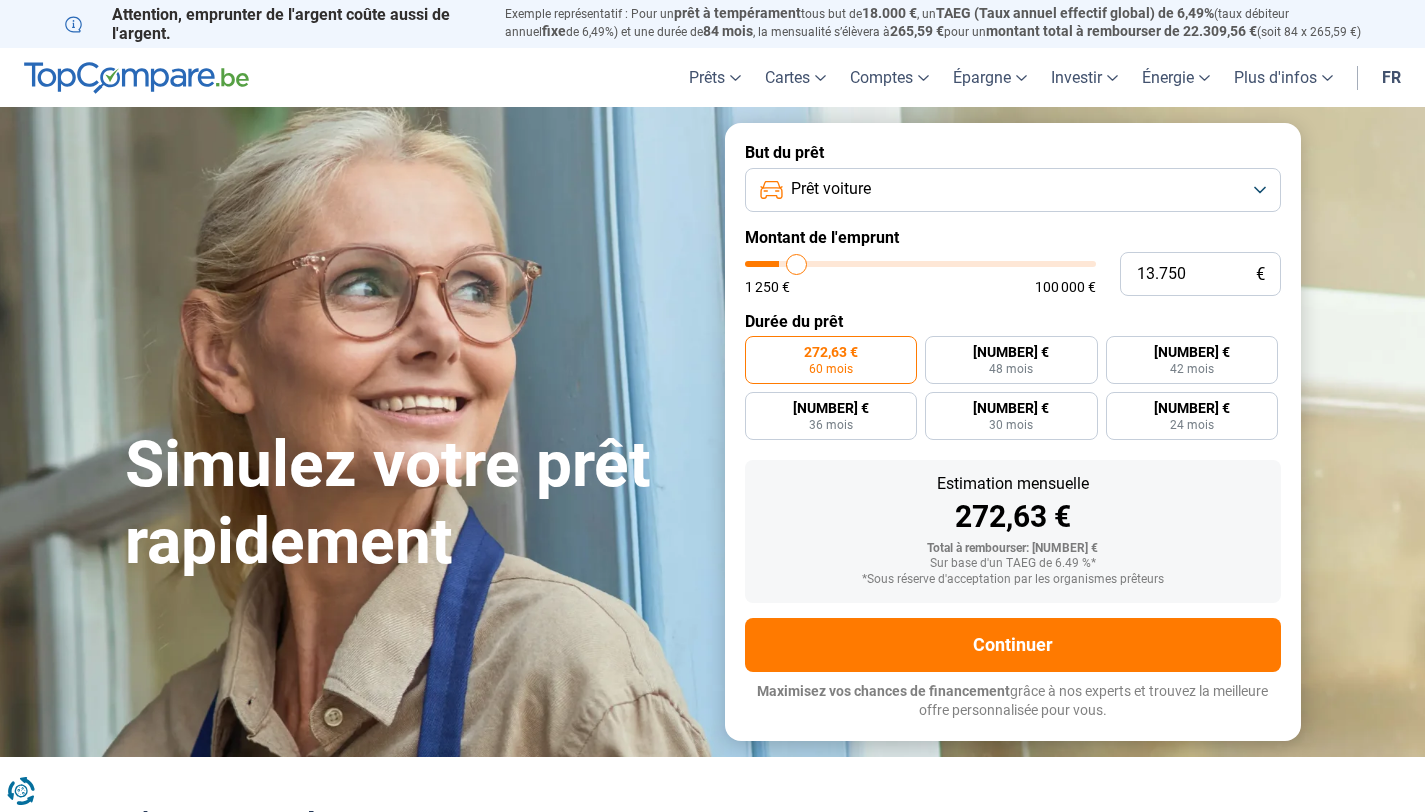 type on "14.000" 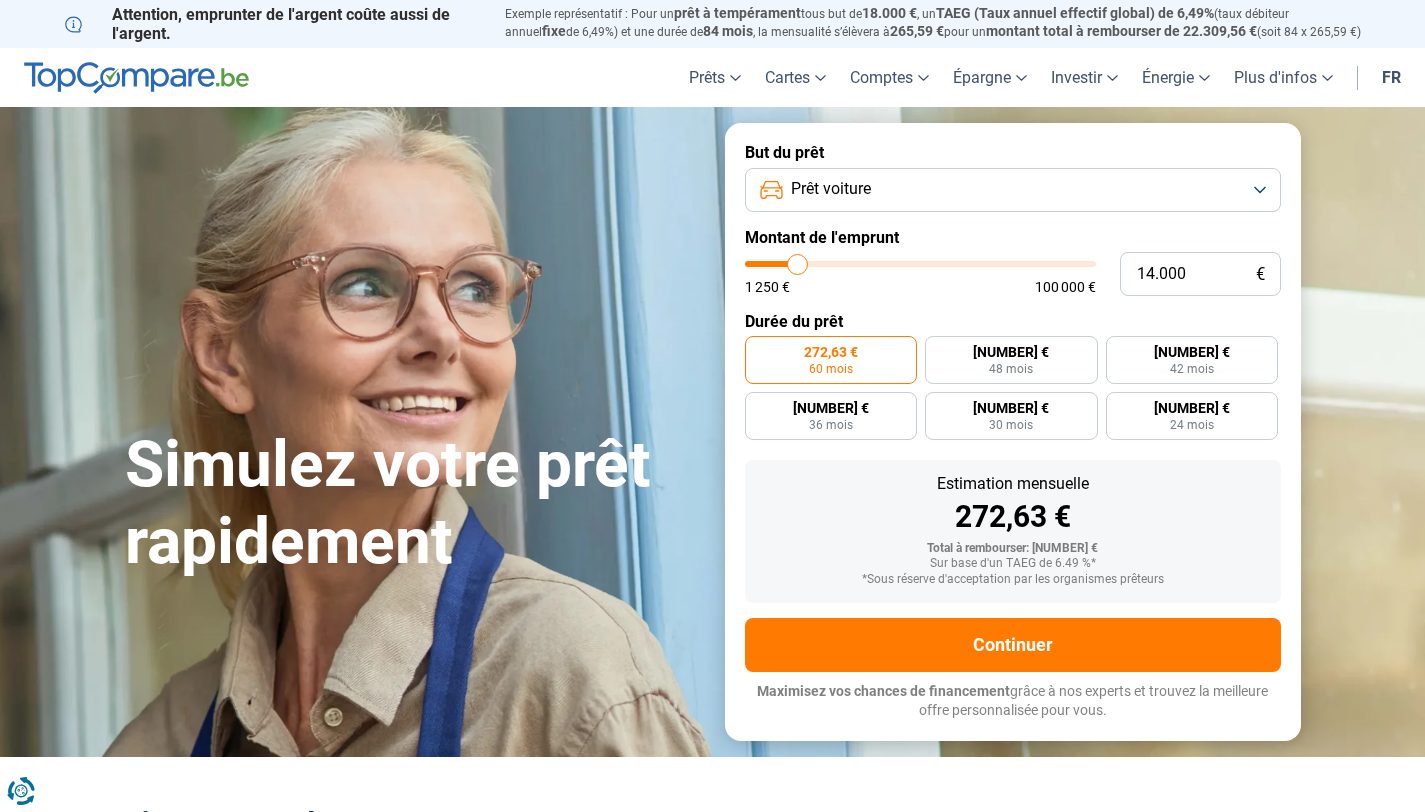 type on "14.250" 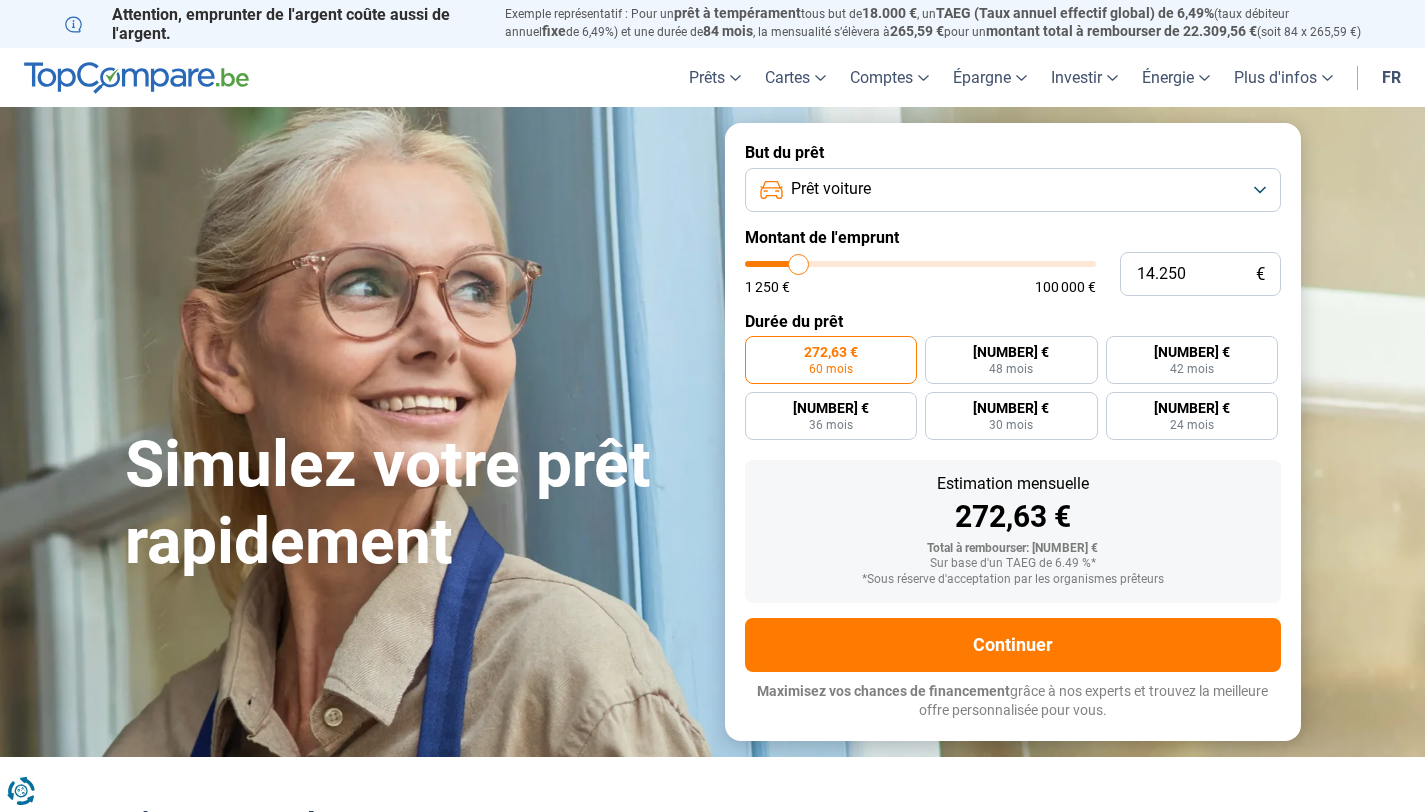 type on "14.000" 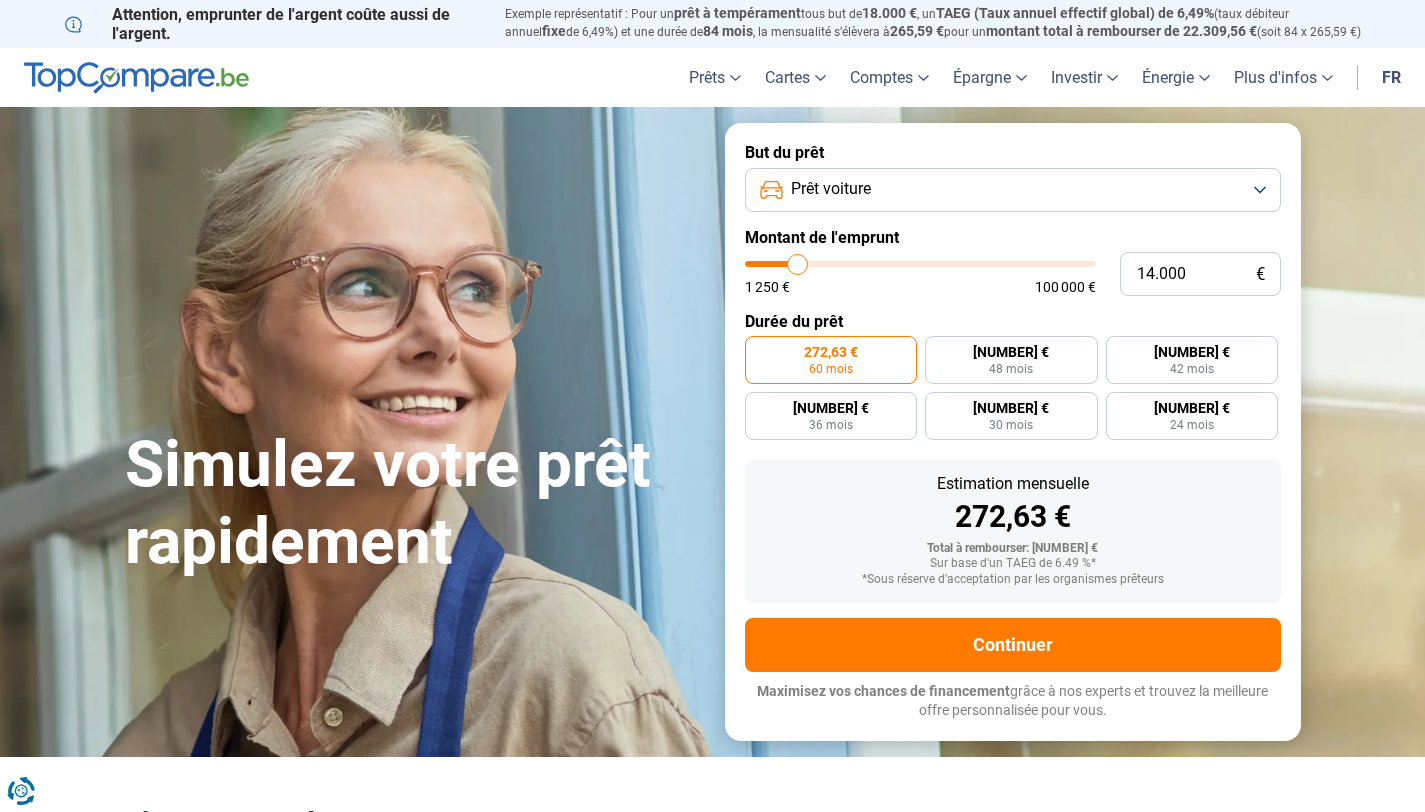 type on "13.500" 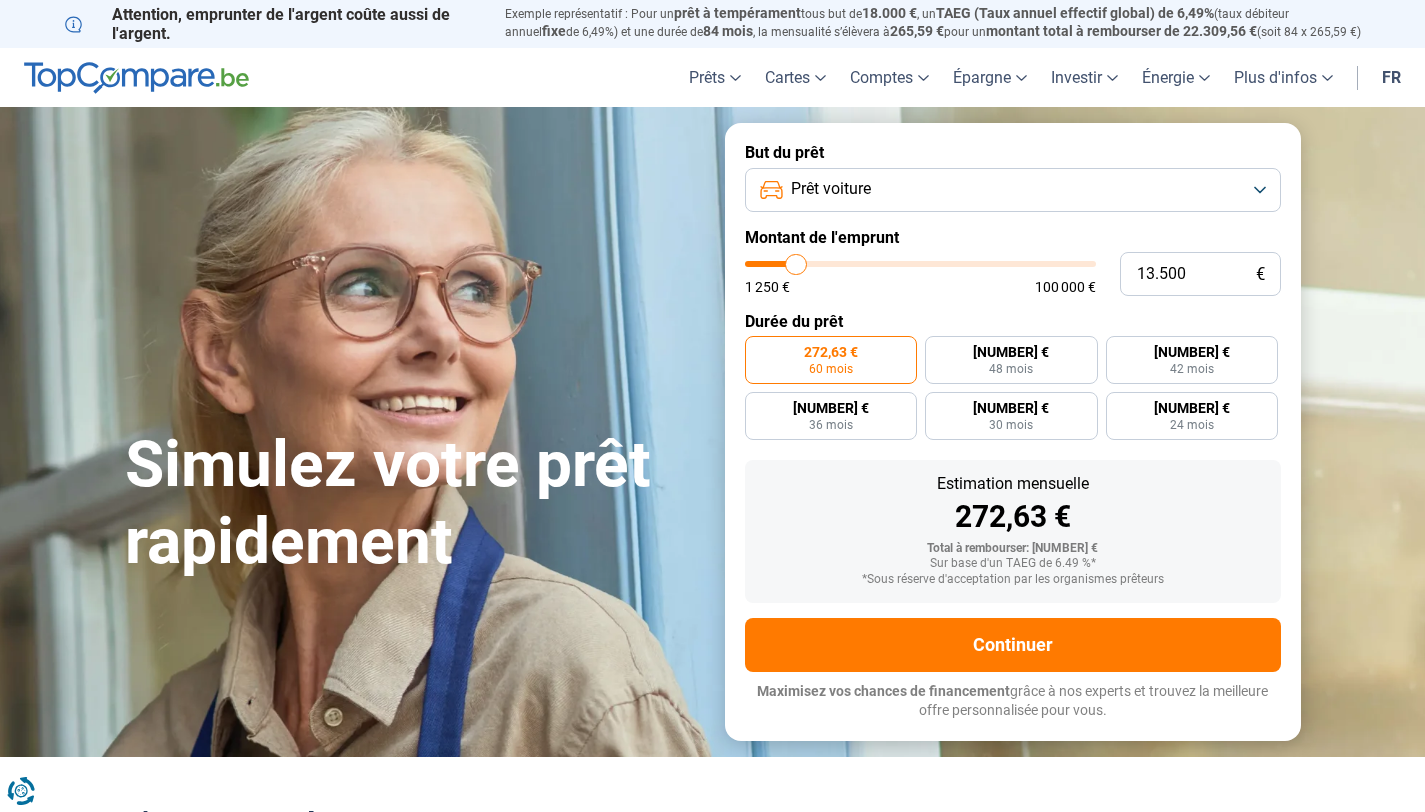 type on "13.250" 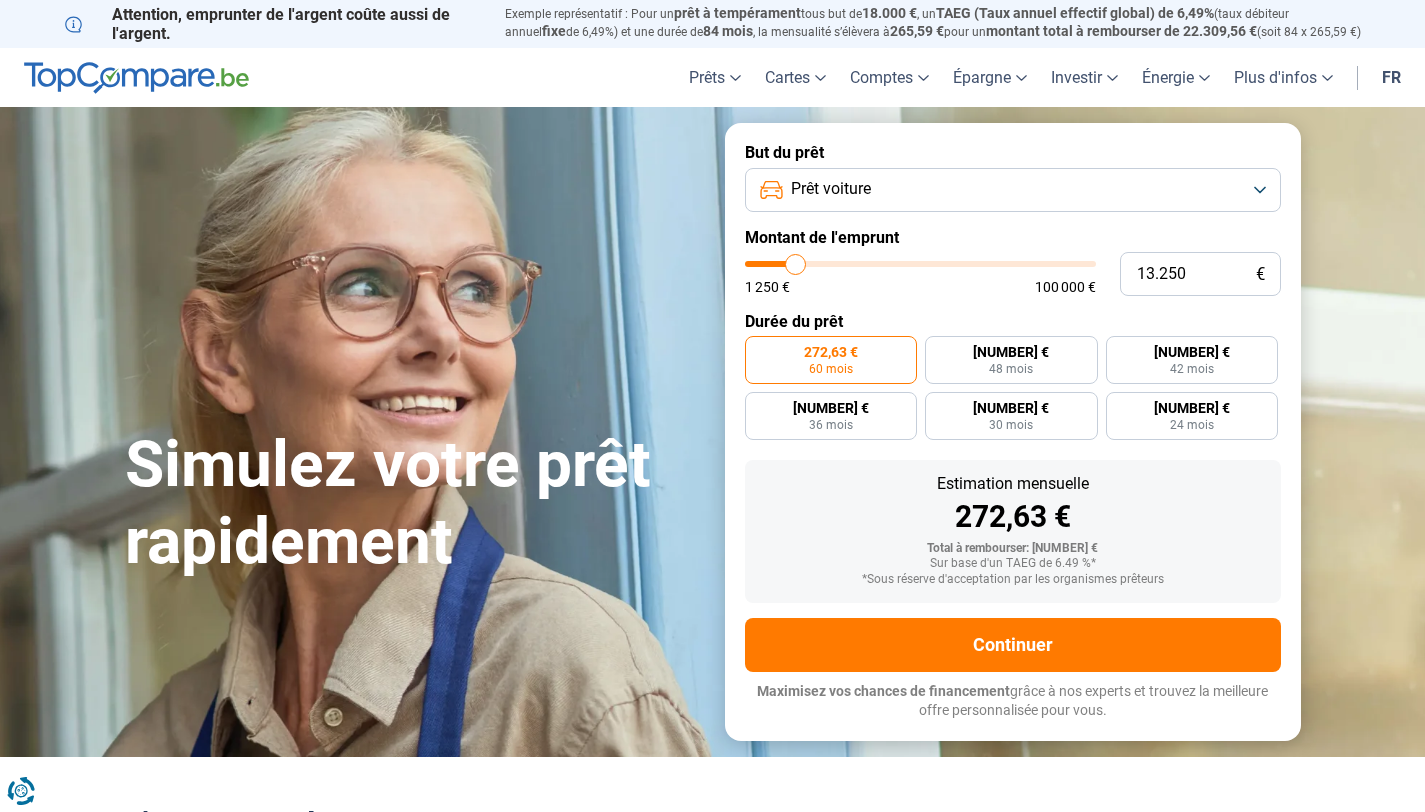 type on "13.000" 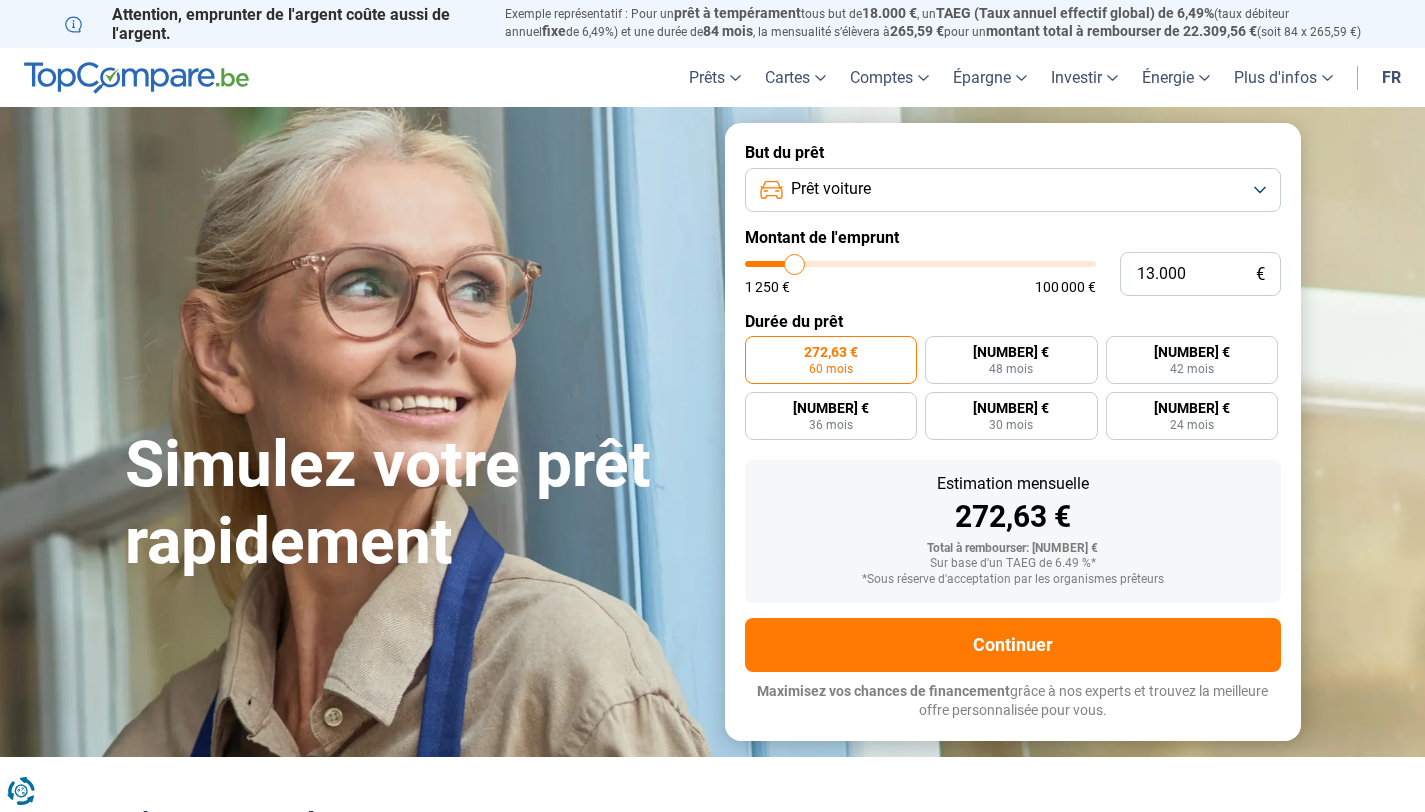 type on "12.750" 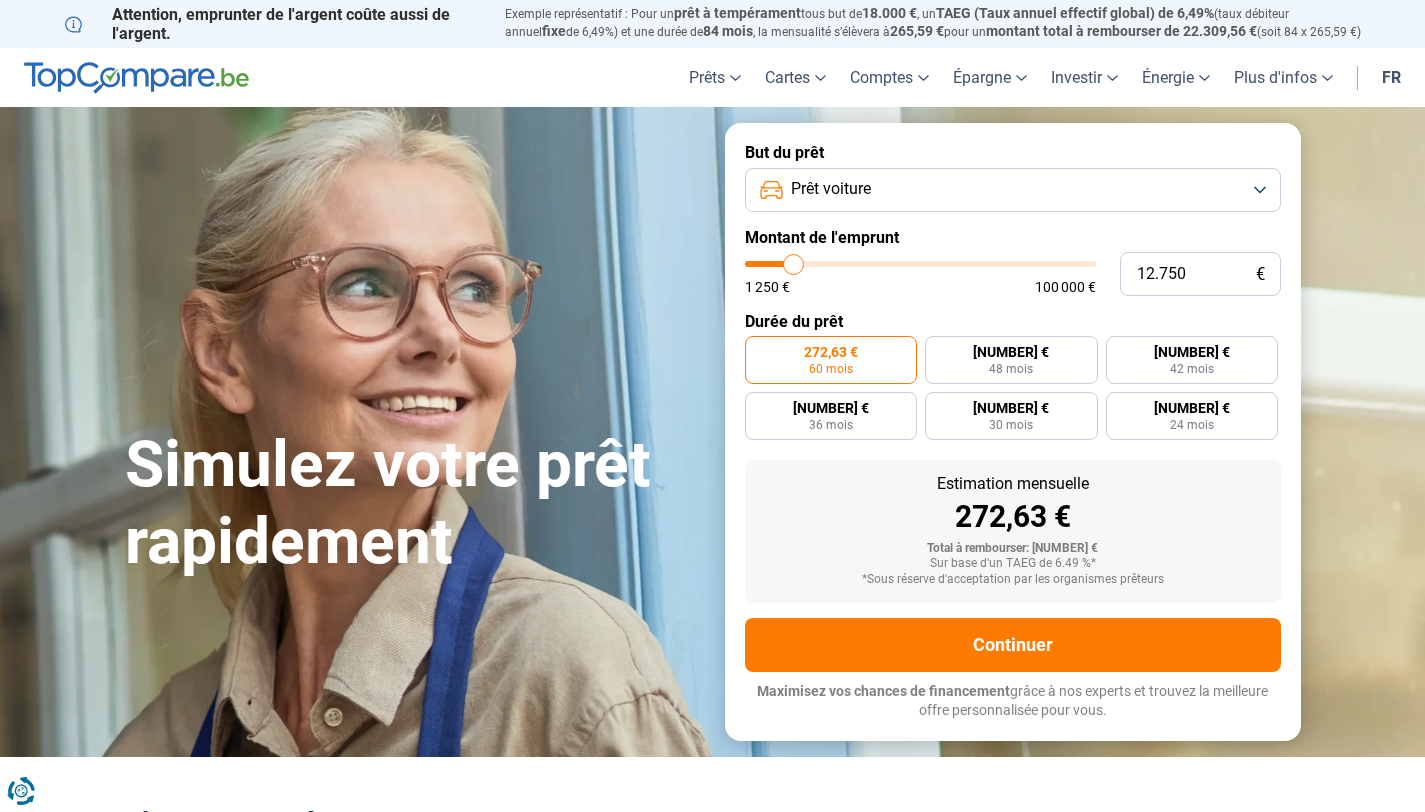 type on "12.500" 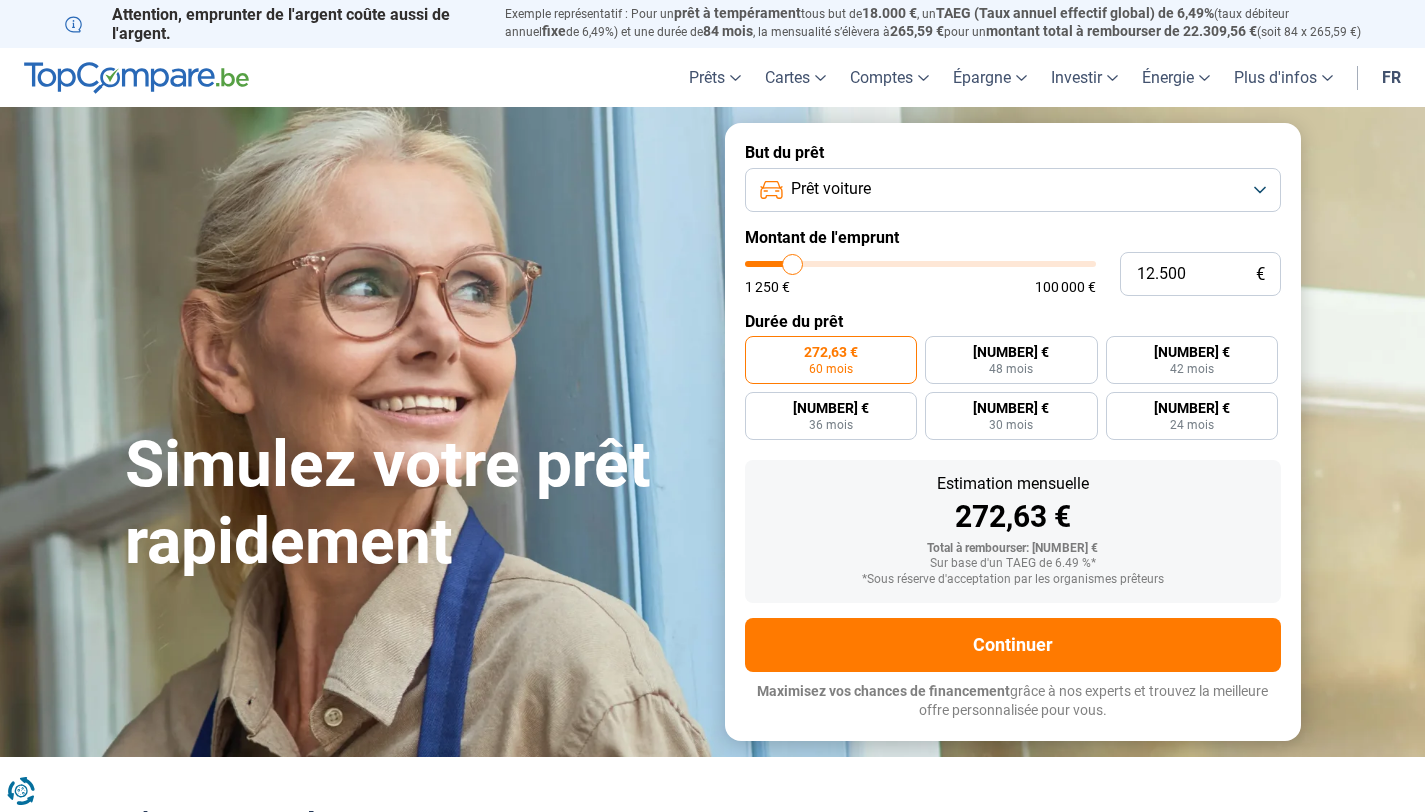 type on "12.250" 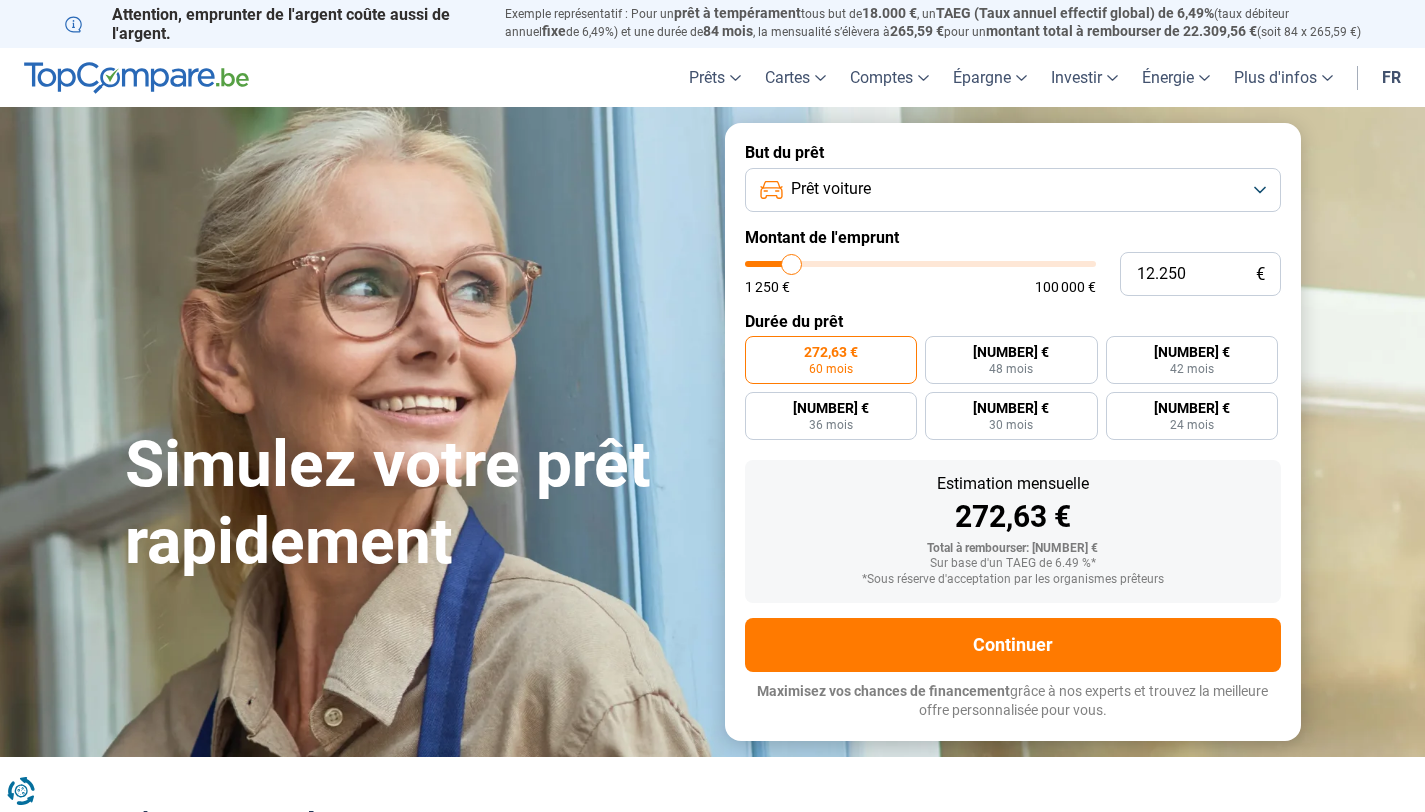 type on "12.500" 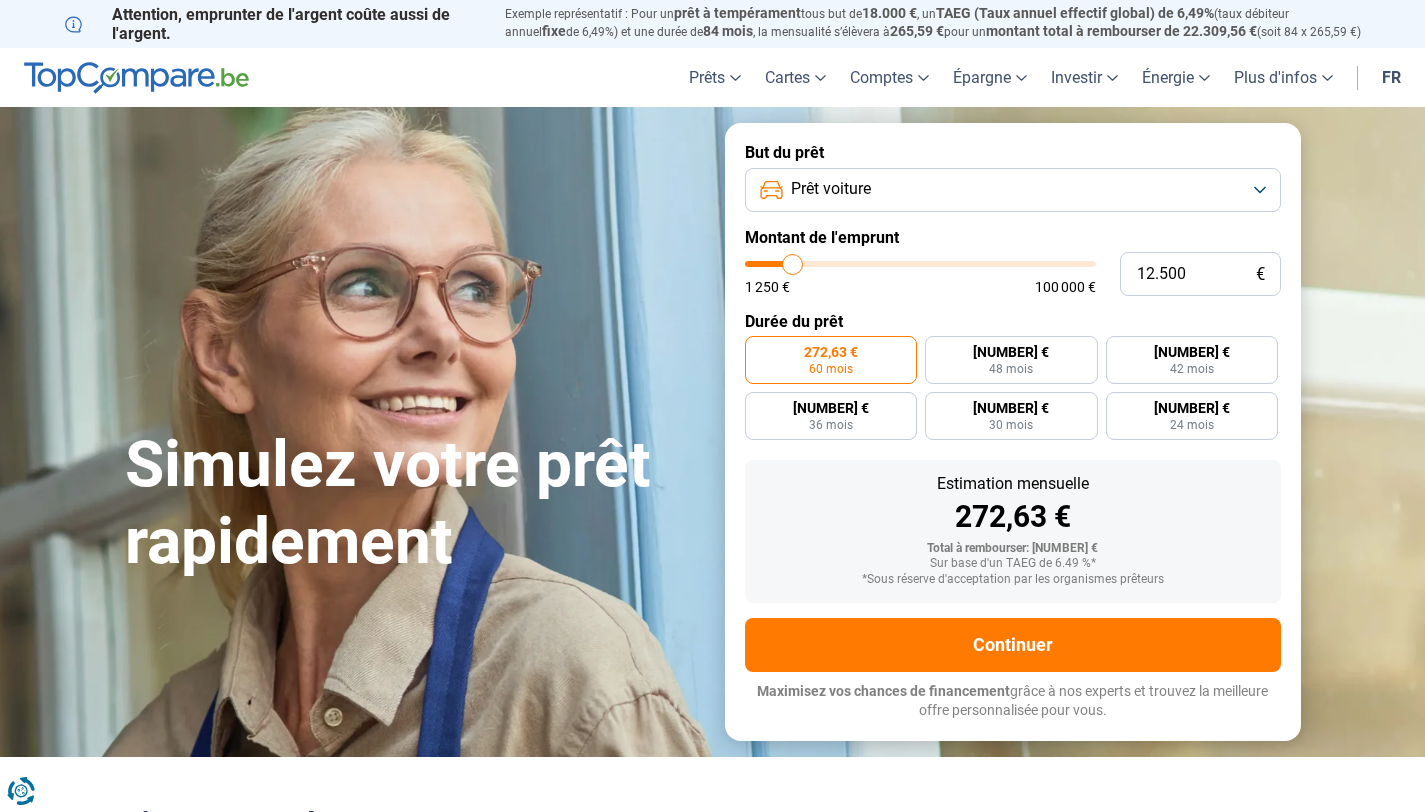 type on "12.750" 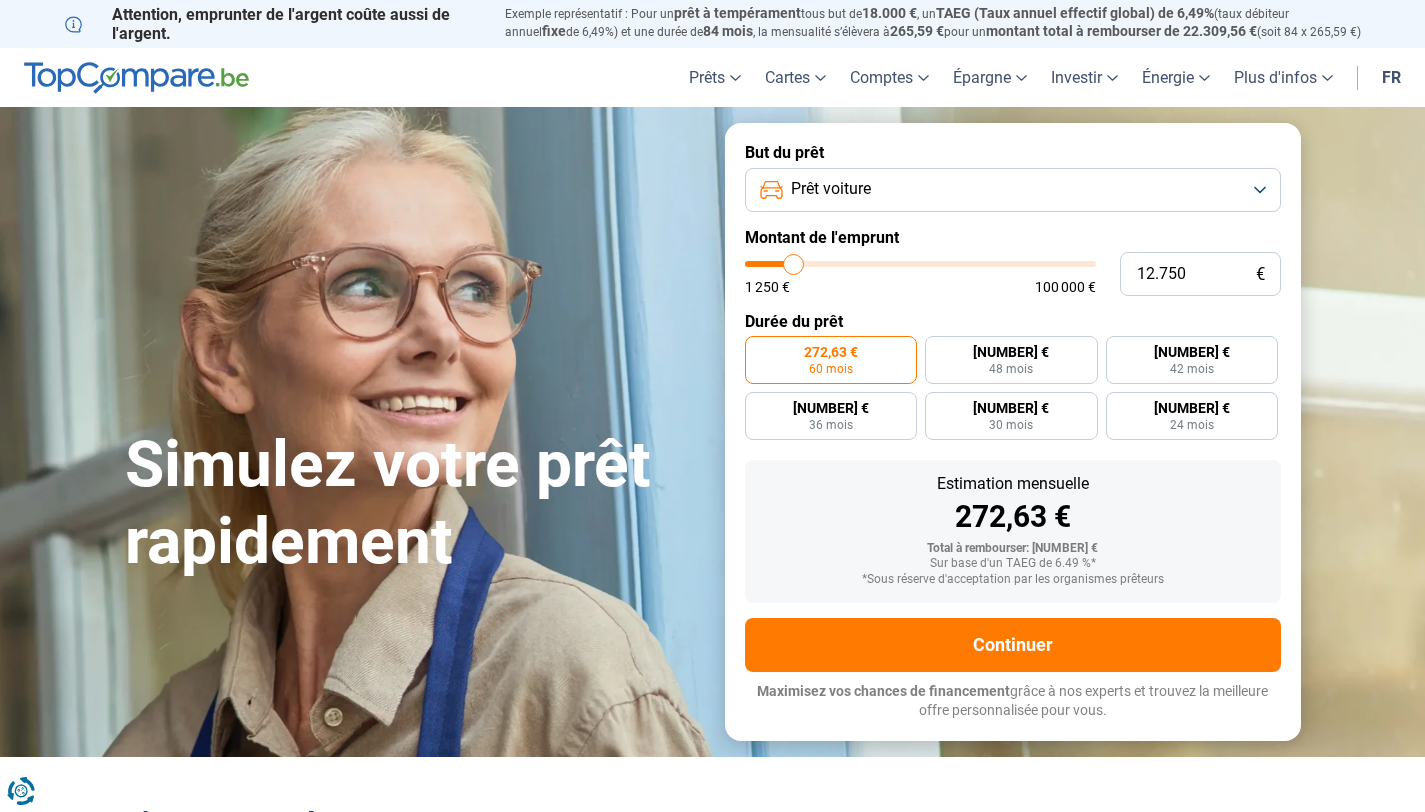 type on "13.000" 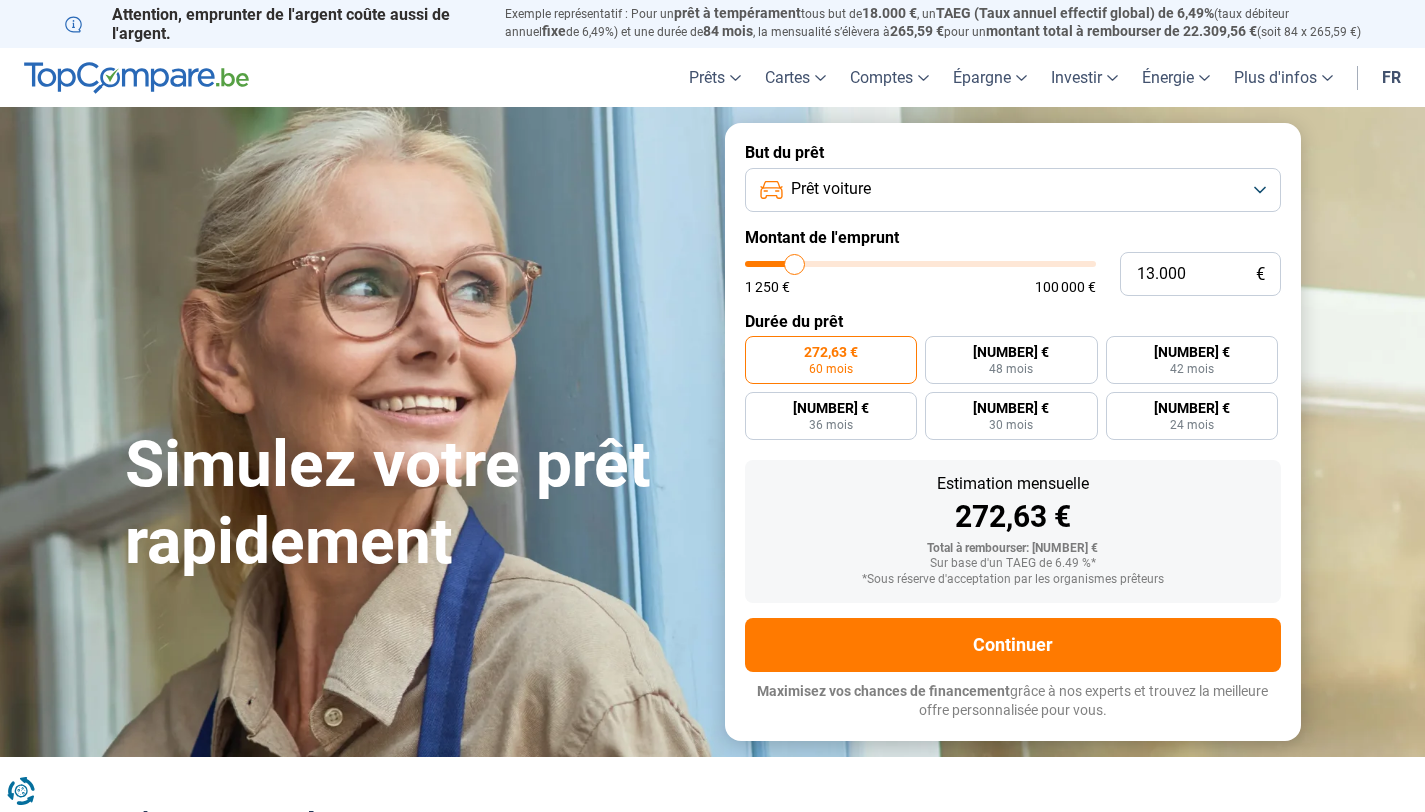 type on "13.250" 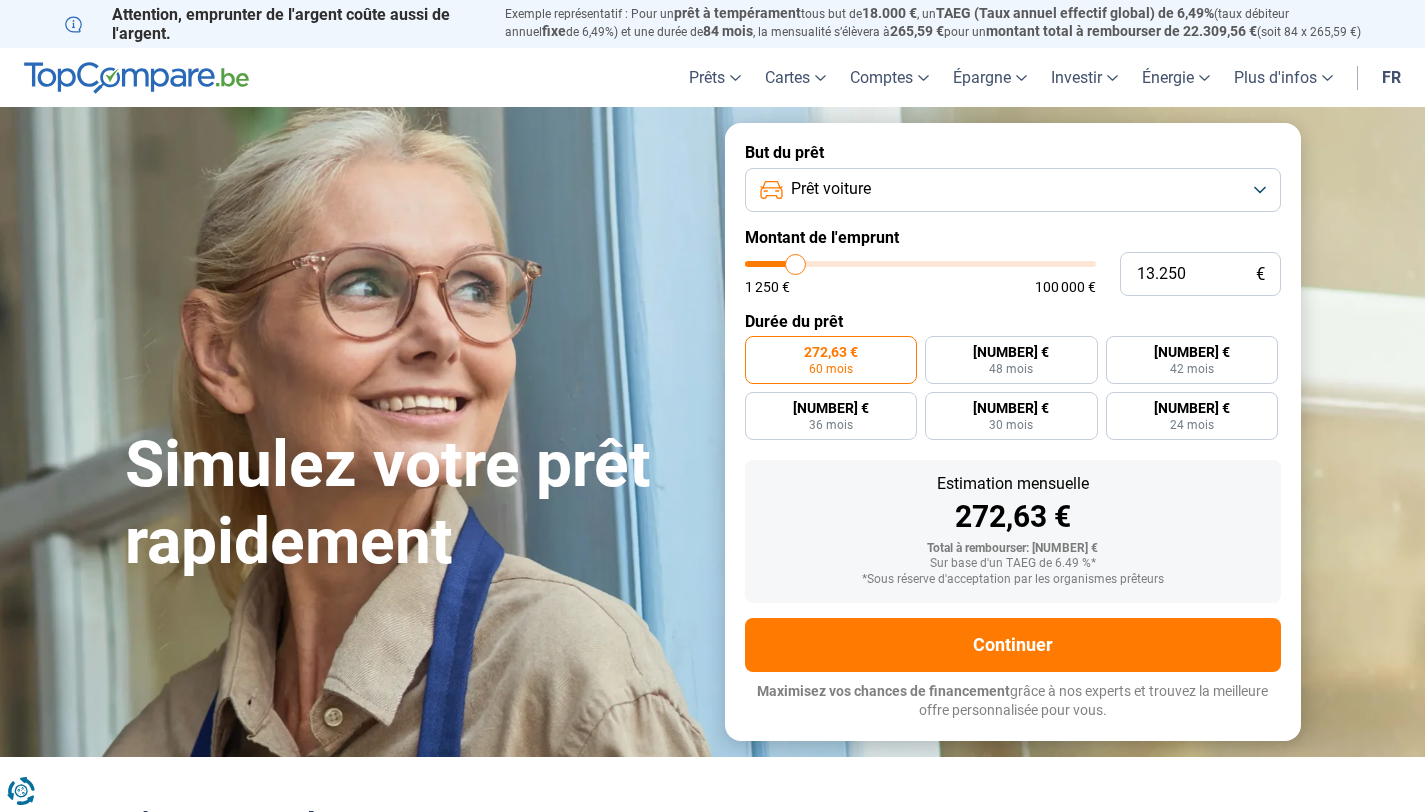 type on "13.500" 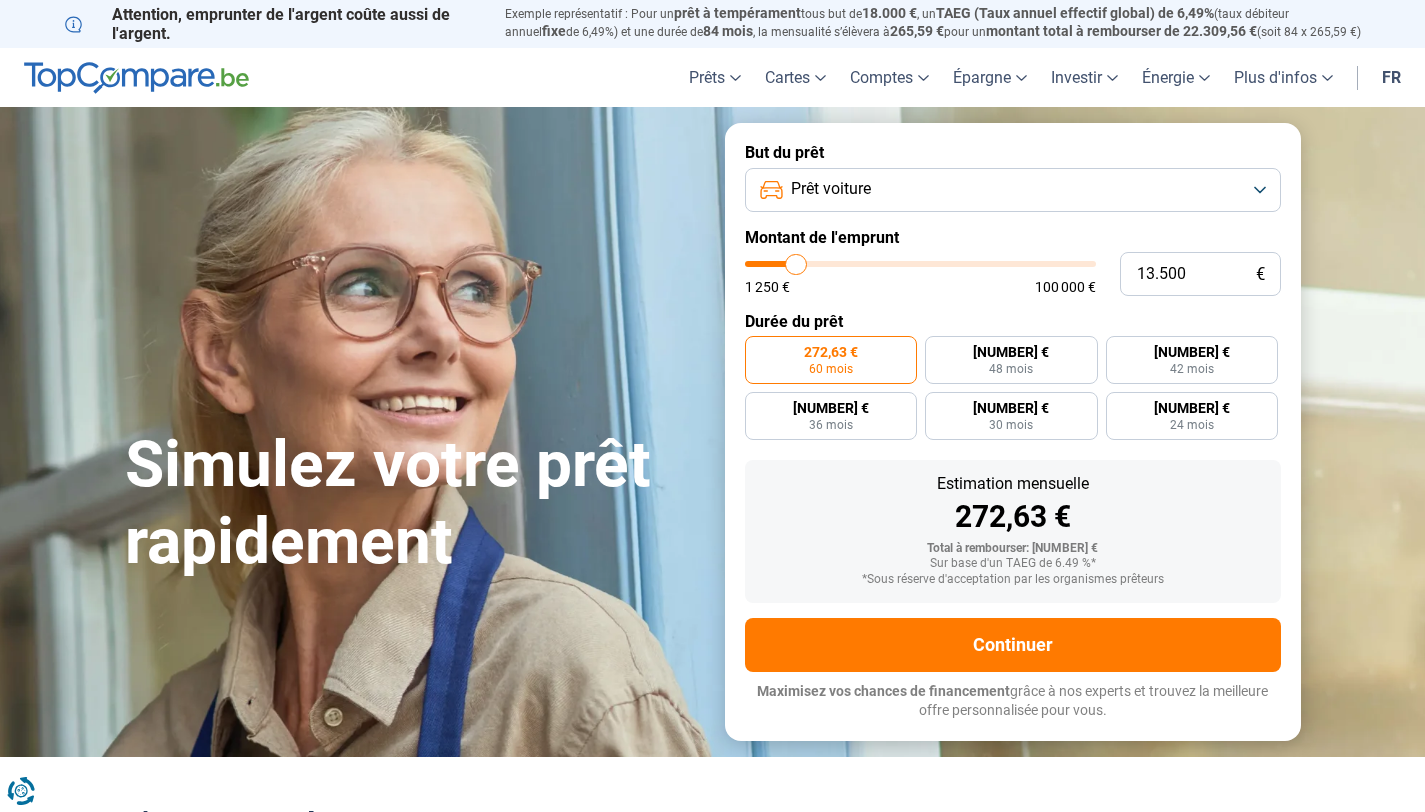 type on "13.750" 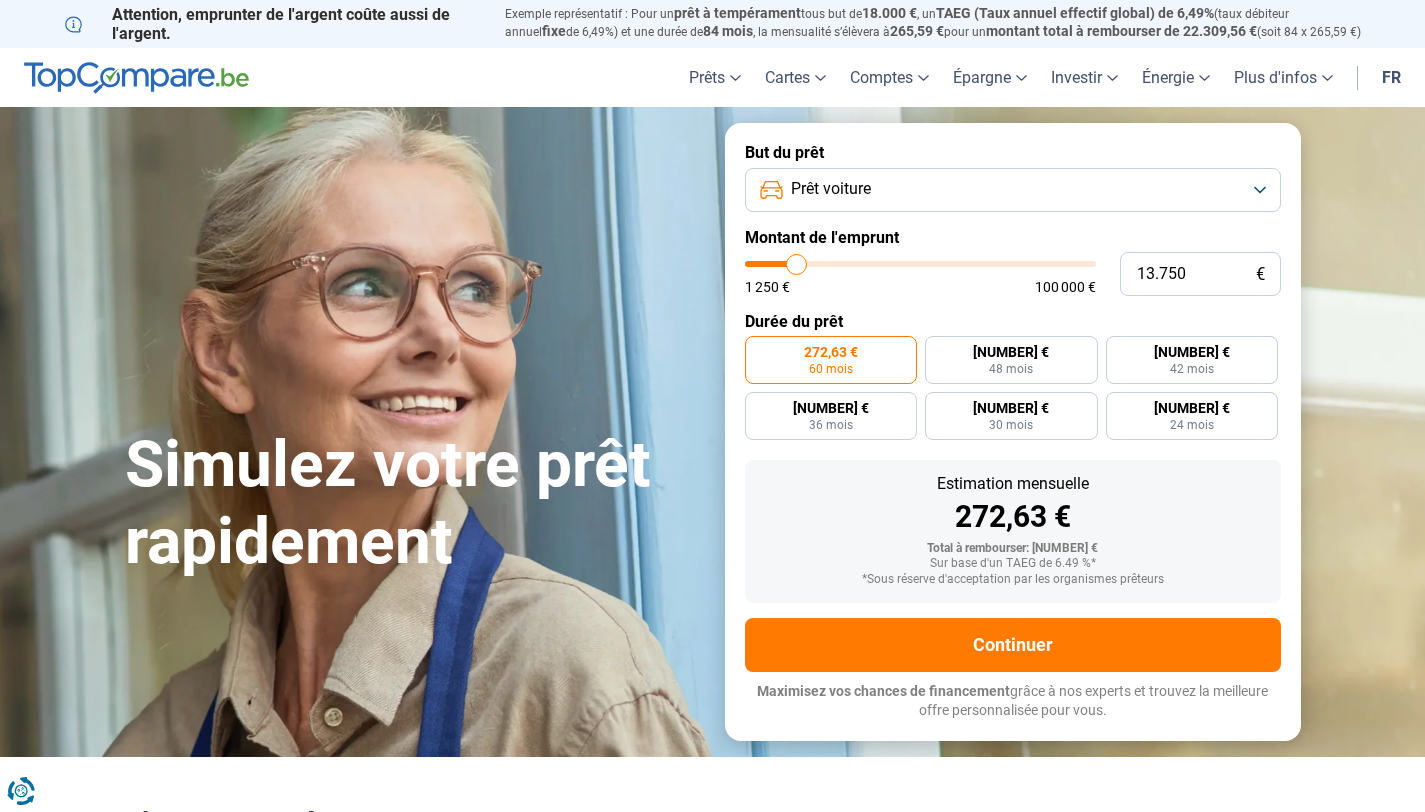 type on "14.000" 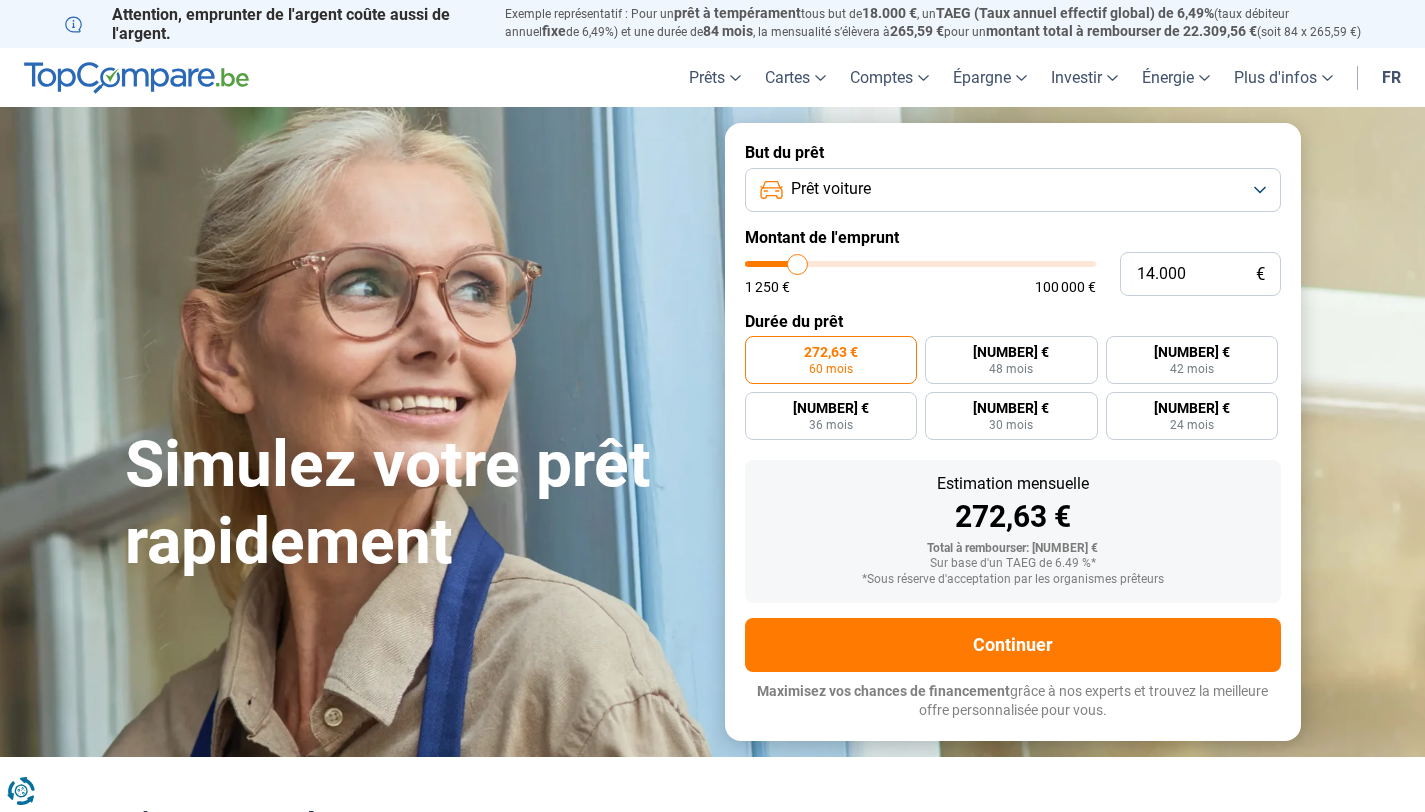 click at bounding box center (920, 264) 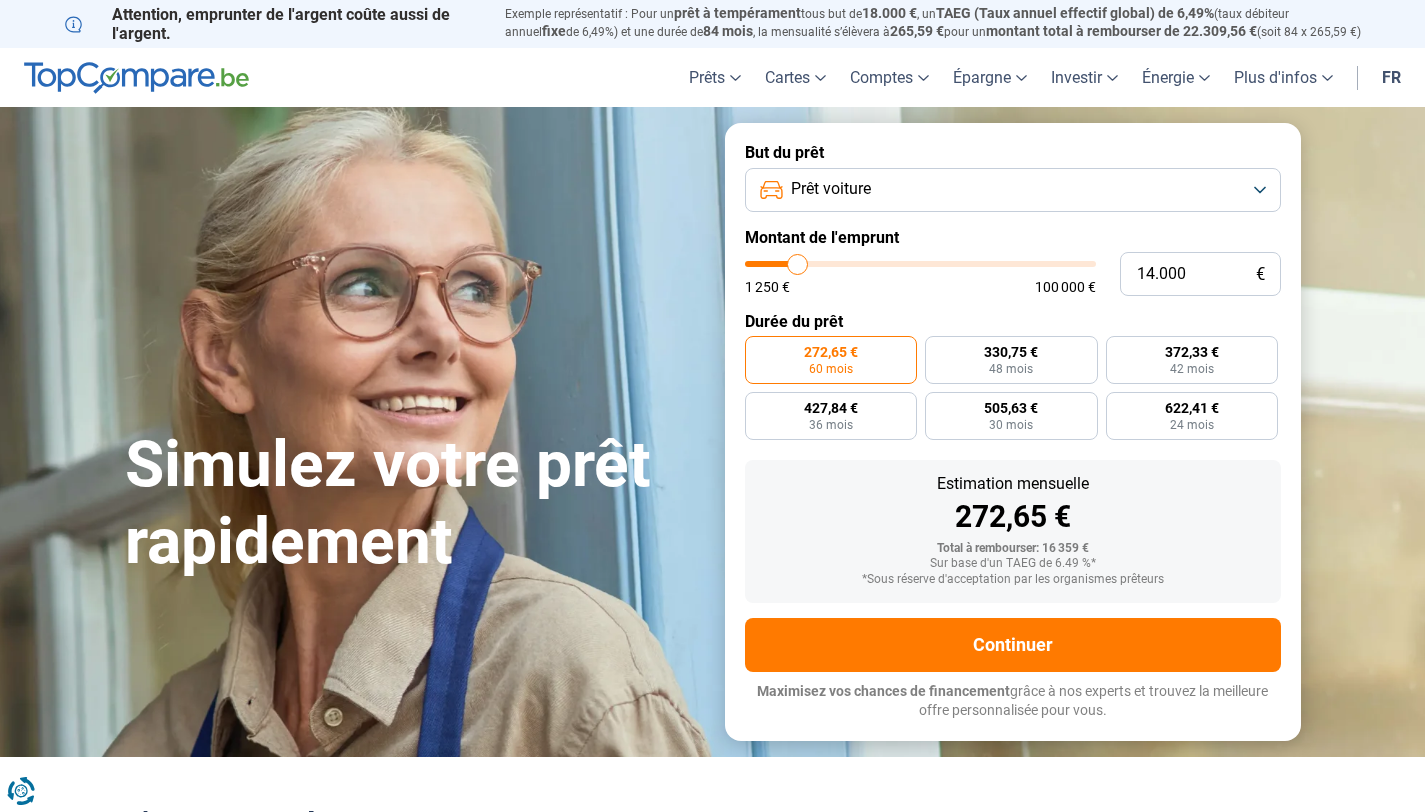 click on "But du prêt Prêt voiture Montant de l'emprunt 14.000 € 1 250 € 100 000 € Durée du prêt 272,65 € 60 mois 330,75 € 48 mois 372,33 € 42 mois 427,84 € 36 mois 505,63 € 30 mois 622,41 € 24 mois Estimation mensuelle 272,65 € Total à rembourser: 16 359 € Sur base d'un TAEG de 6.49 %* *Sous réserve d'acceptation par les organismes prêteurs Continuer Maximisez vos chances de financement  grâce à nos experts et trouvez la meilleure offre personnalisée pour vous. 100.000+ simulations mensuelles réussies Maximisez vos chances de financement grâce à nos experts  Trouvez la meilleure offre personnalisée" at bounding box center [1013, 431] 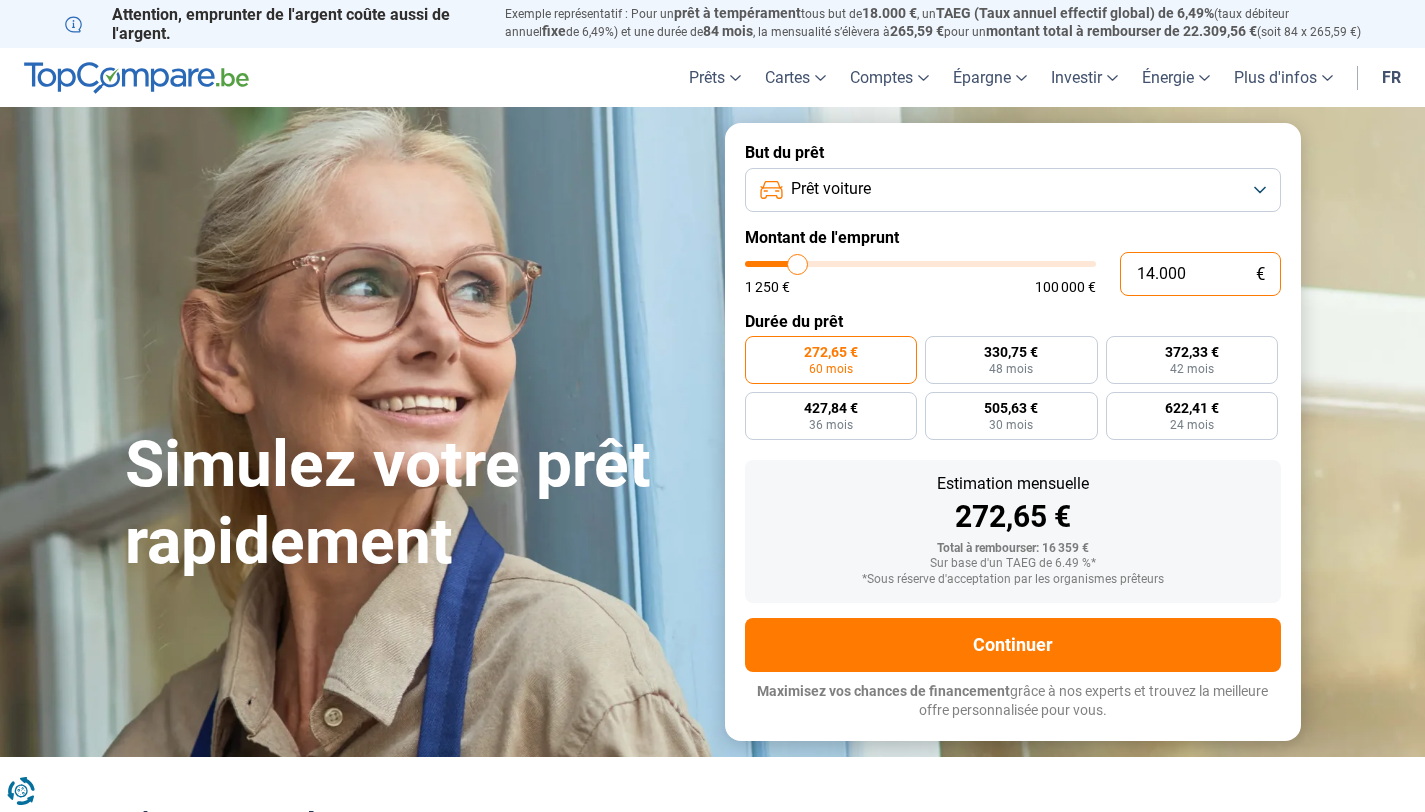 click on "14.000" at bounding box center (1200, 274) 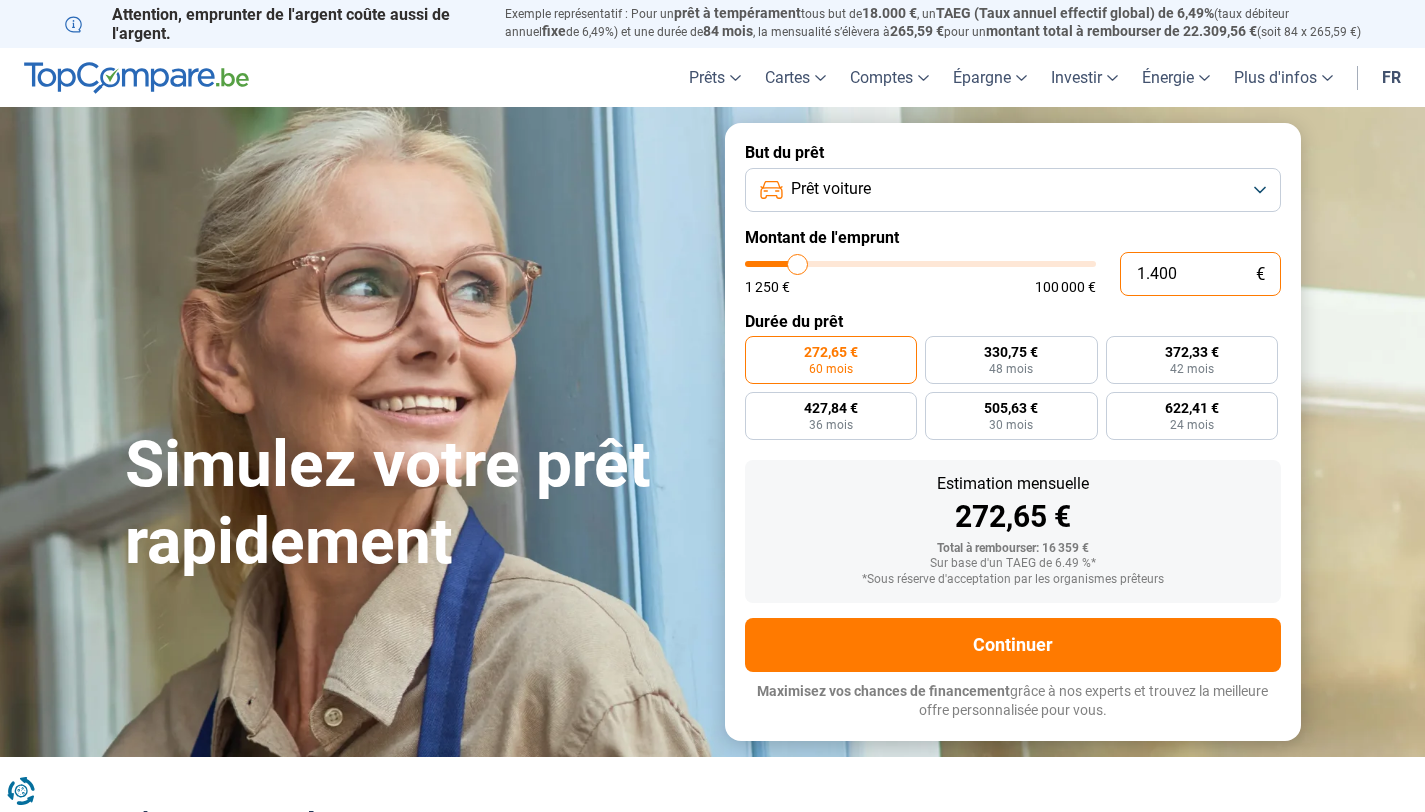 type on "140" 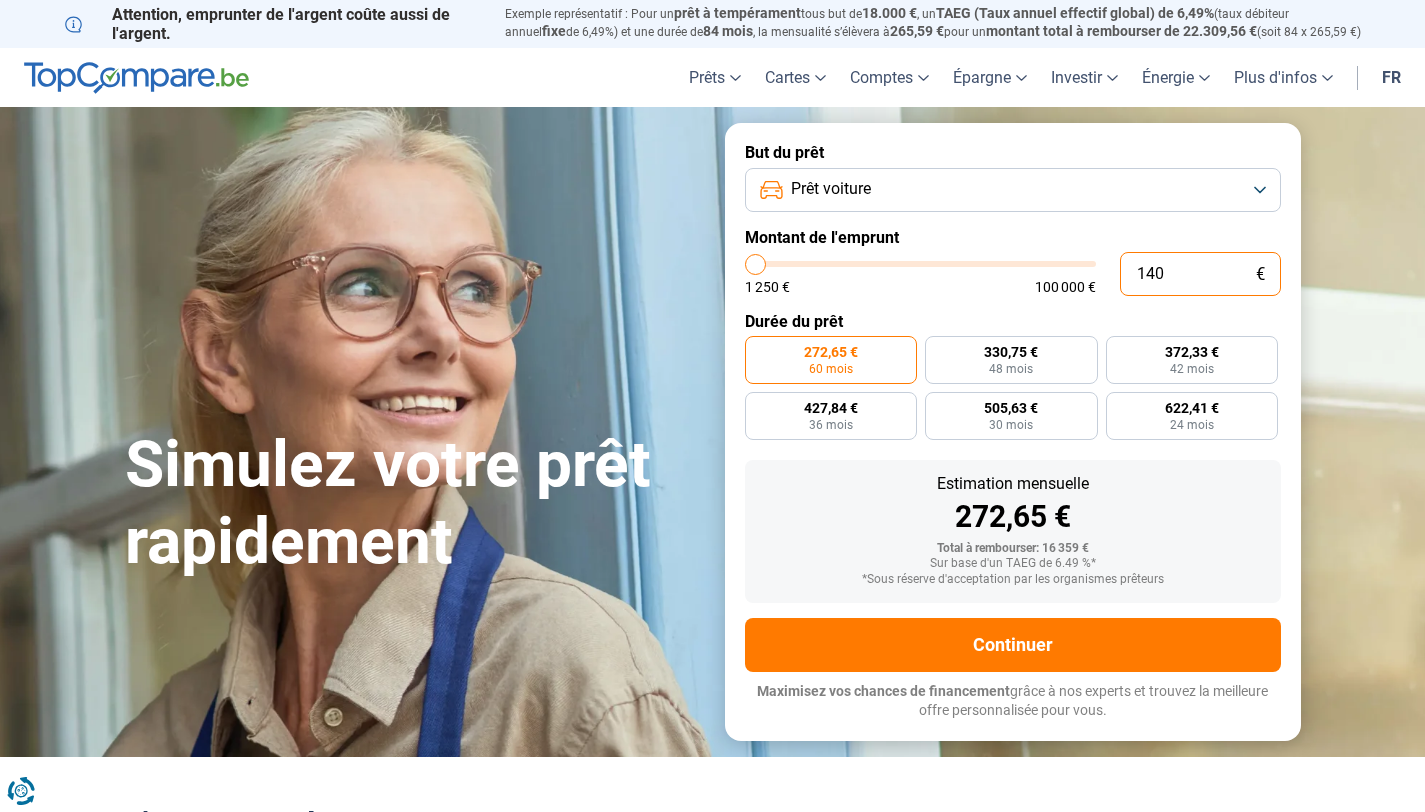 type on "14" 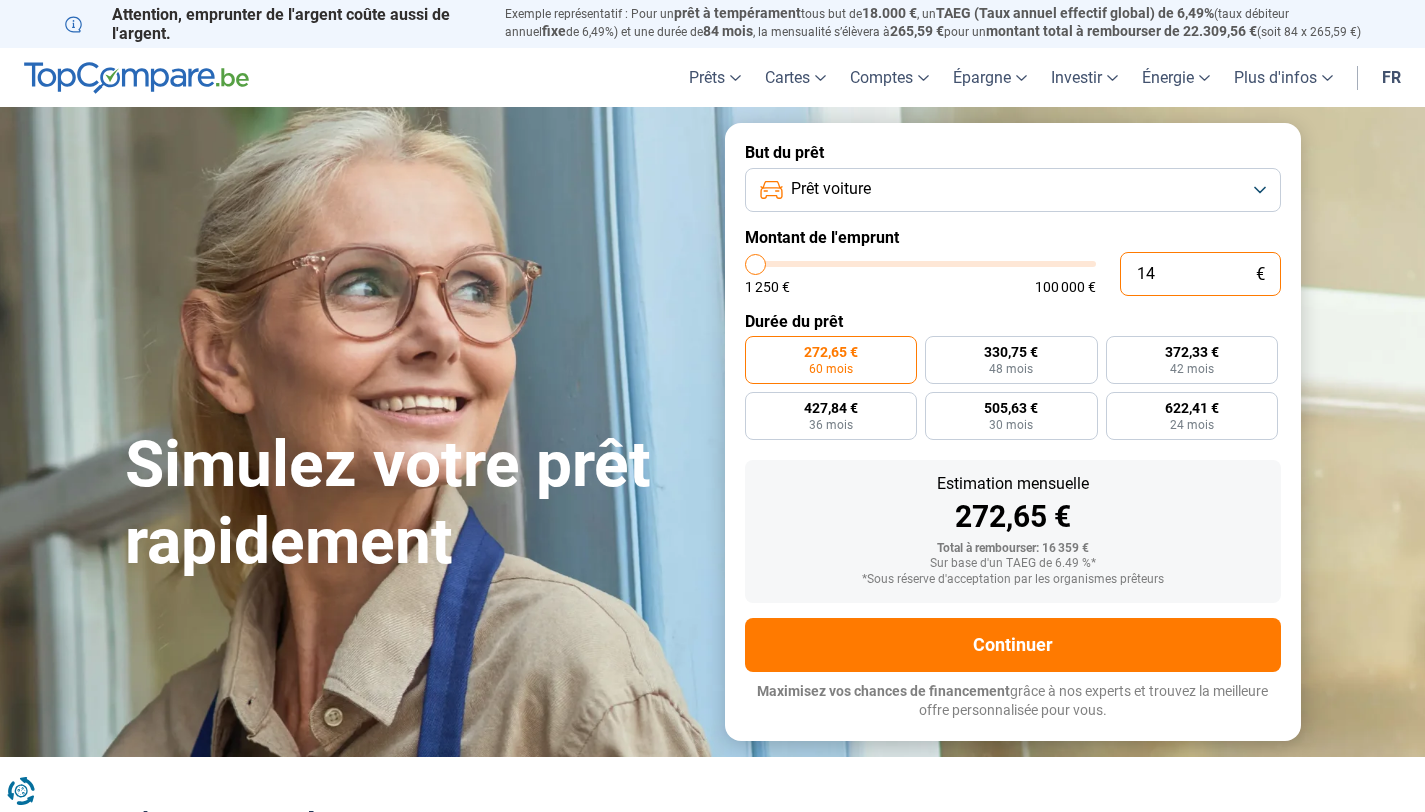 type on "1250" 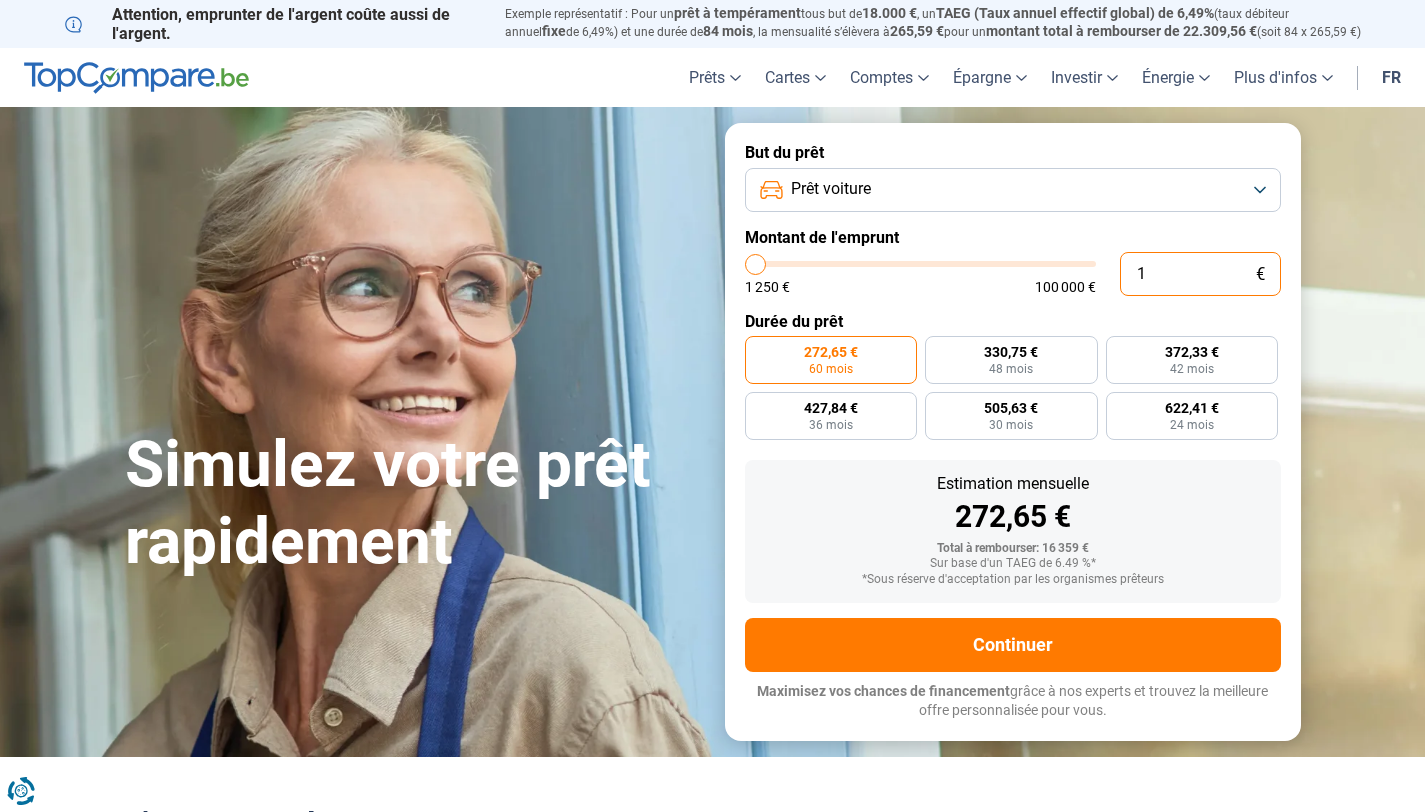 type on "12" 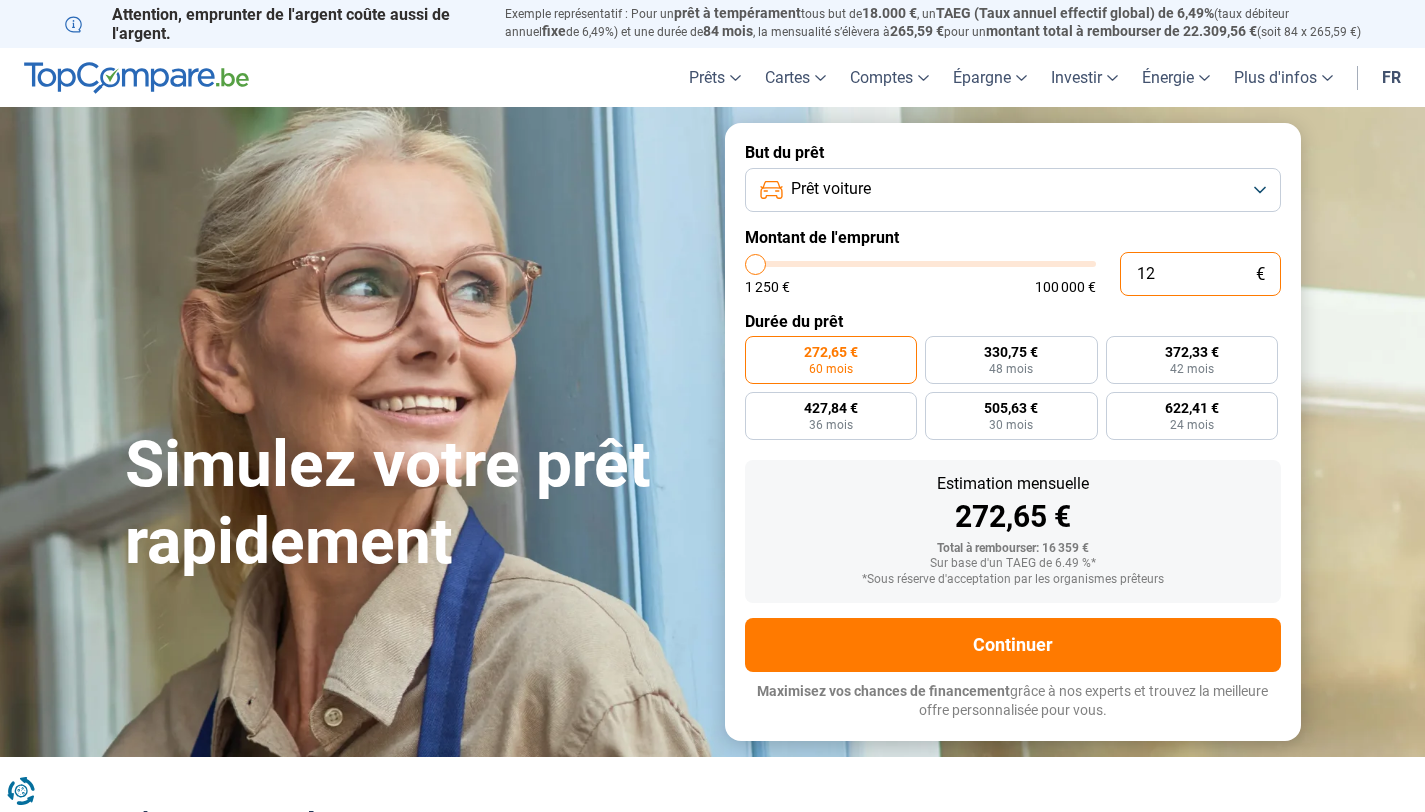 type on "1" 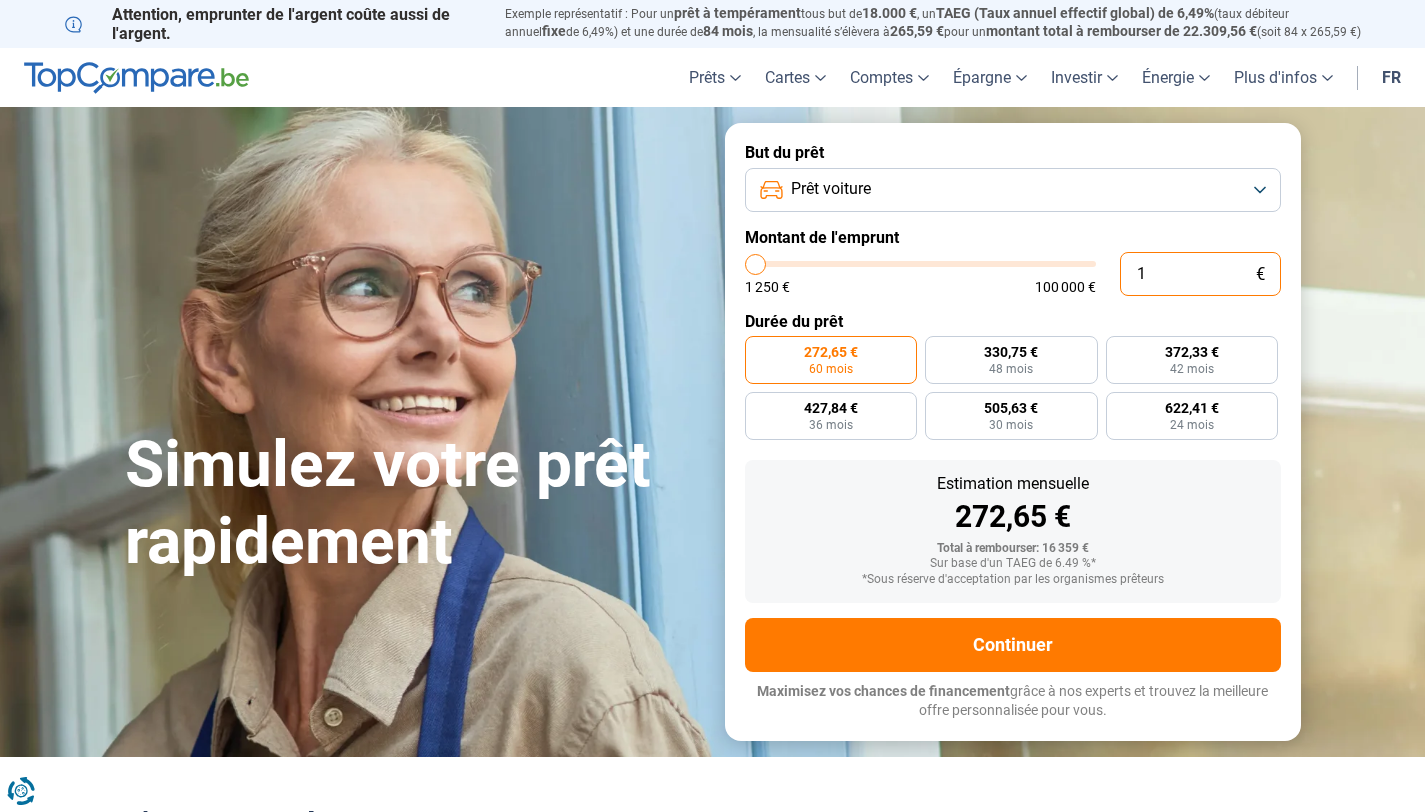 type on "13" 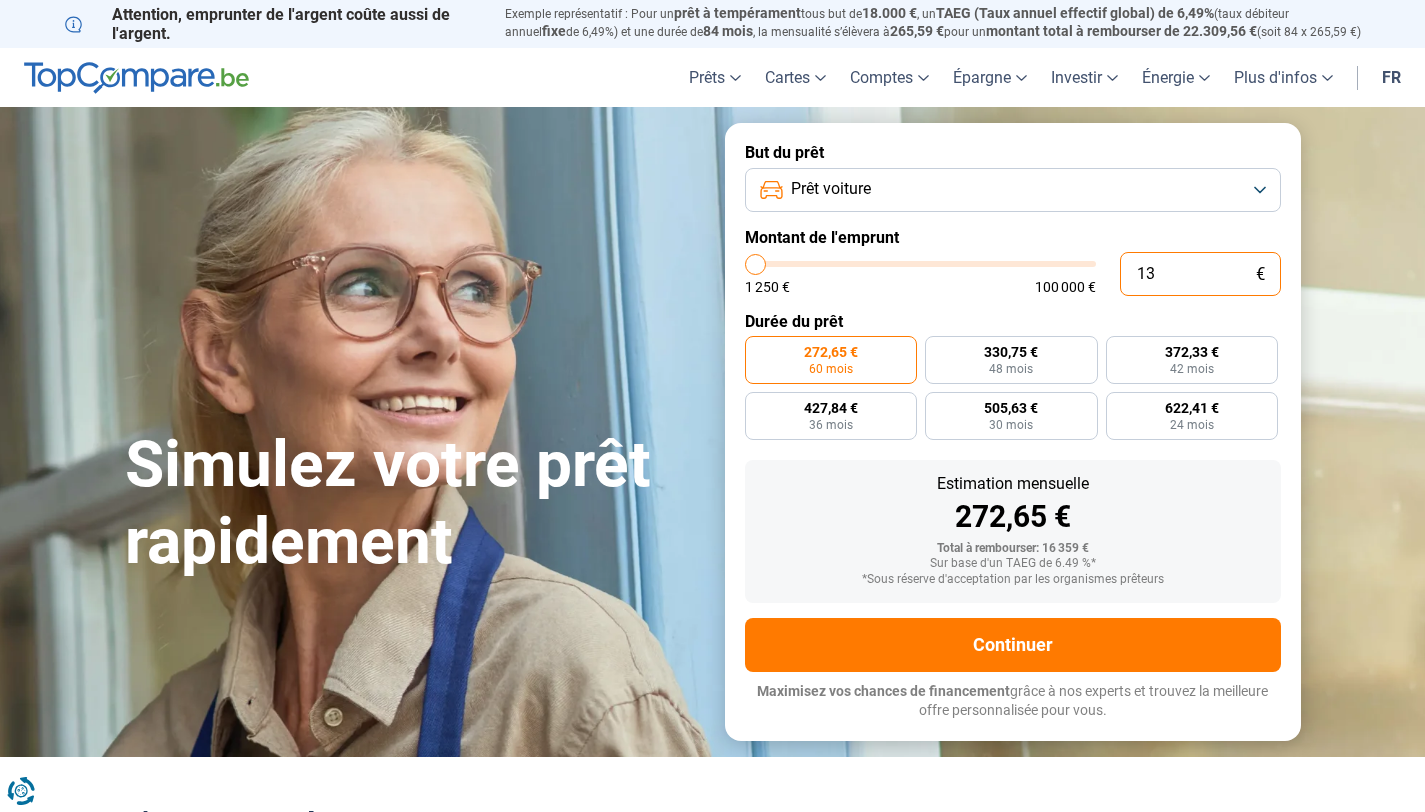 type on "139" 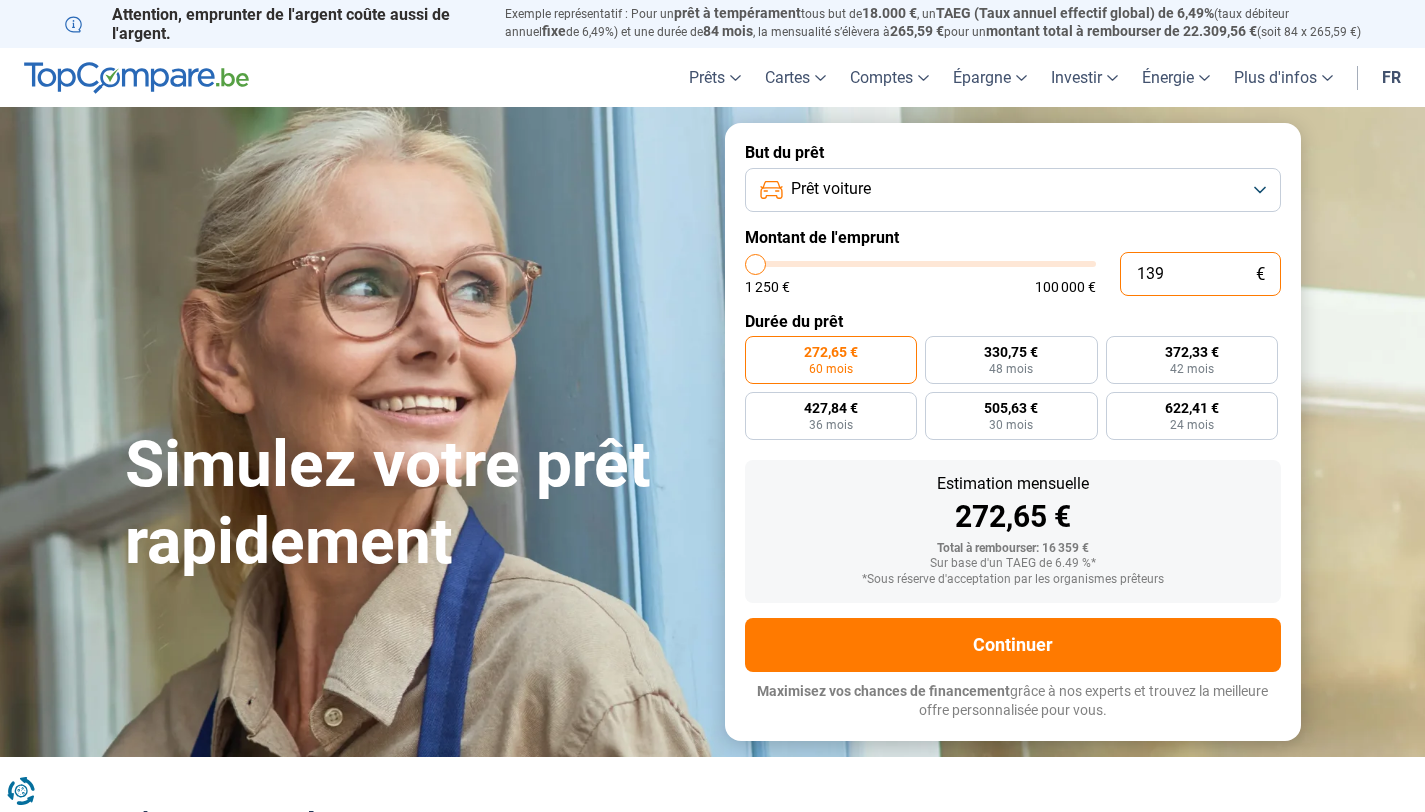type on "1.399" 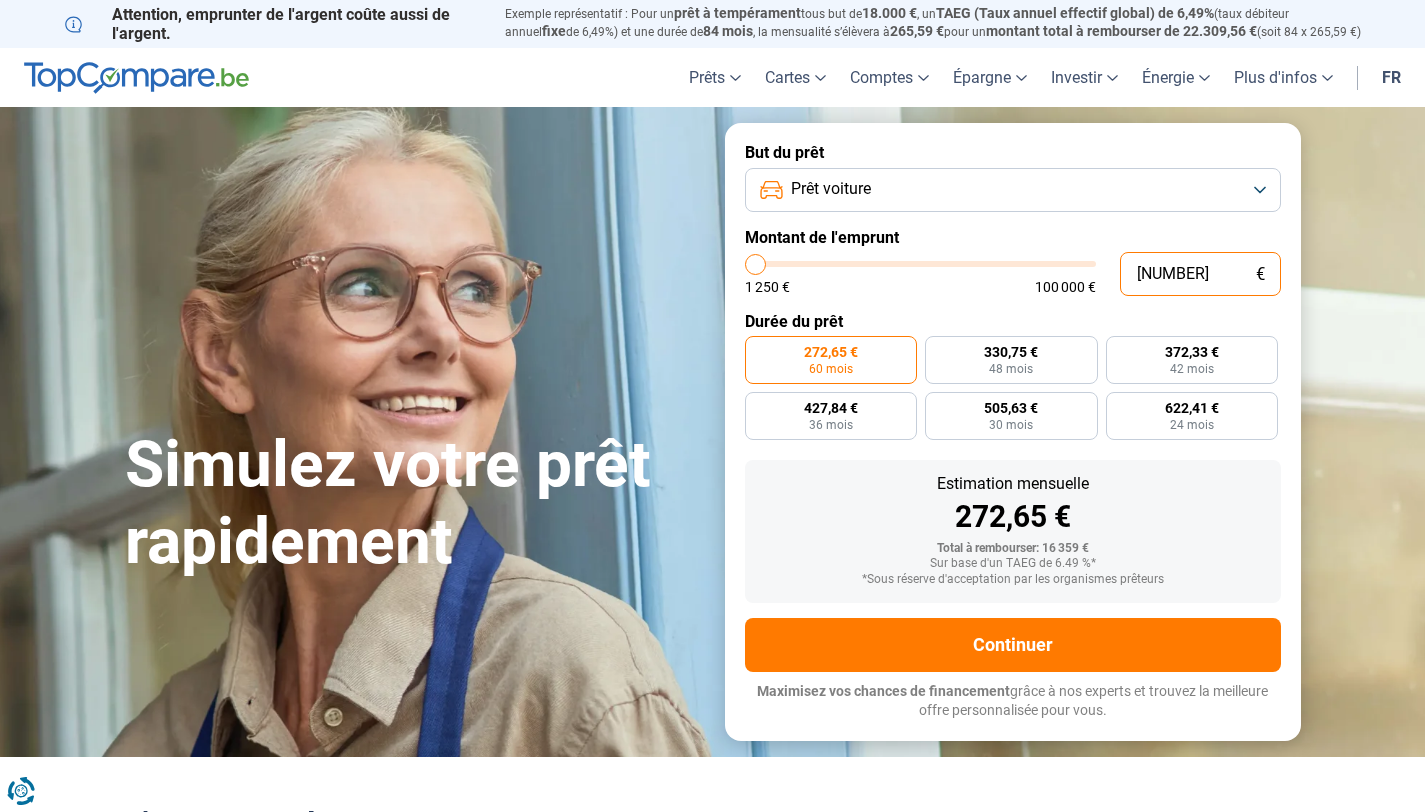 type on "13.999" 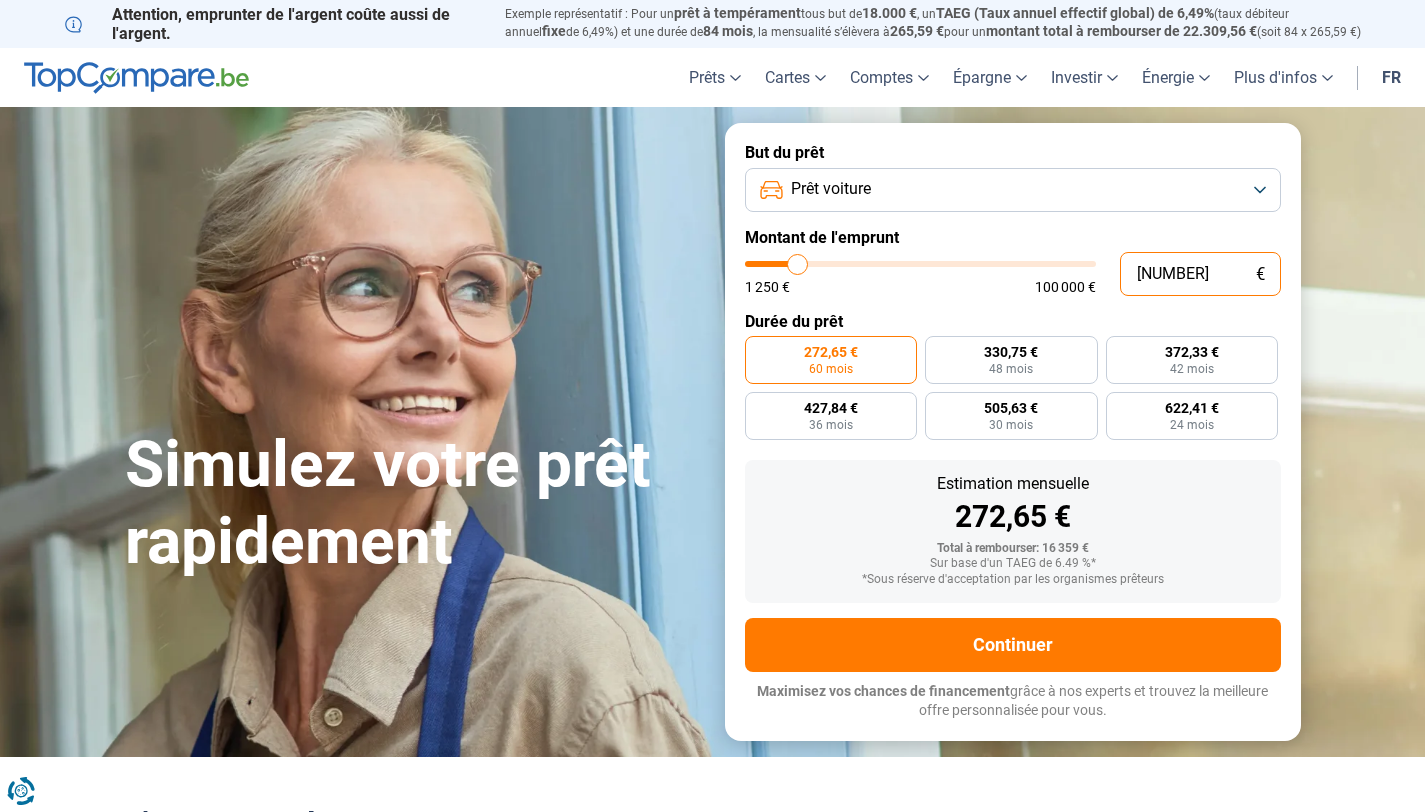 type on "13.999" 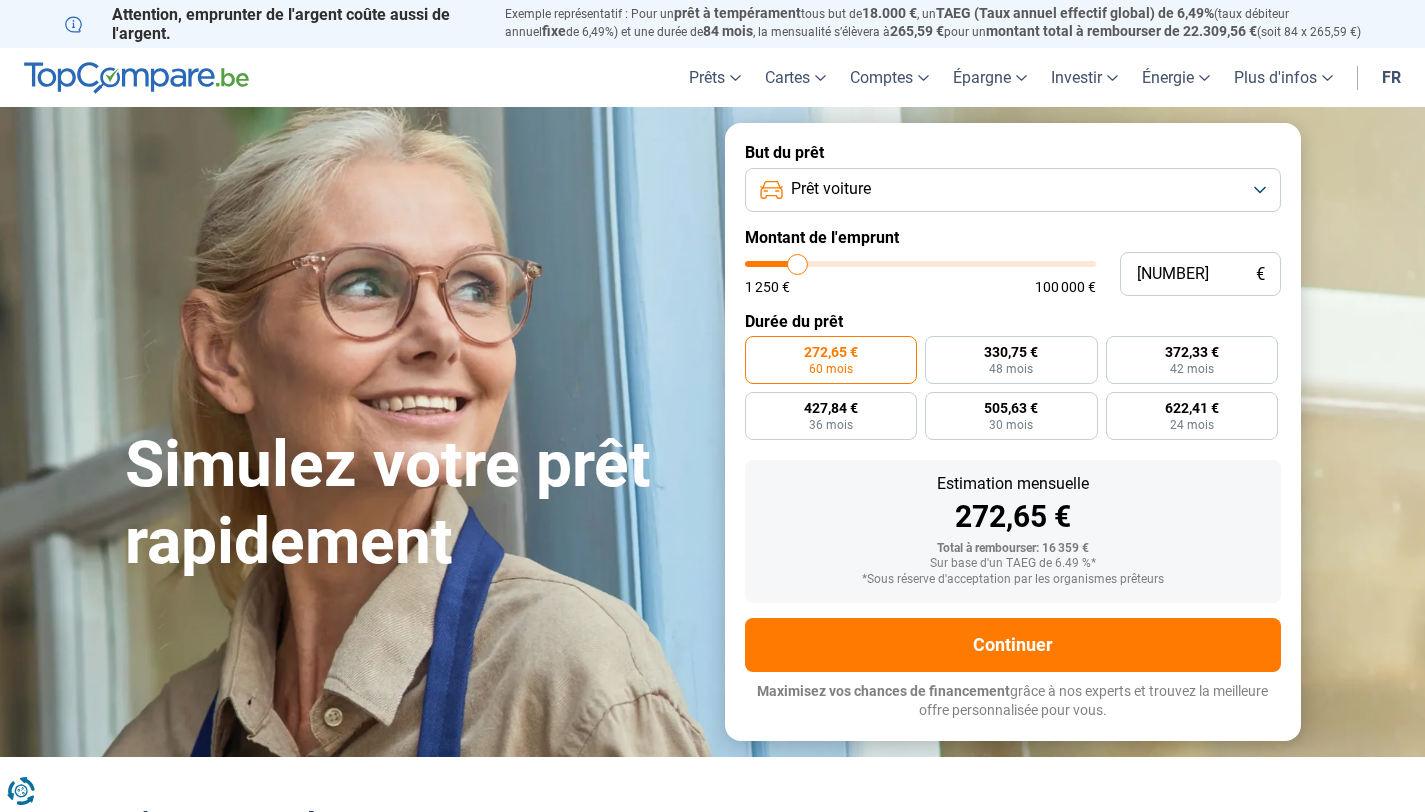 type on "14000" 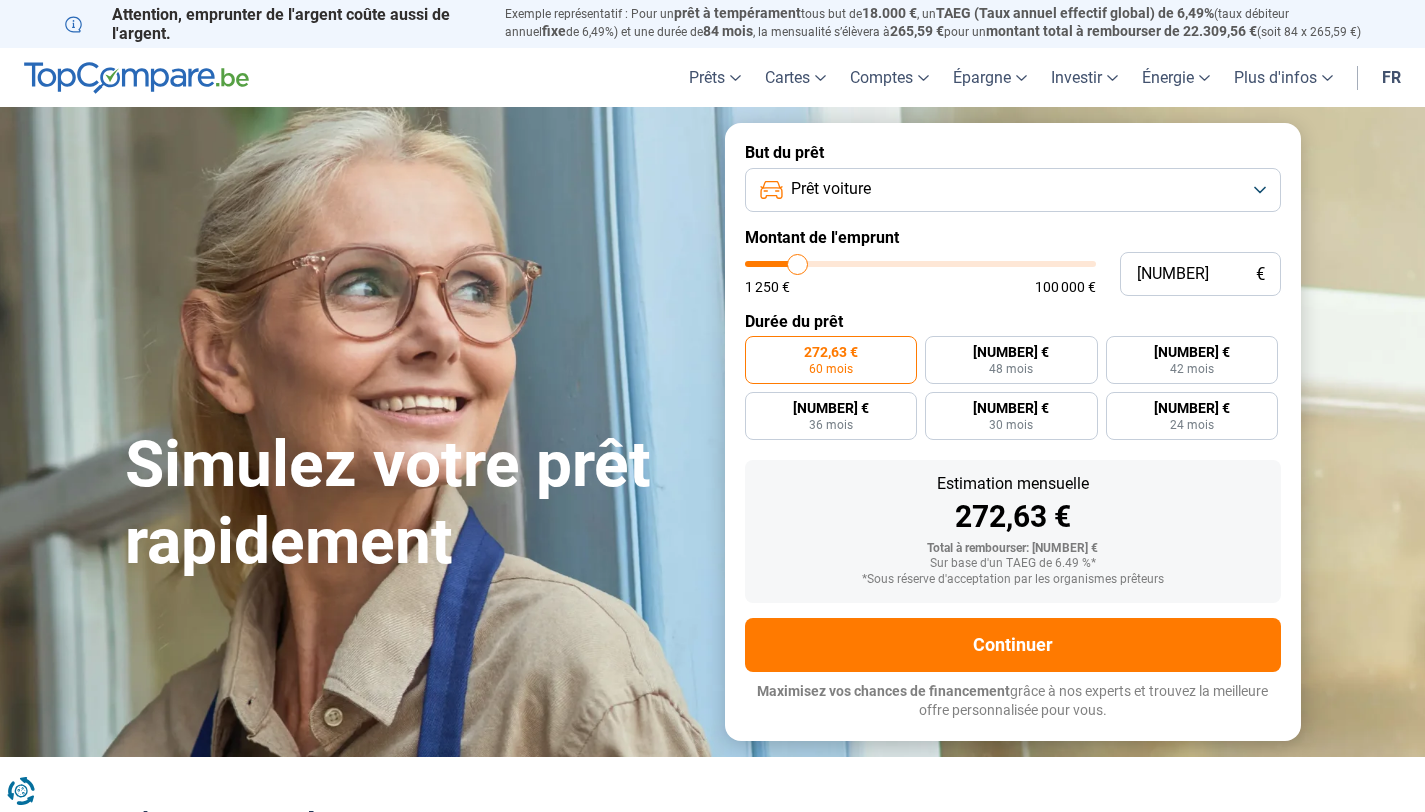 click on "Durée du prêt" at bounding box center (1013, 321) 